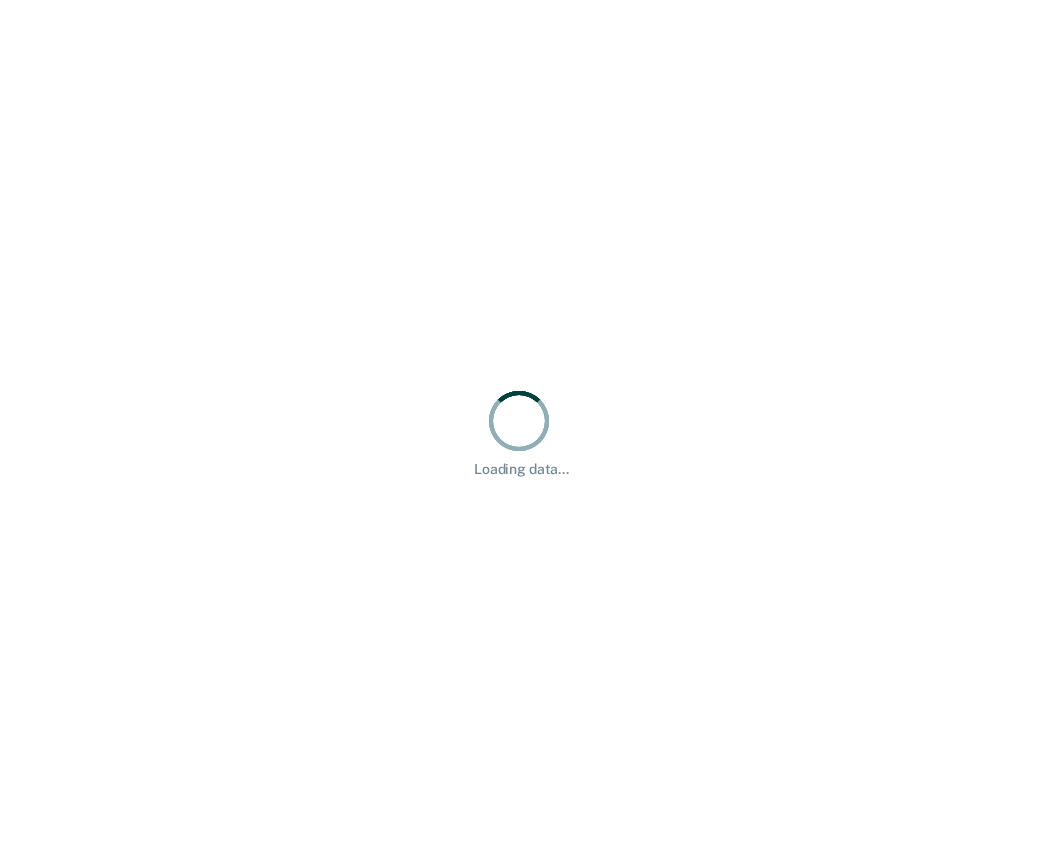 scroll, scrollTop: 0, scrollLeft: 0, axis: both 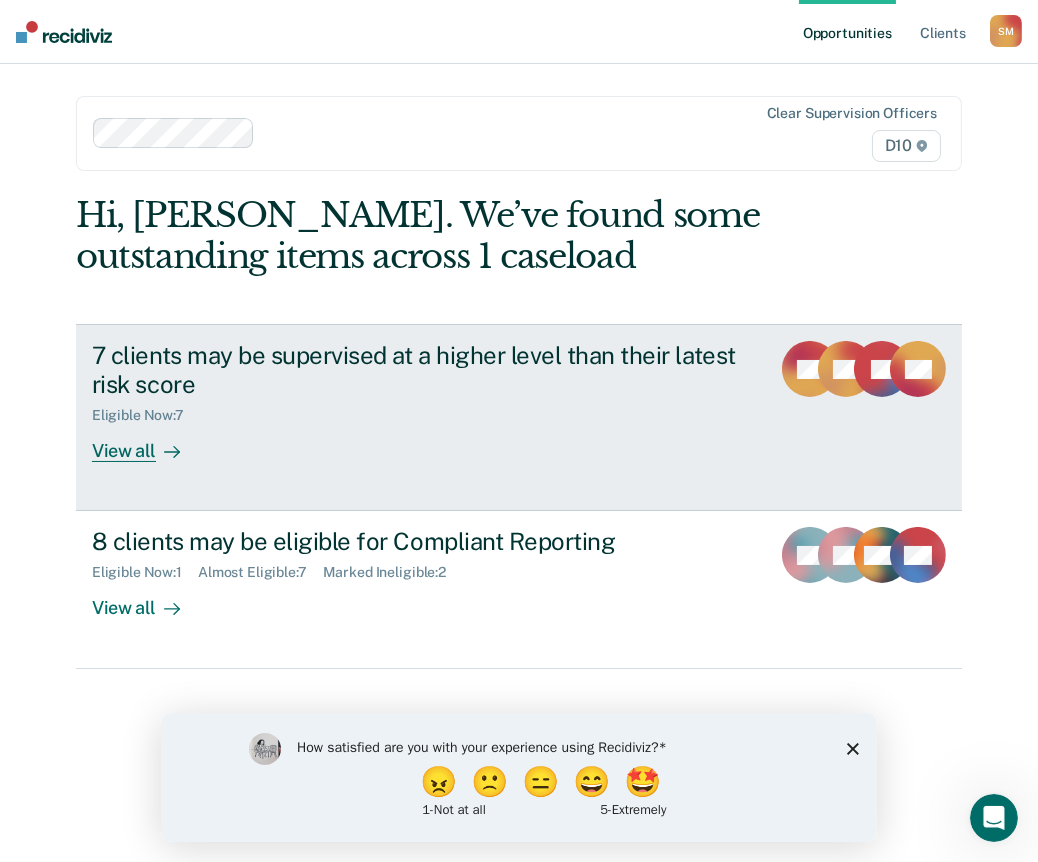 click on "Eligible Now :  7" at bounding box center [423, 411] 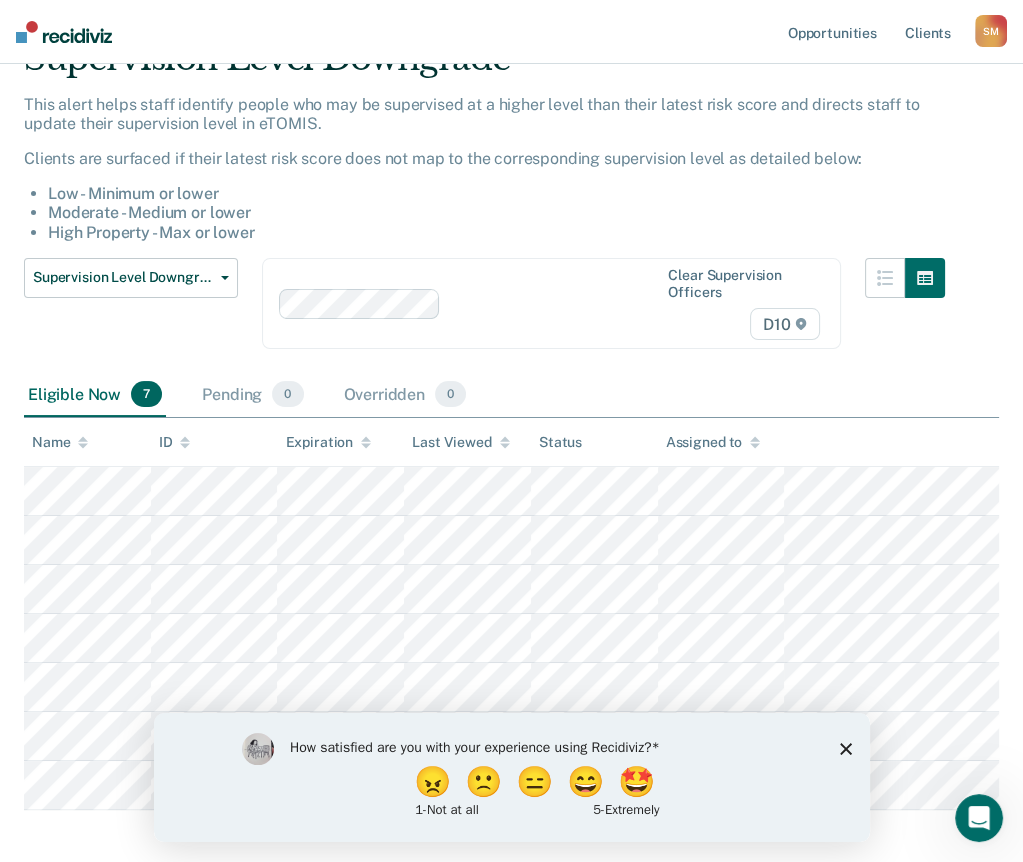 scroll, scrollTop: 190, scrollLeft: 0, axis: vertical 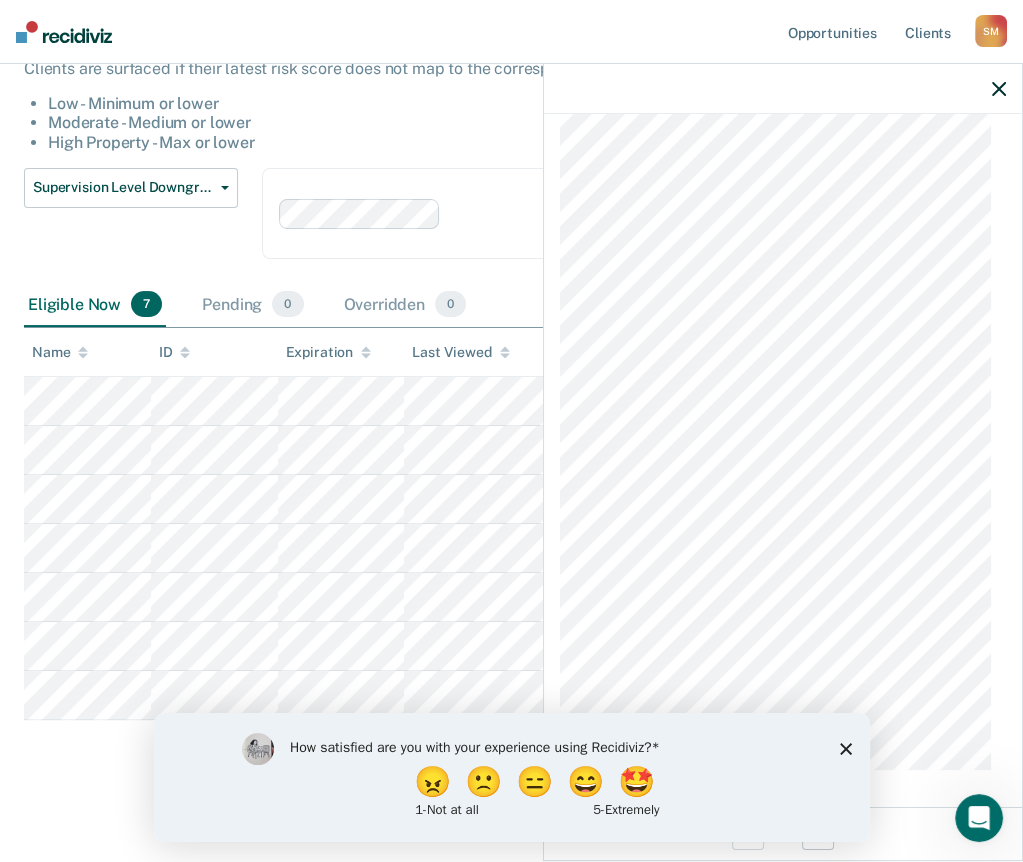 click 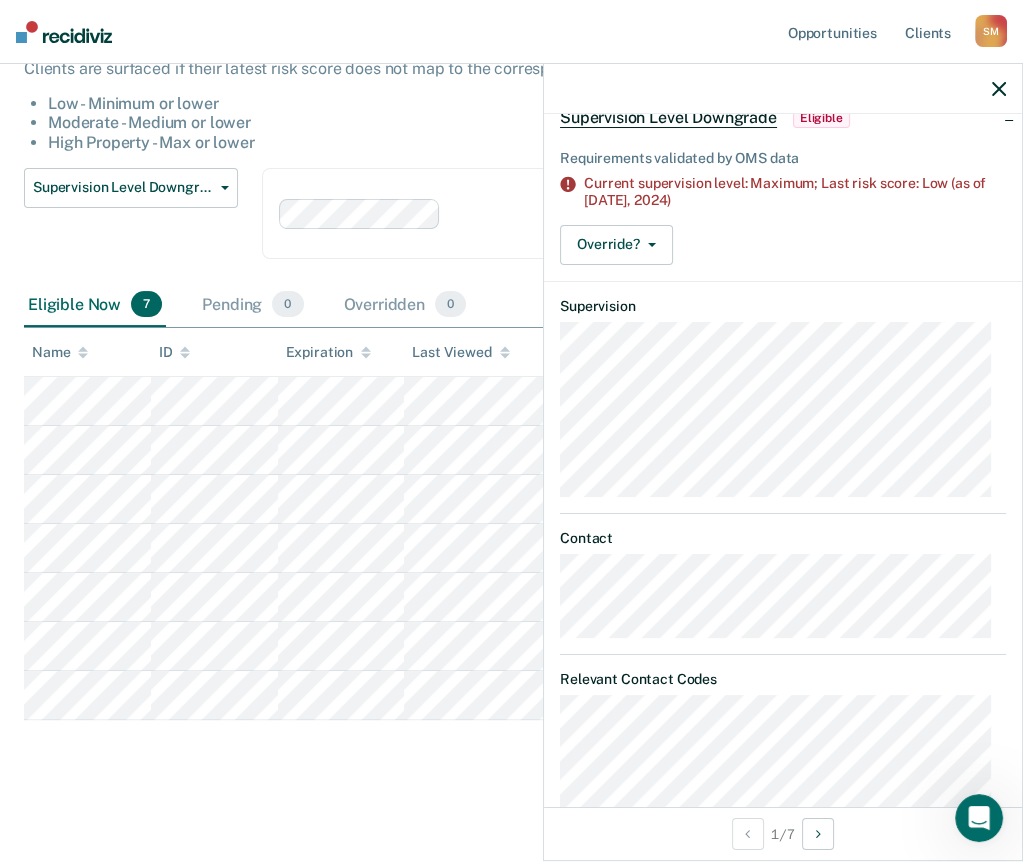 scroll, scrollTop: 0, scrollLeft: 0, axis: both 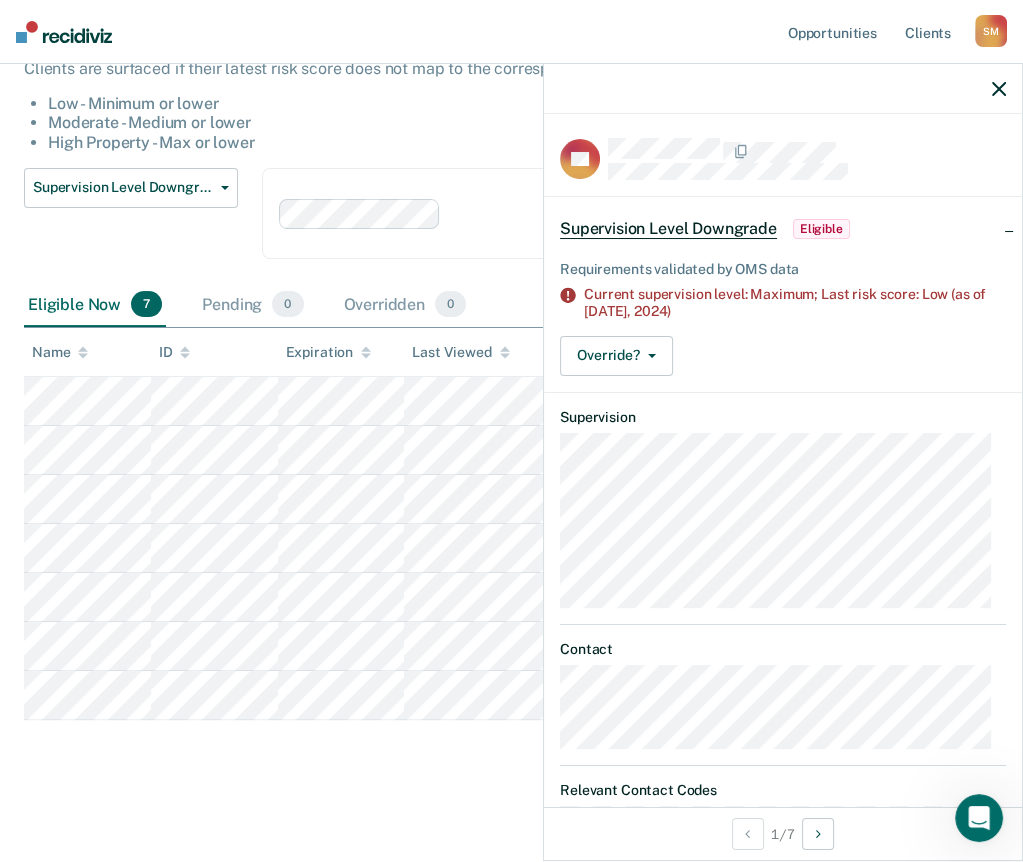 click on "Supervision Level Downgrade" at bounding box center [668, 229] 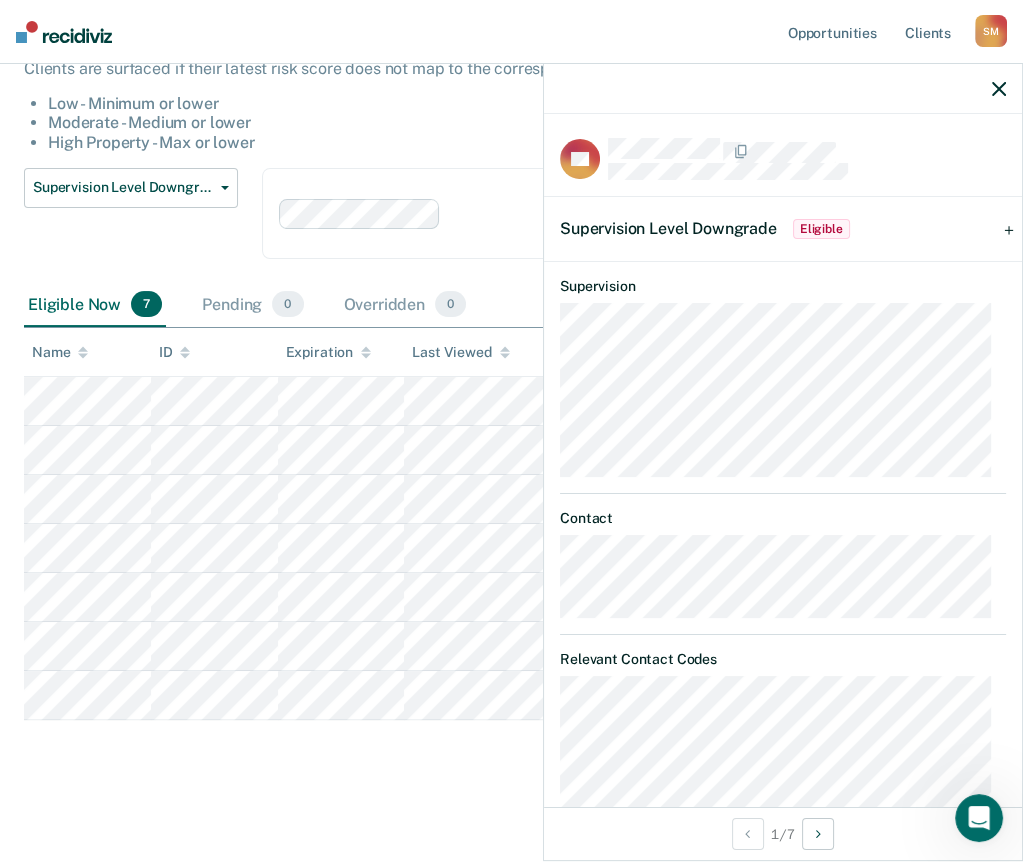 click at bounding box center [469, 214] 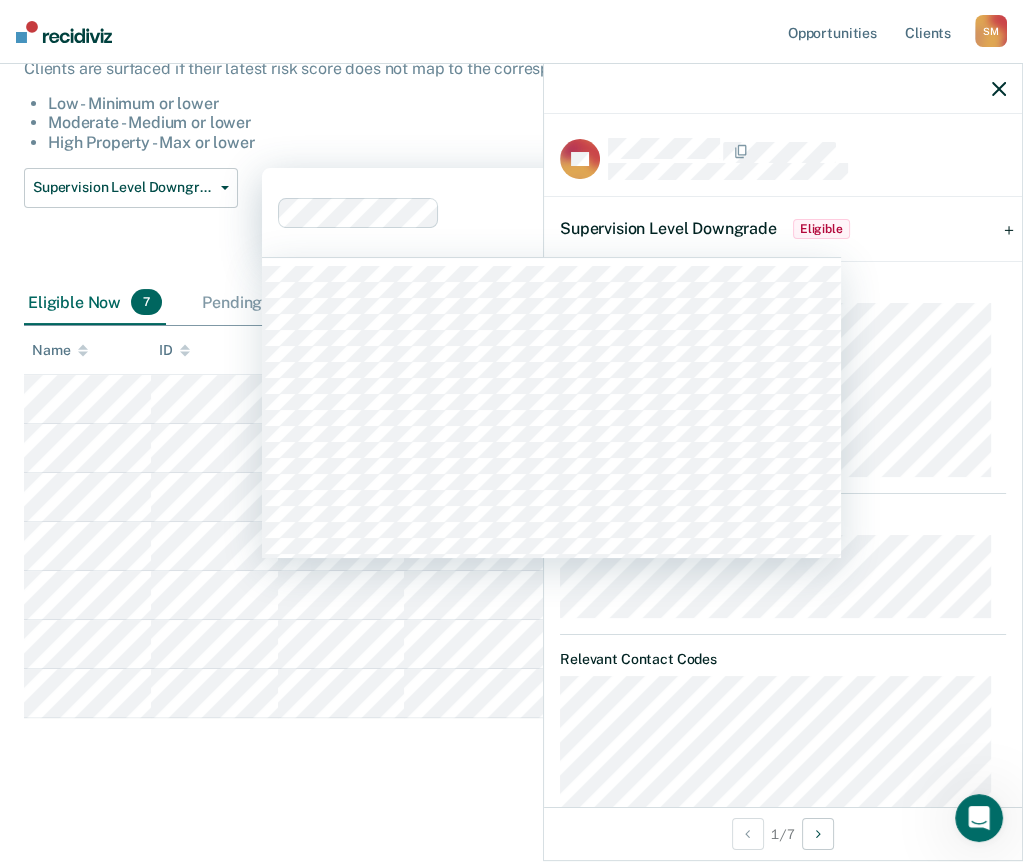 scroll, scrollTop: 188, scrollLeft: 0, axis: vertical 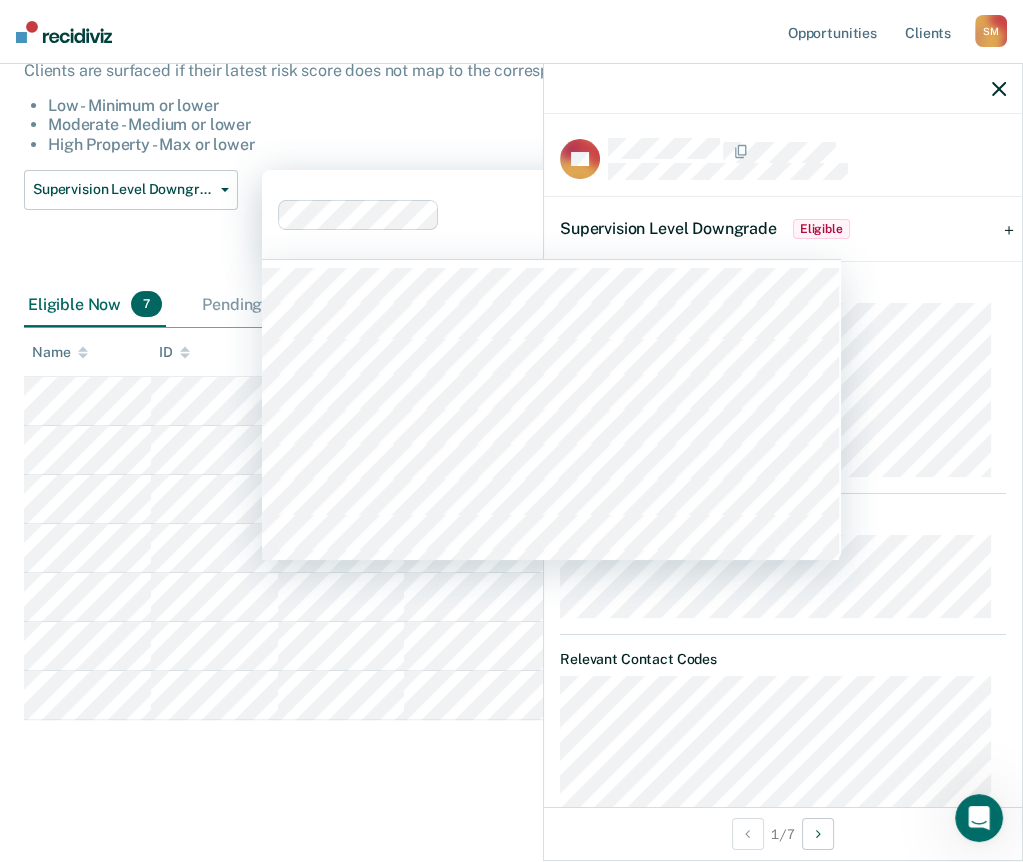 click on "Supervision Level Downgrade Supervision Level Downgrade Suspension of Direct Supervision Compliant Reporting - 2025 Policy" at bounding box center [131, 227] 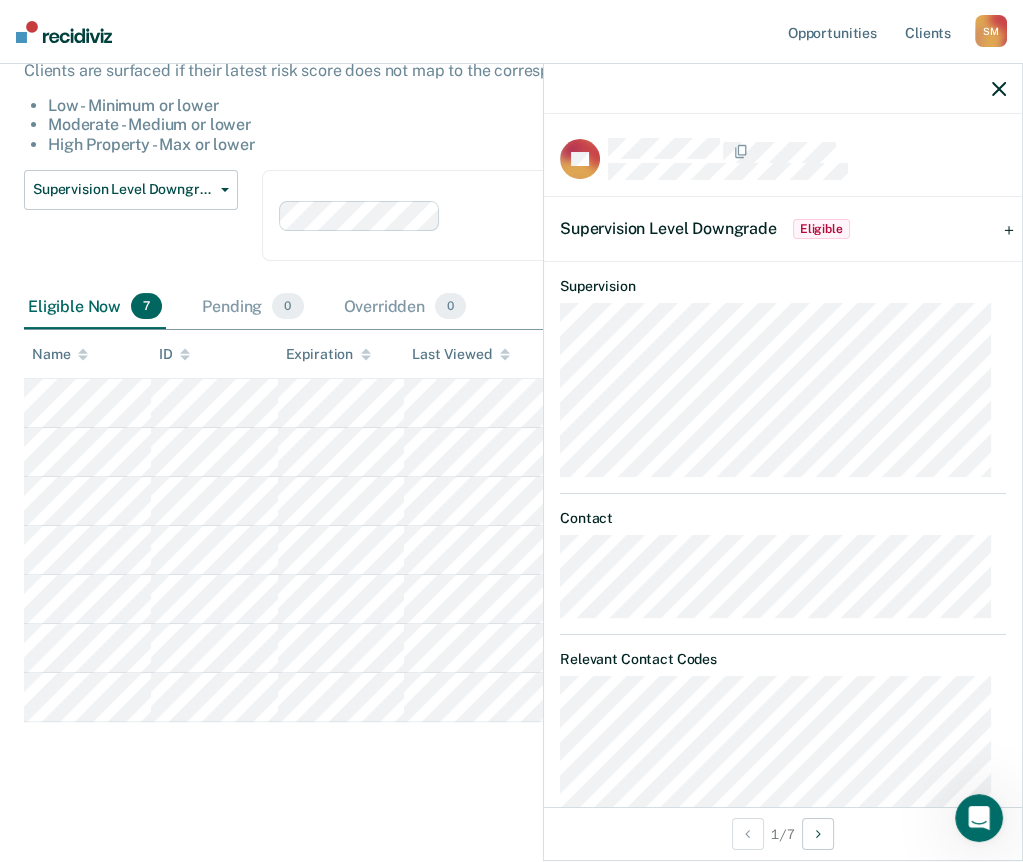 click at bounding box center [783, 89] 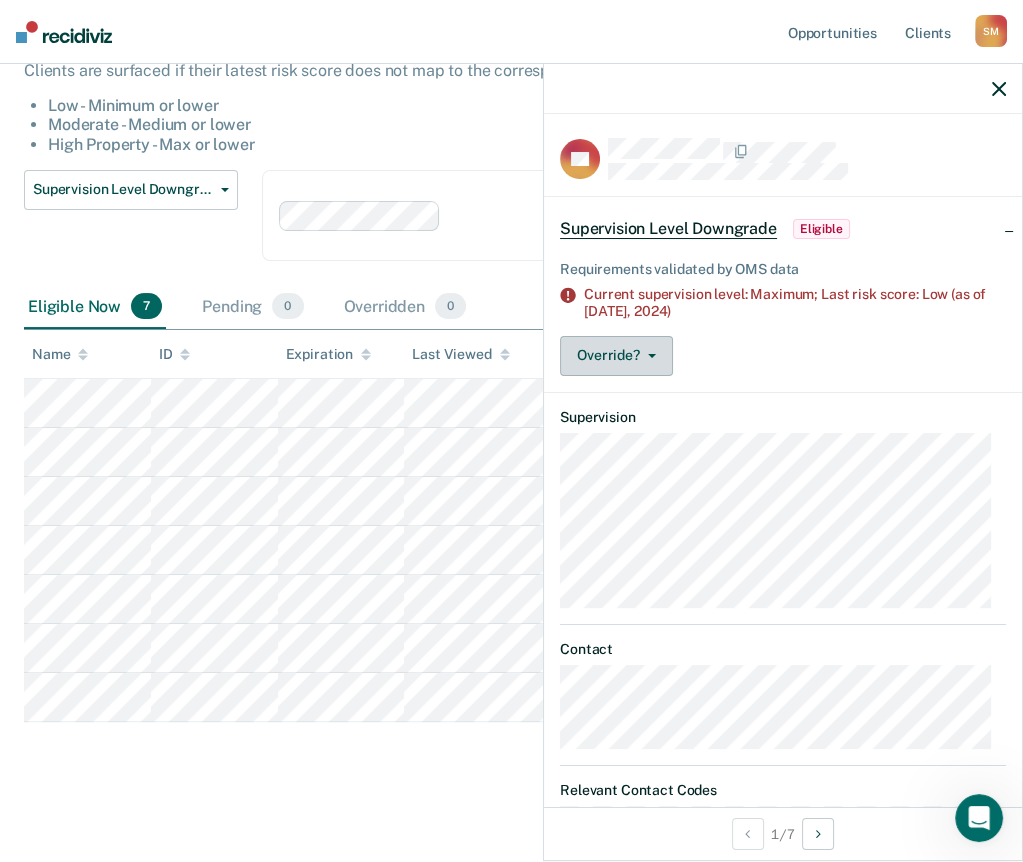 click on "Override?" at bounding box center [616, 356] 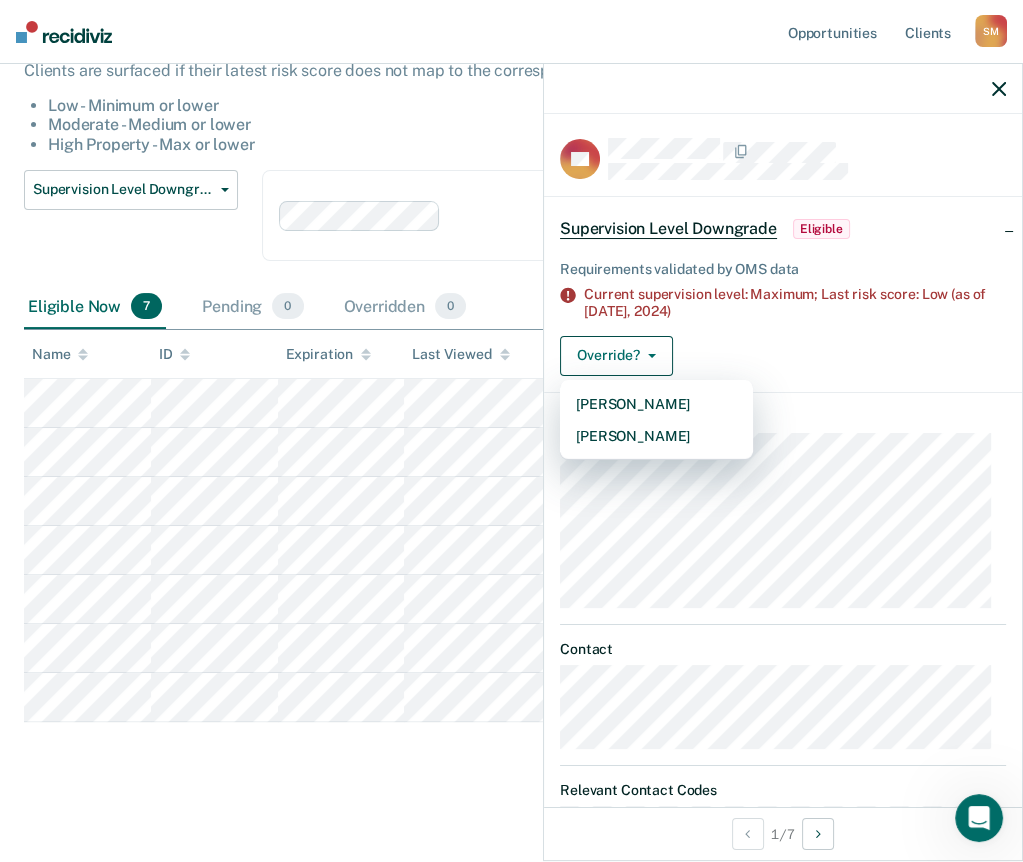 click on "Requirements validated by OMS data Current supervision level: Maximum; Last risk score: Low (as of [DATE]) Override? [PERSON_NAME] Mark Overridden" at bounding box center [783, 314] 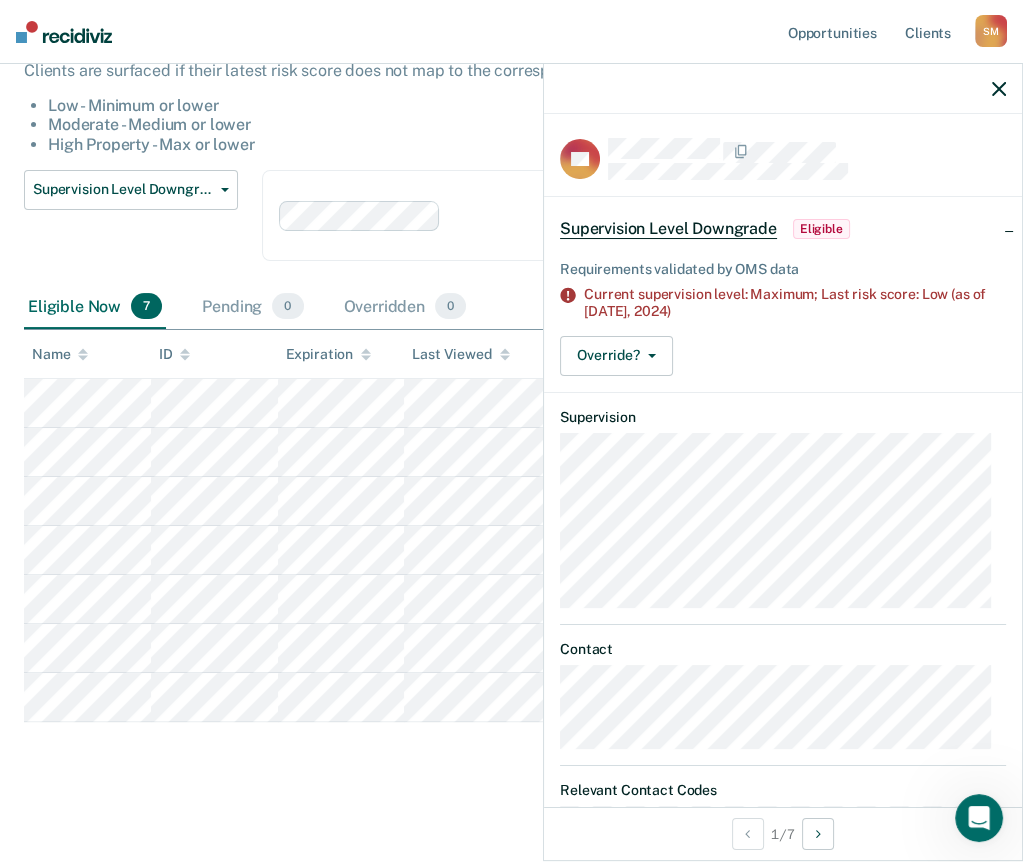 click at bounding box center (783, 89) 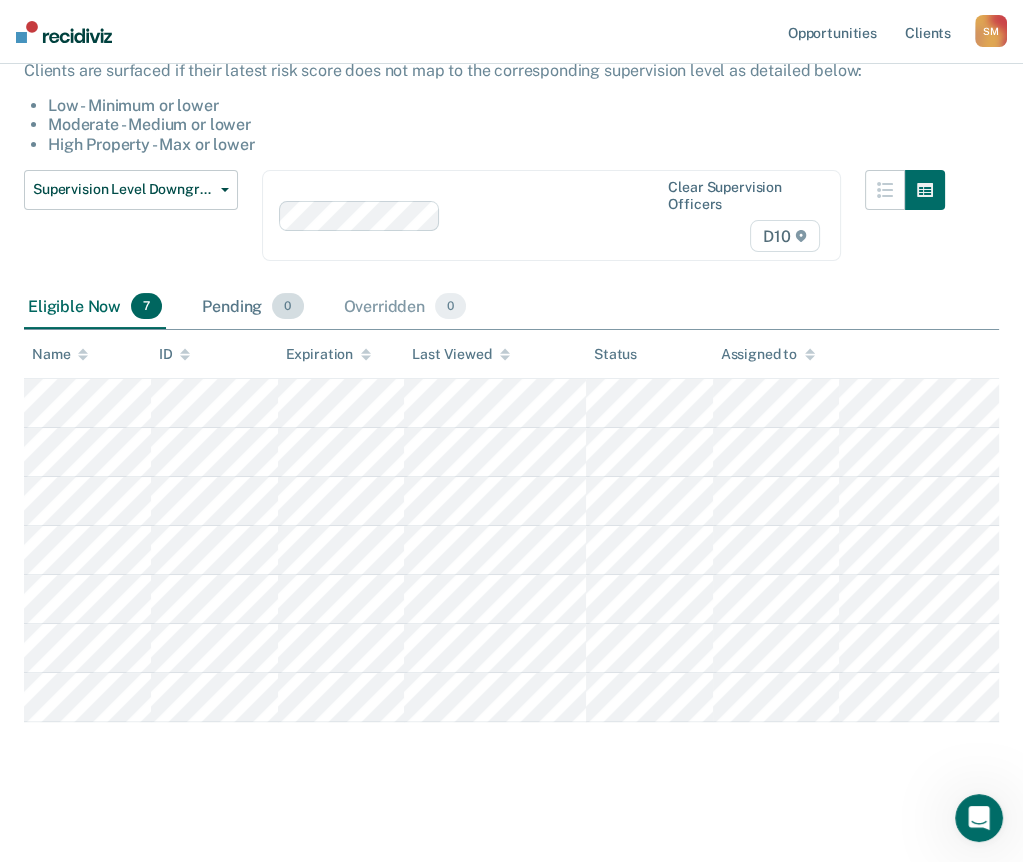 click on "Pending 0" at bounding box center [252, 307] 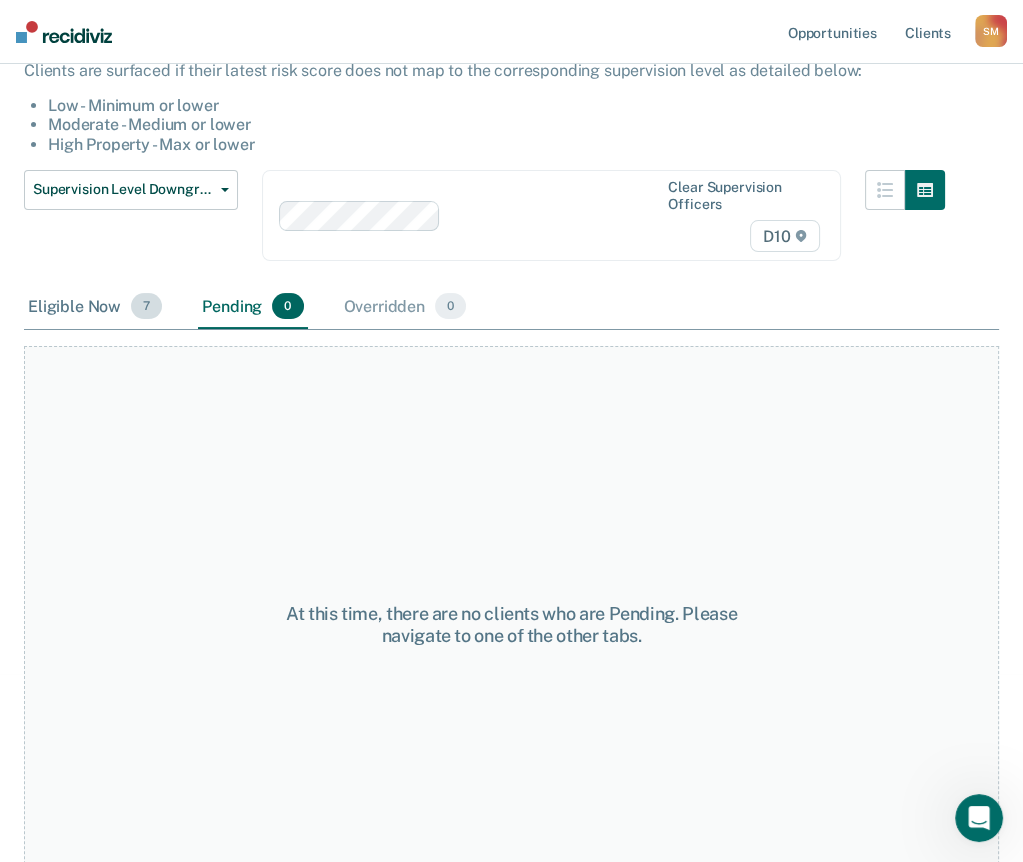 click on "Eligible Now 7" at bounding box center [95, 307] 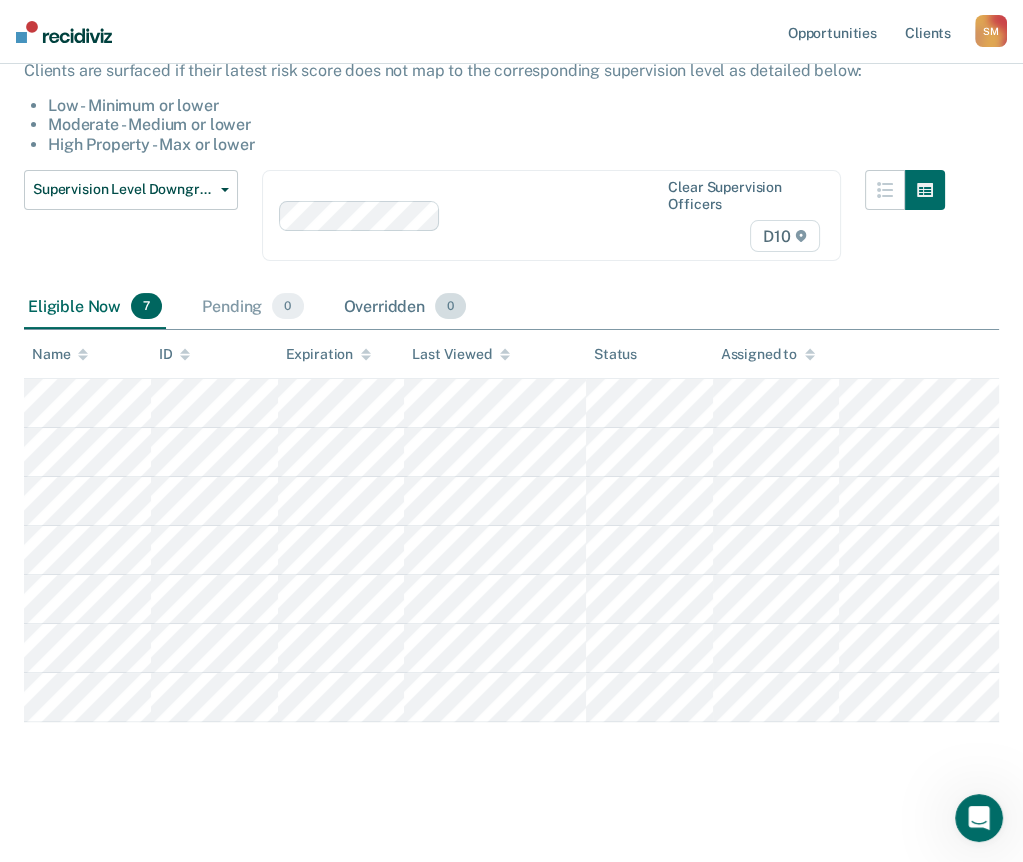 click on "Overridden 0" at bounding box center [405, 307] 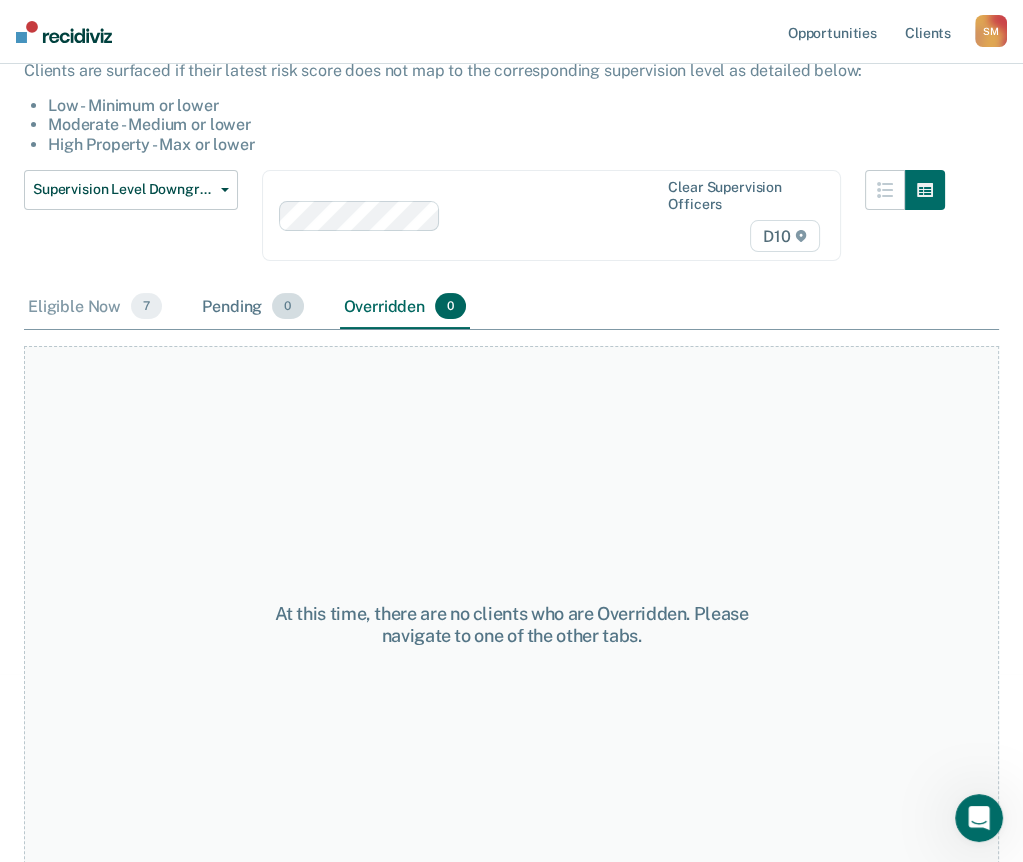 click on "Pending 0" at bounding box center [252, 307] 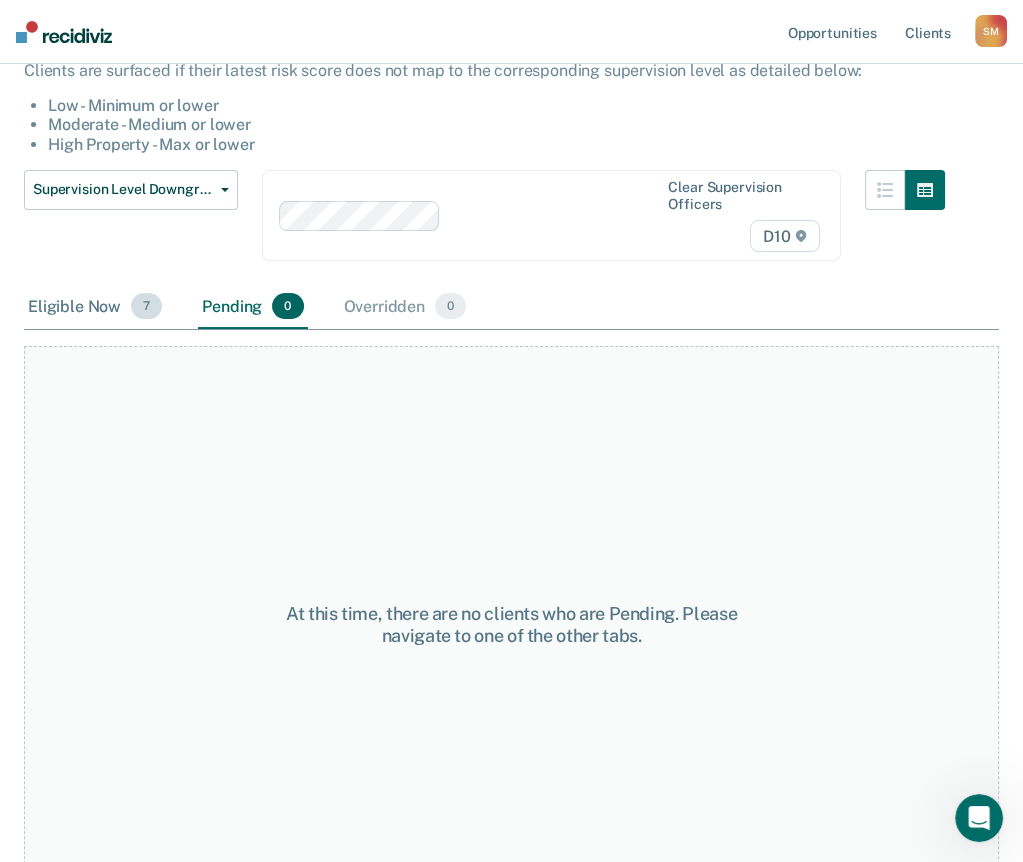 click on "Eligible Now 7" at bounding box center [95, 307] 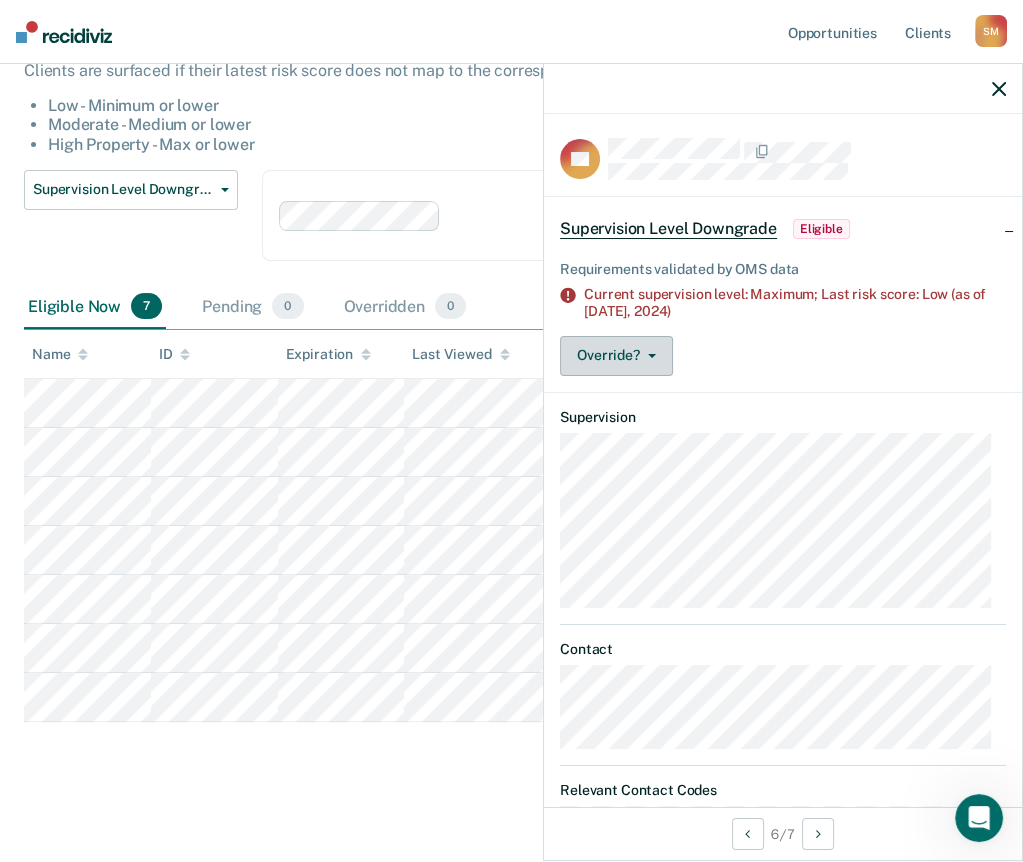 click on "Override?" at bounding box center [616, 356] 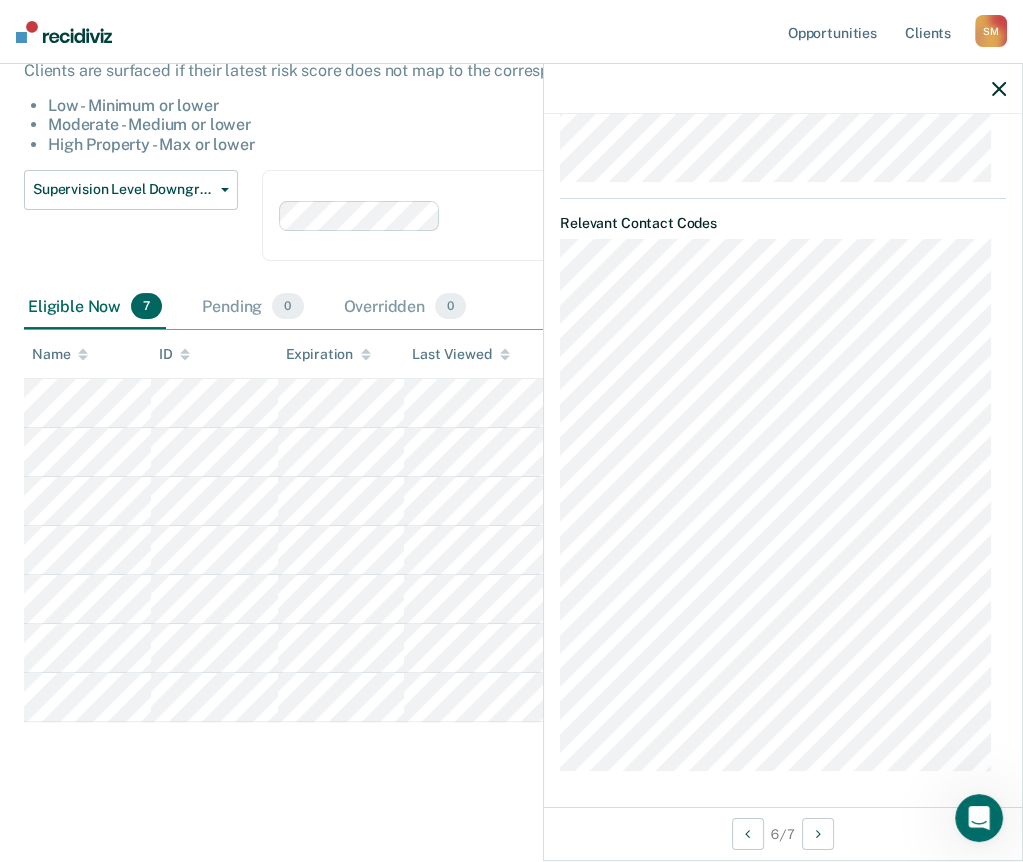 scroll, scrollTop: 0, scrollLeft: 0, axis: both 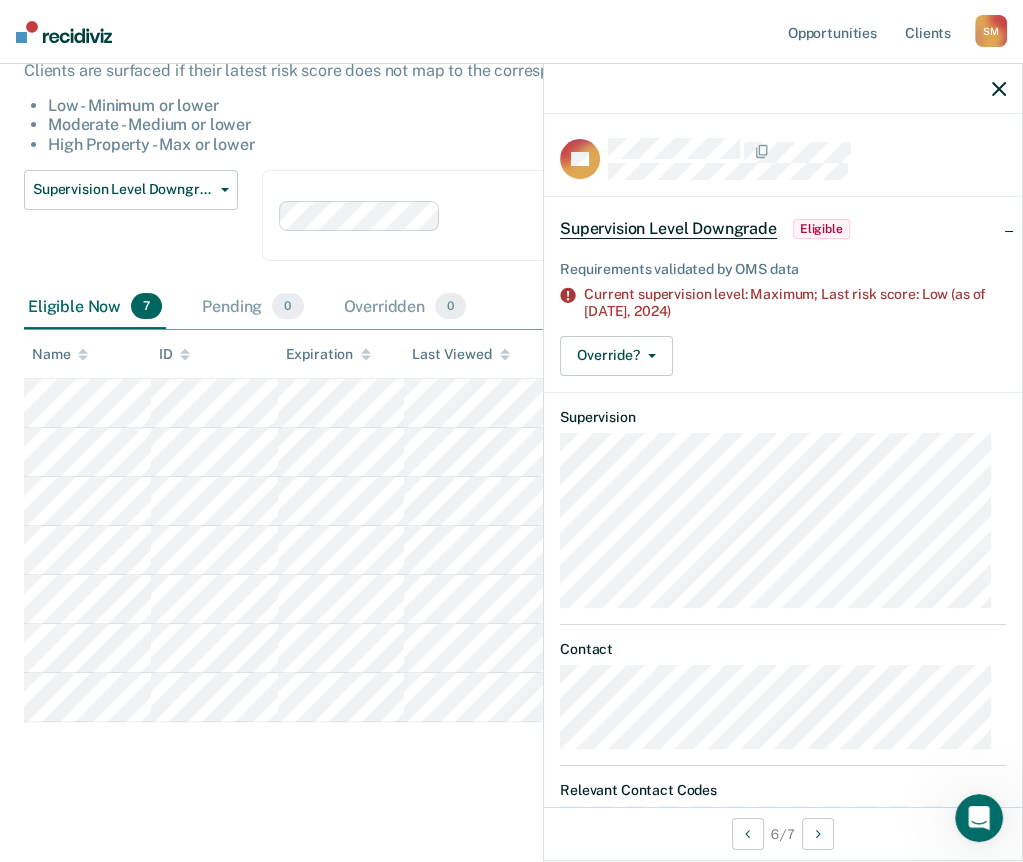 click 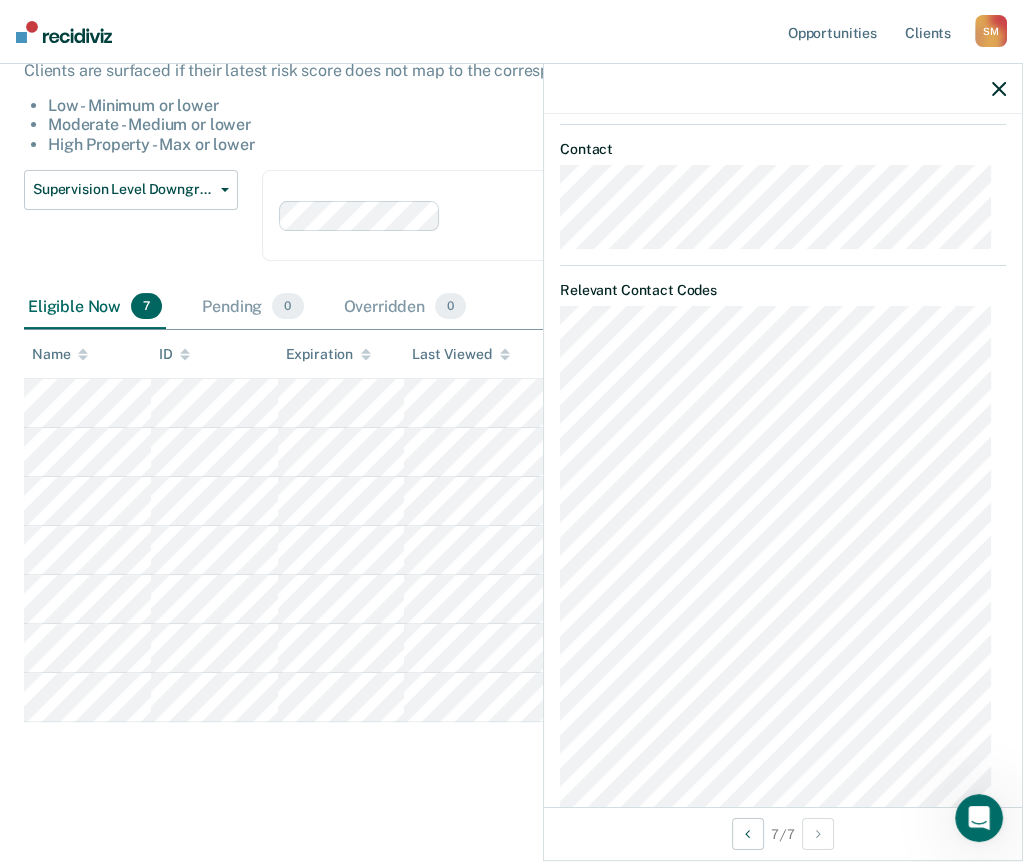 scroll, scrollTop: 0, scrollLeft: 0, axis: both 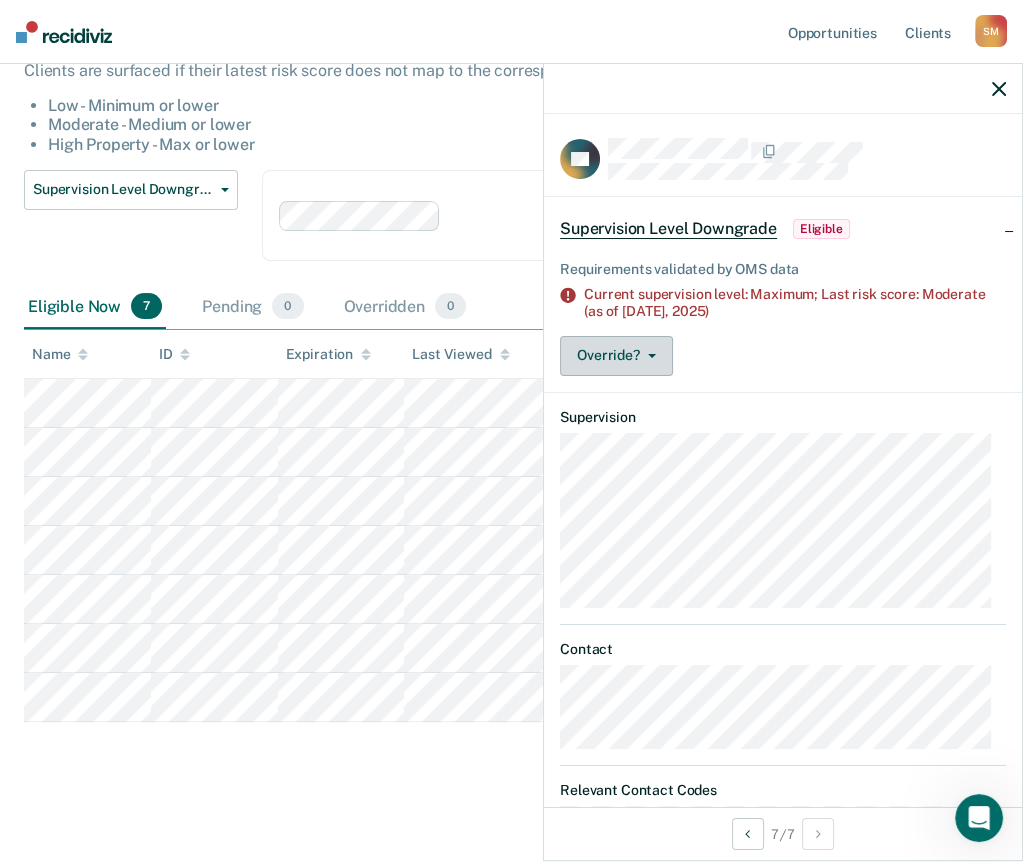 click on "Override?" at bounding box center (616, 356) 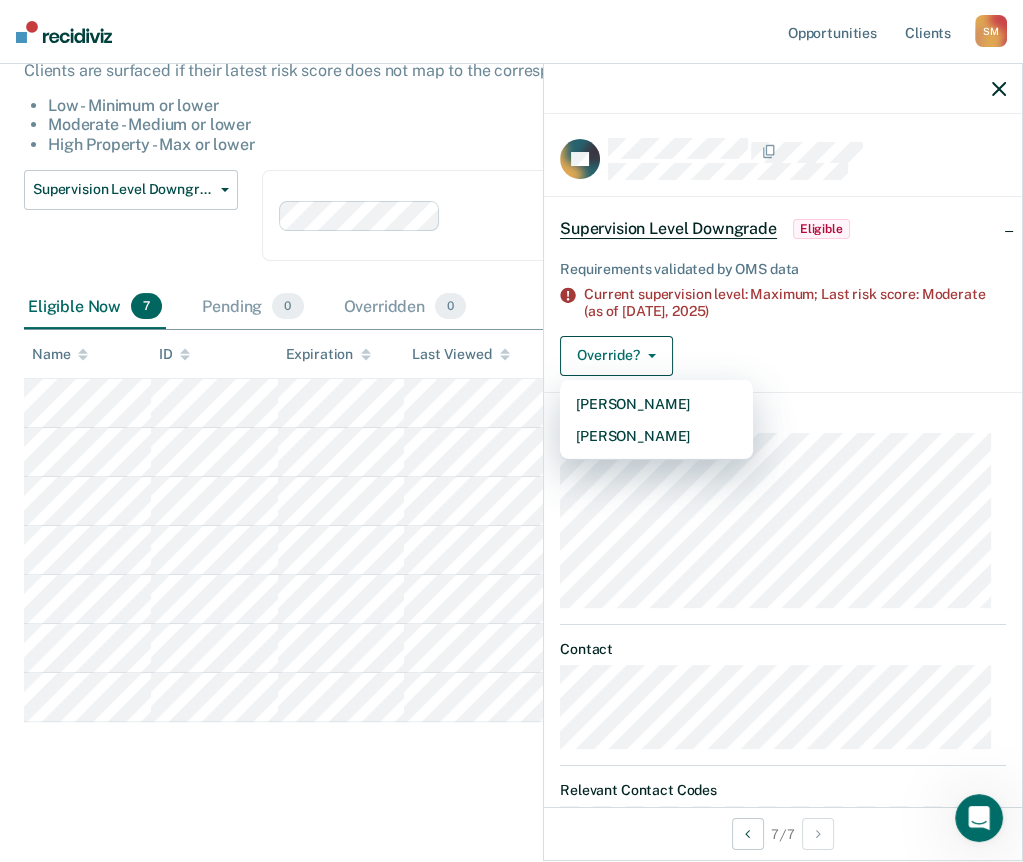 click on "Supervision Level Downgrade   This alert helps staff identify people who may be supervised at a higher level than their latest risk score and directs staff to update their supervision level in eTOMIS.
Clients are surfaced if their latest risk score does not map to the corresponding supervision level as detailed below:
Low - Minimum or lower
Moderate - Medium or lower
High Property - Max or lower
Supervision Level Downgrade Supervision Level Downgrade Suspension of Direct Supervision Compliant Reporting - 2025 Policy Clear   supervision officers D10   Eligible Now 7 Pending 0 Overridden 0
To pick up a draggable item, press the space bar.
While dragging, use the arrow keys to move the item.
Press space again to drop the item in its new position, or press escape to cancel.
Name ID Expiration Last Viewed Status Assigned to" at bounding box center (511, 389) 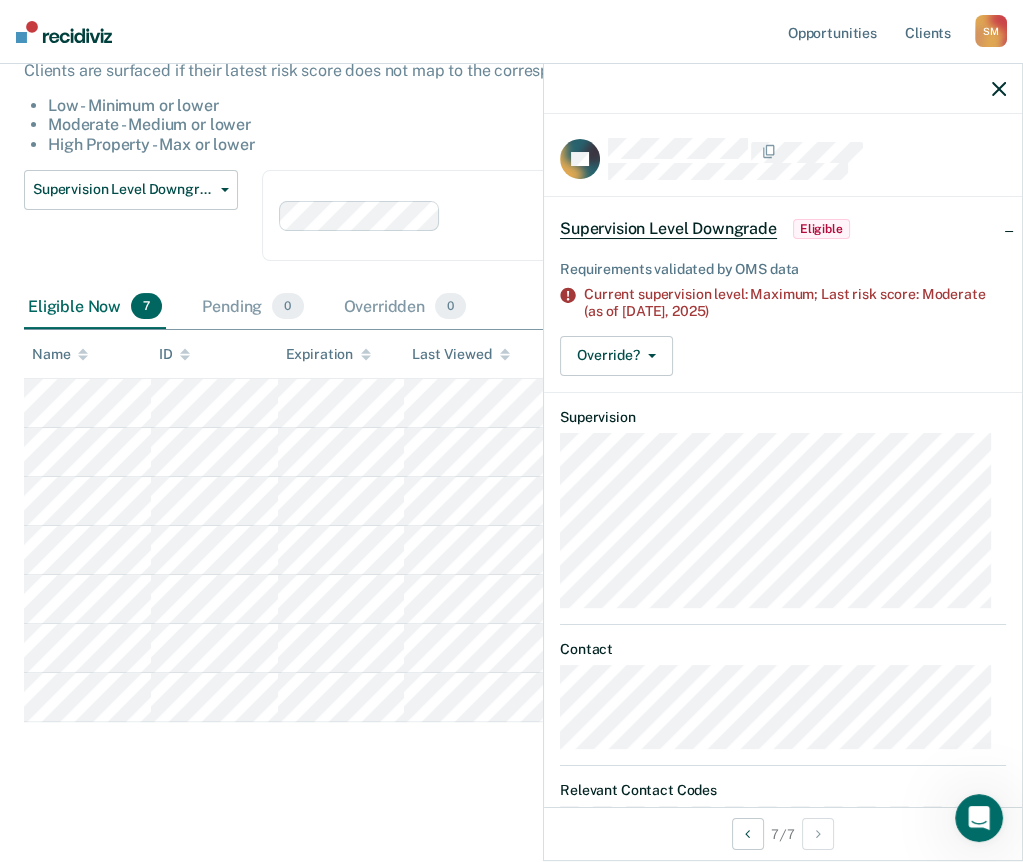 click on "Supervision Level Downgrade   This alert helps staff identify people who may be supervised at a higher level than their latest risk score and directs staff to update their supervision level in eTOMIS.
Clients are surfaced if their latest risk score does not map to the corresponding supervision level as detailed below:
Low - Minimum or lower
Moderate - Medium or lower
High Property - Max or lower
Supervision Level Downgrade Supervision Level Downgrade Suspension of Direct Supervision Compliant Reporting - 2025 Policy Clear   supervision officers D10   Eligible Now 7 Pending 0 Overridden 0
To pick up a draggable item, press the space bar.
While dragging, use the arrow keys to move the item.
Press space again to drop the item in its new position, or press escape to cancel.
Name ID Expiration Last Viewed Status Assigned to" at bounding box center [511, 365] 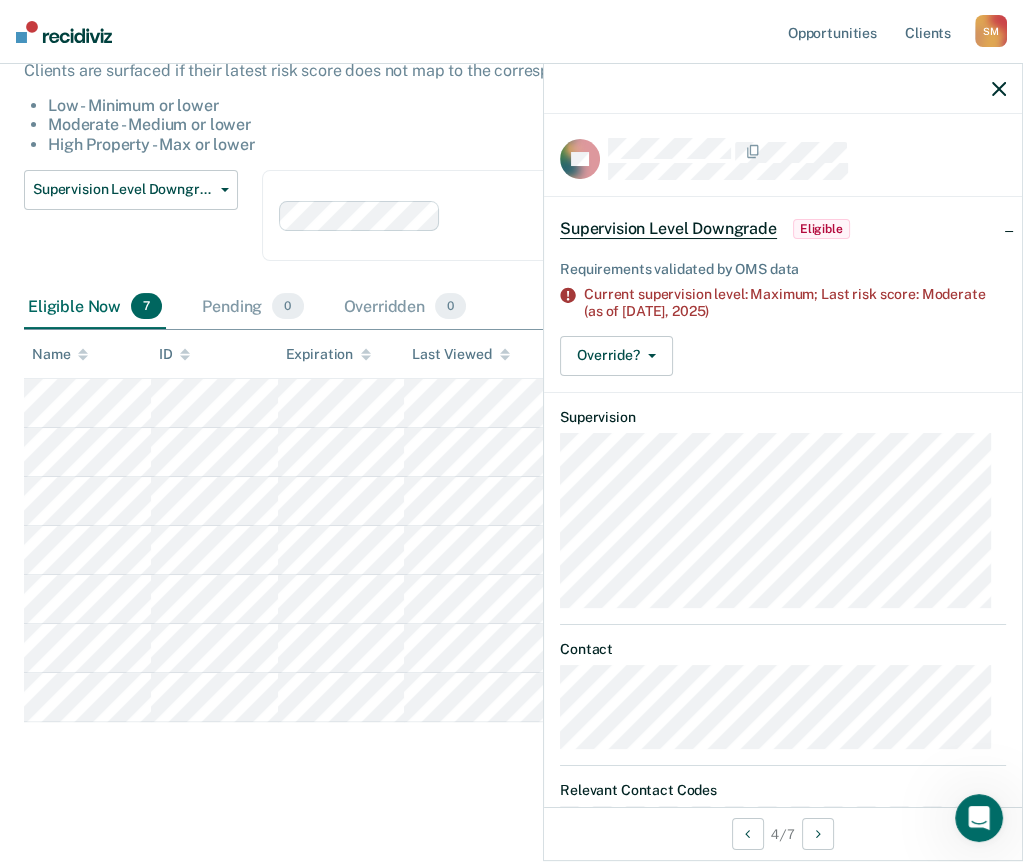 click on "Supervision Level Downgrade   This alert helps staff identify people who may be supervised at a higher level than their latest risk score and directs staff to update their supervision level in eTOMIS.
Clients are surfaced if their latest risk score does not map to the corresponding supervision level as detailed below:
Low - Minimum or lower
Moderate - Medium or lower
High Property - Max or lower
Supervision Level Downgrade Supervision Level Downgrade Suspension of Direct Supervision Compliant Reporting - 2025 Policy Clear   supervision officers D10   Eligible Now 7 Pending 0 Overridden 0
To pick up a draggable item, press the space bar.
While dragging, use the arrow keys to move the item.
Press space again to drop the item in its new position, or press escape to cancel.
Name ID Expiration Last Viewed Status Assigned to" at bounding box center [511, 365] 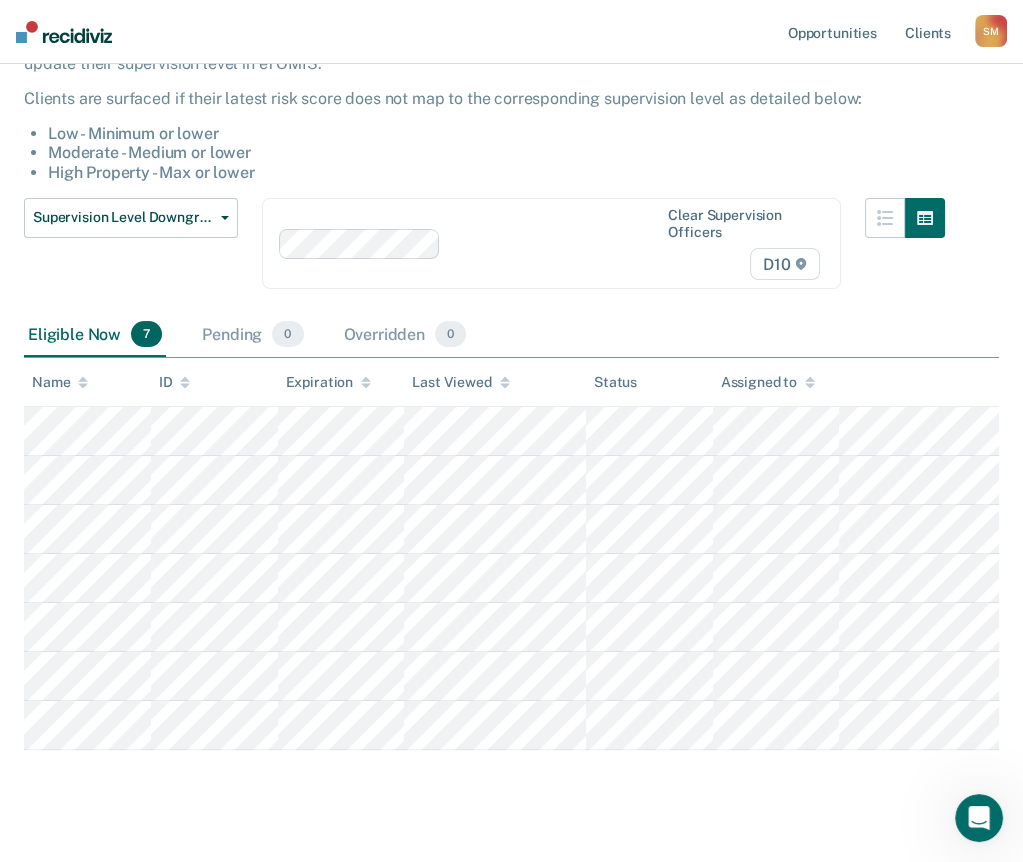 scroll, scrollTop: 190, scrollLeft: 0, axis: vertical 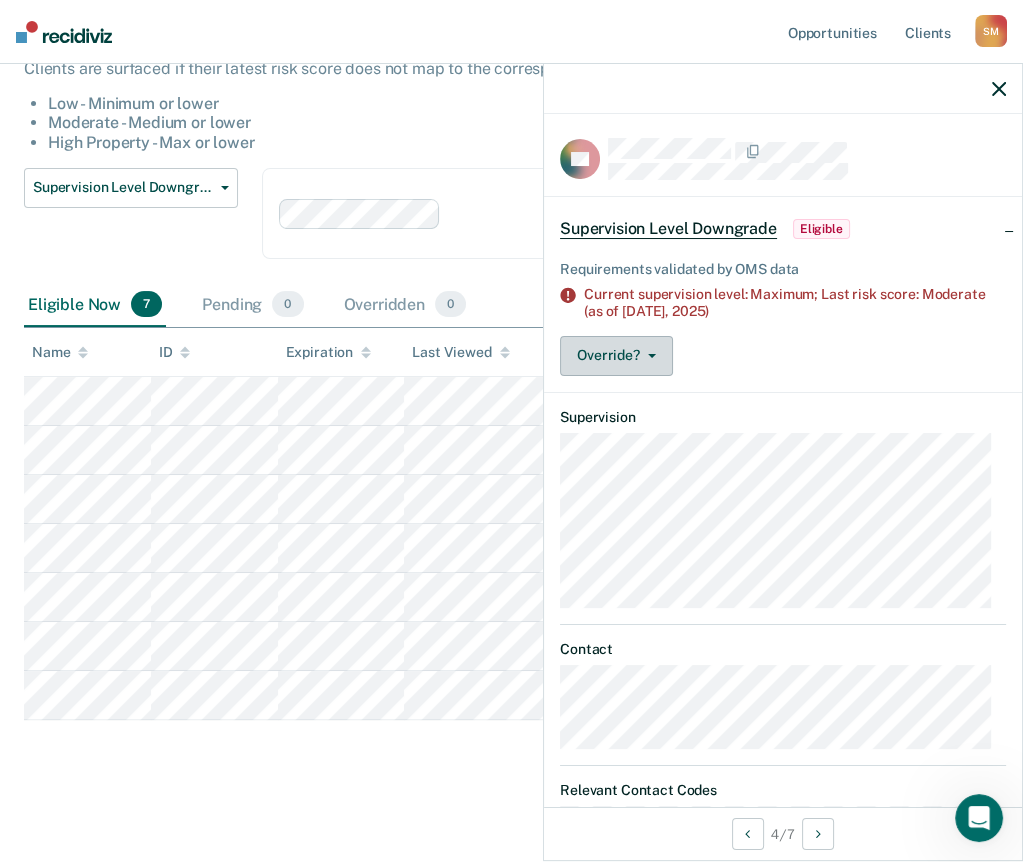 click on "Override?" at bounding box center [616, 356] 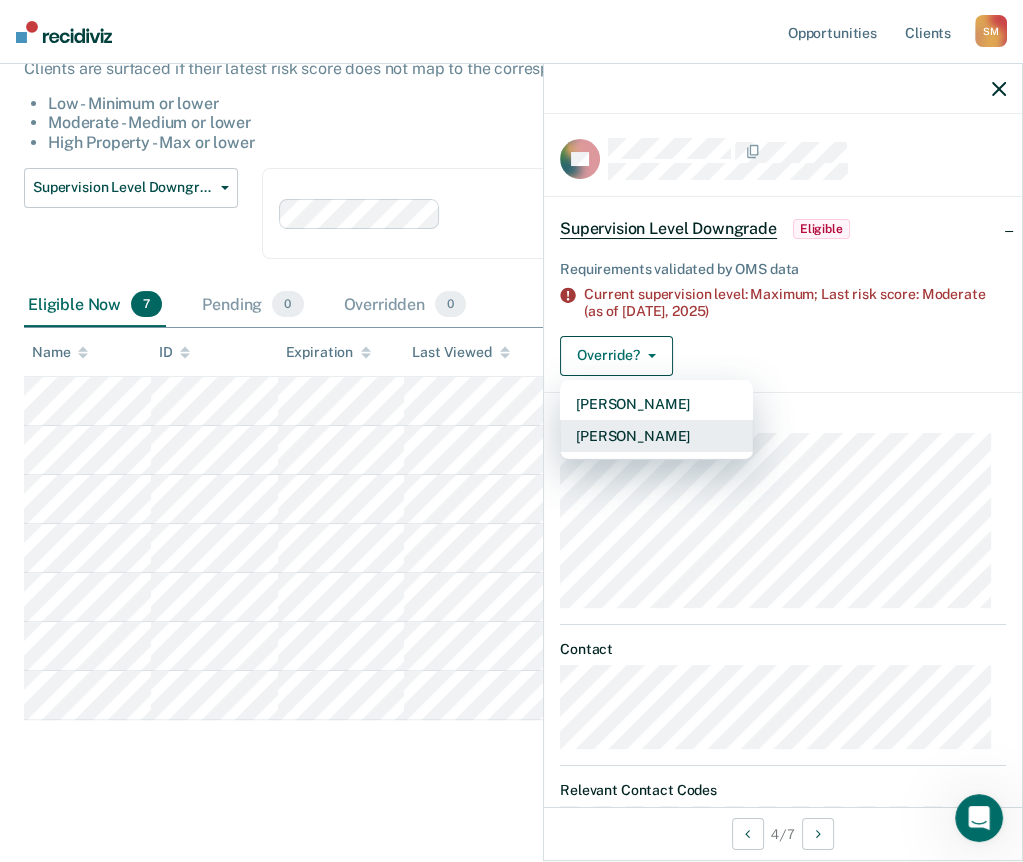 click on "[PERSON_NAME]" at bounding box center (656, 436) 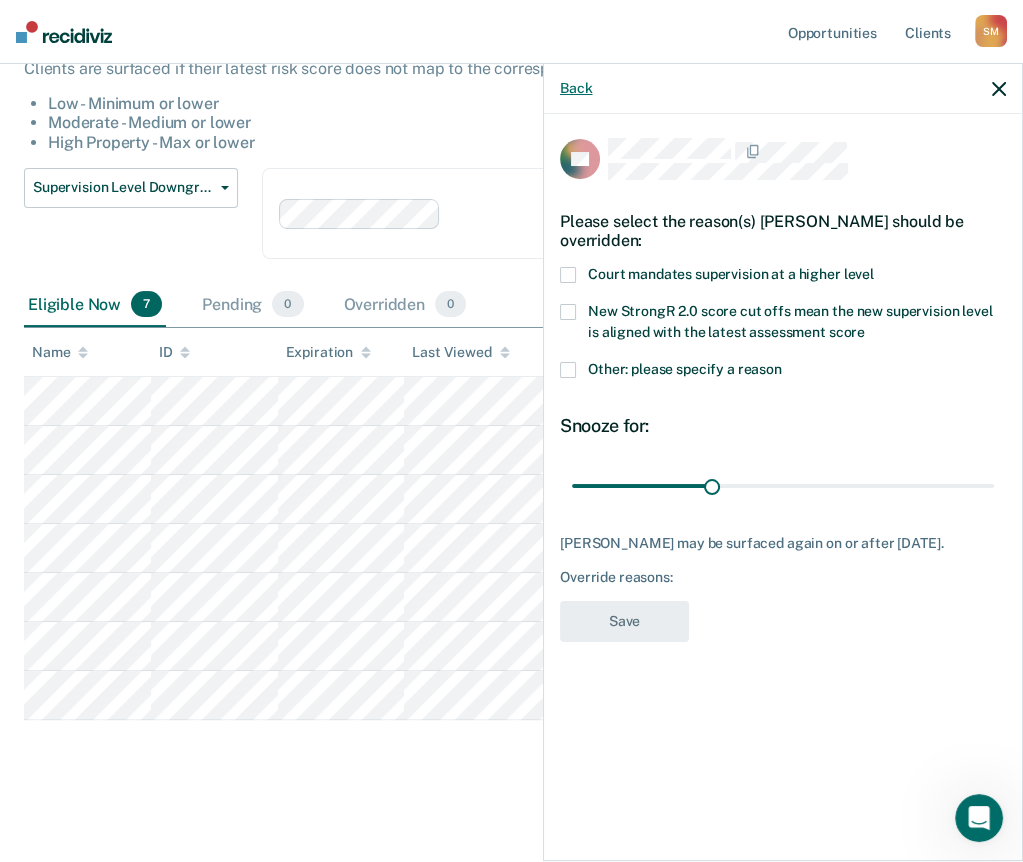 click on "Back" at bounding box center (576, 88) 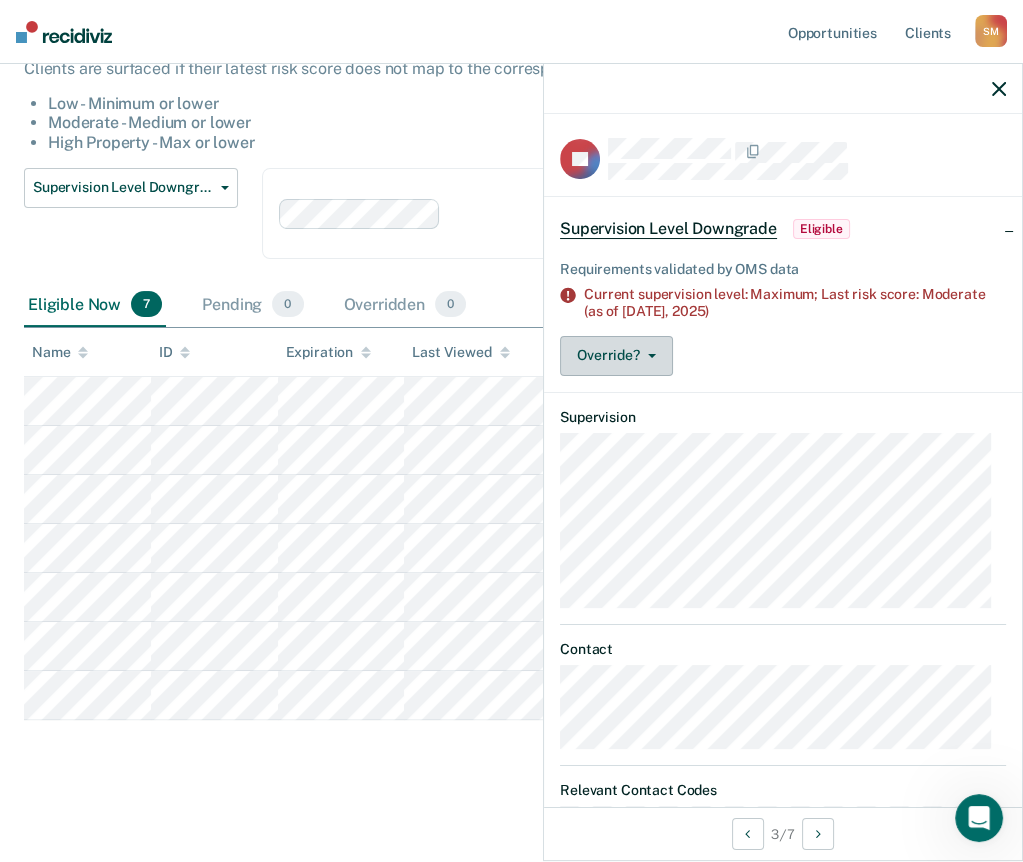 click on "Override?" at bounding box center [616, 356] 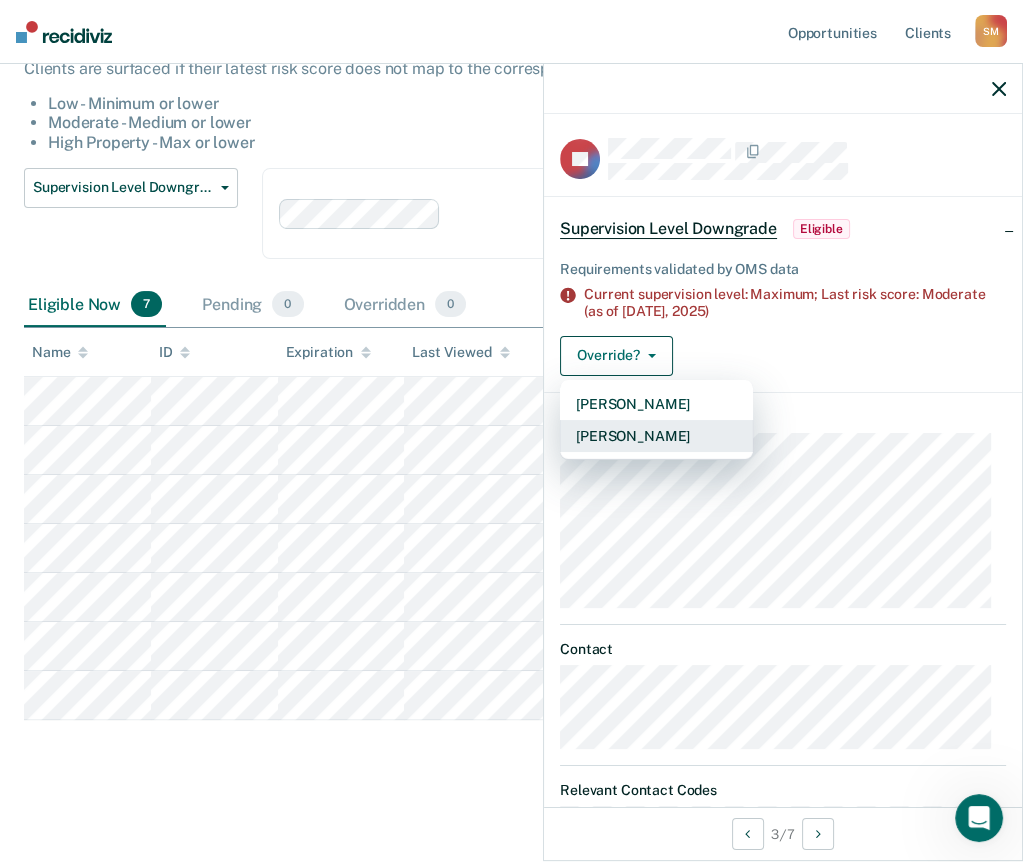 click on "[PERSON_NAME]" at bounding box center (656, 436) 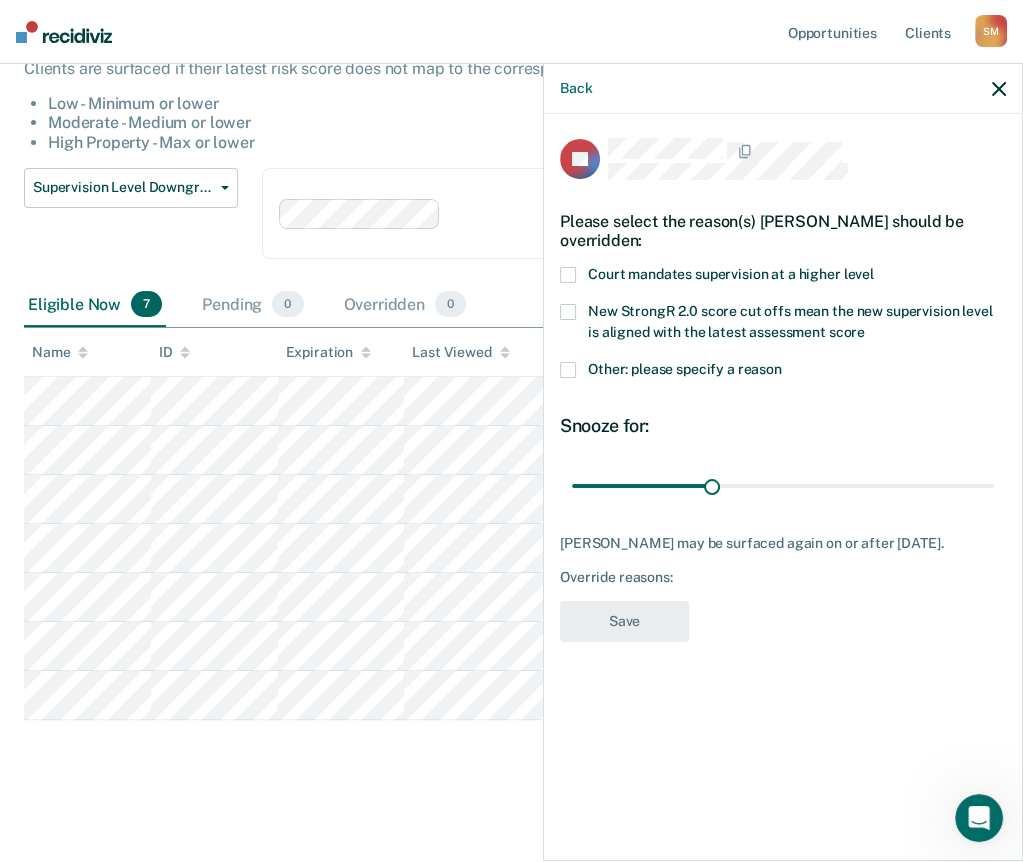 click on "Other: please specify a reason" at bounding box center [783, 372] 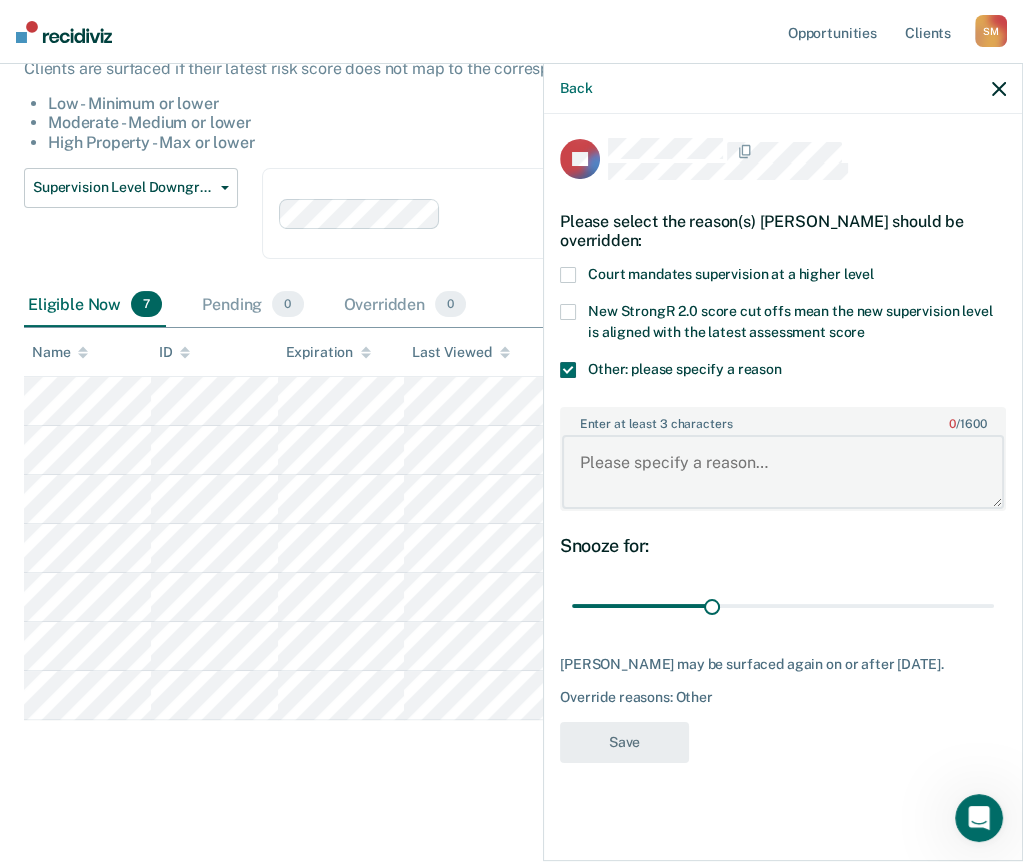 click on "Enter at least 3 characters 0  /  1600" at bounding box center [783, 472] 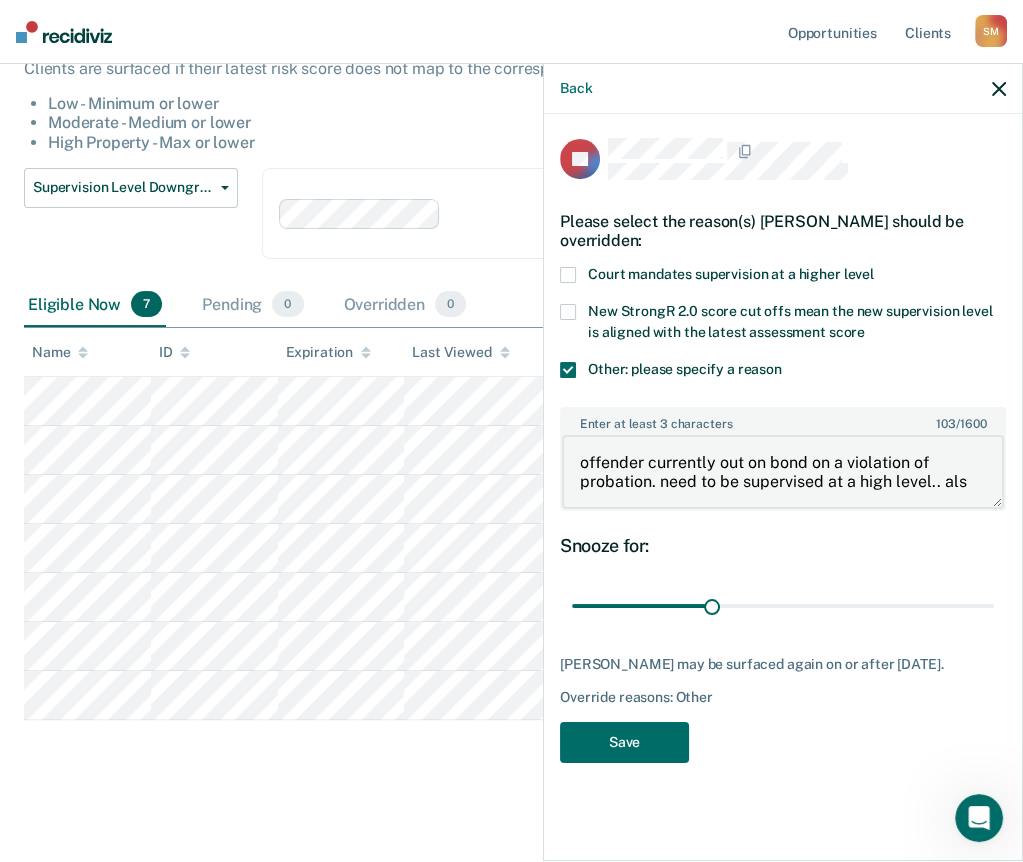 scroll, scrollTop: 0, scrollLeft: 0, axis: both 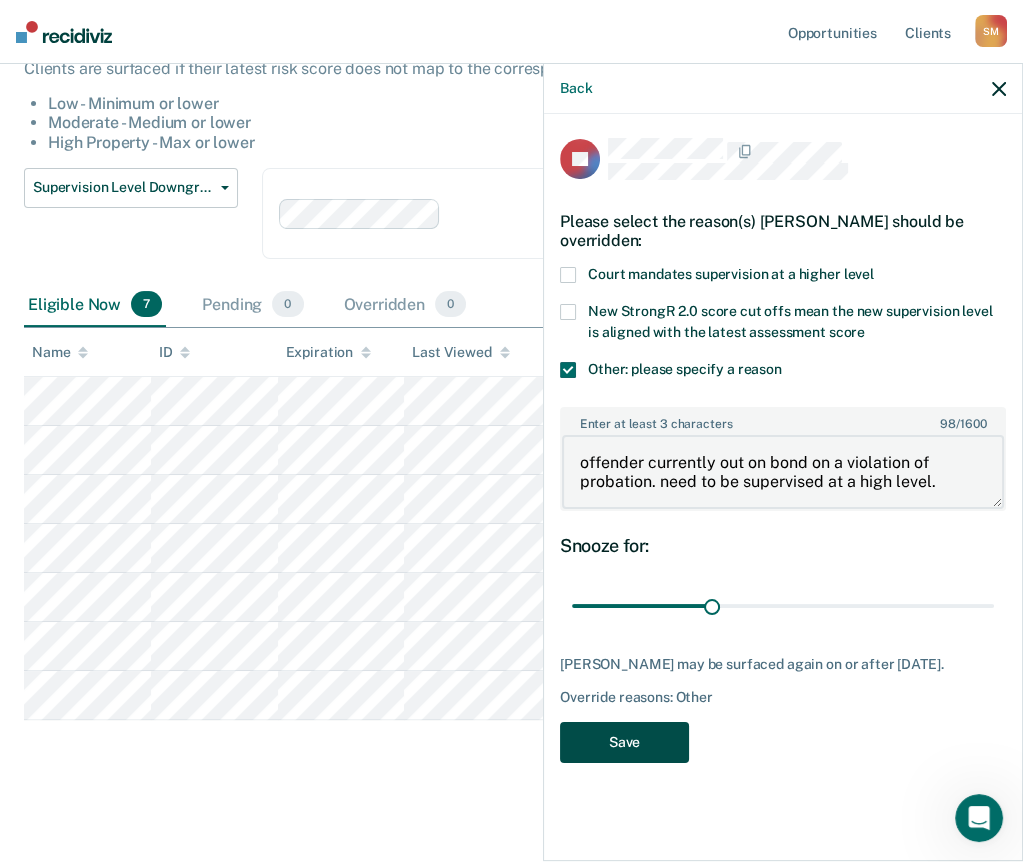 type on "offender currently out on bond on a violation of probation. need to be supervised at a high level." 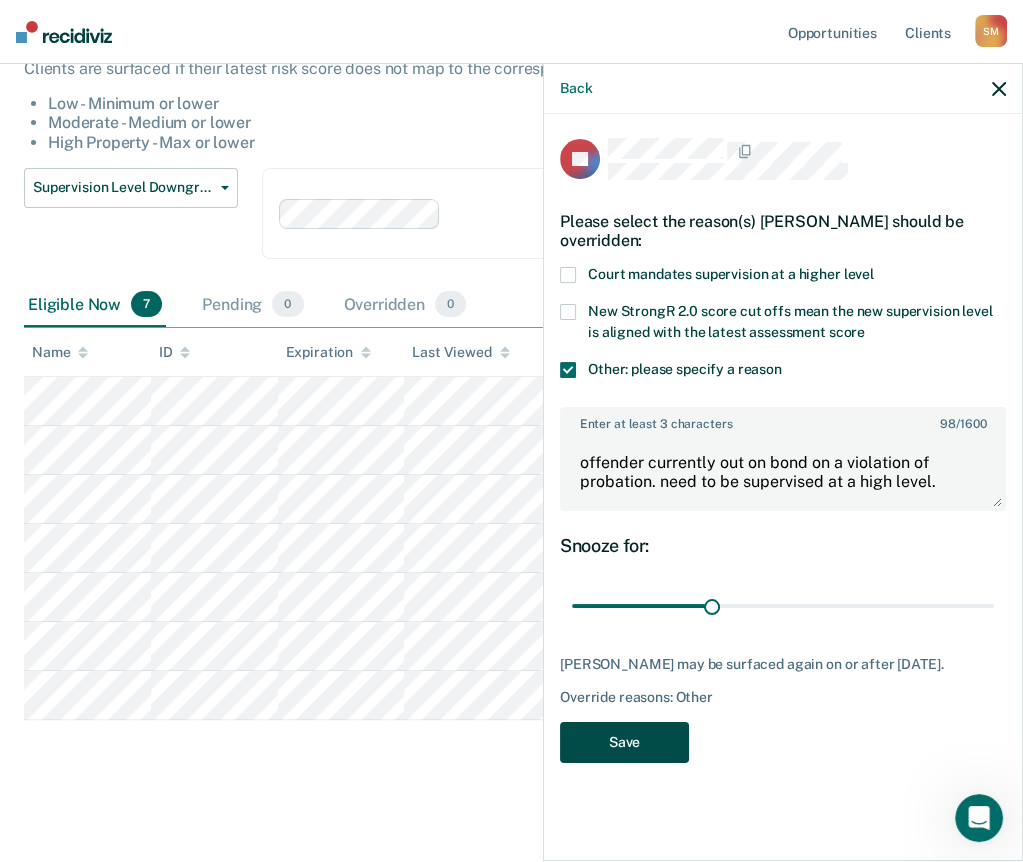 click on "Save" at bounding box center (624, 742) 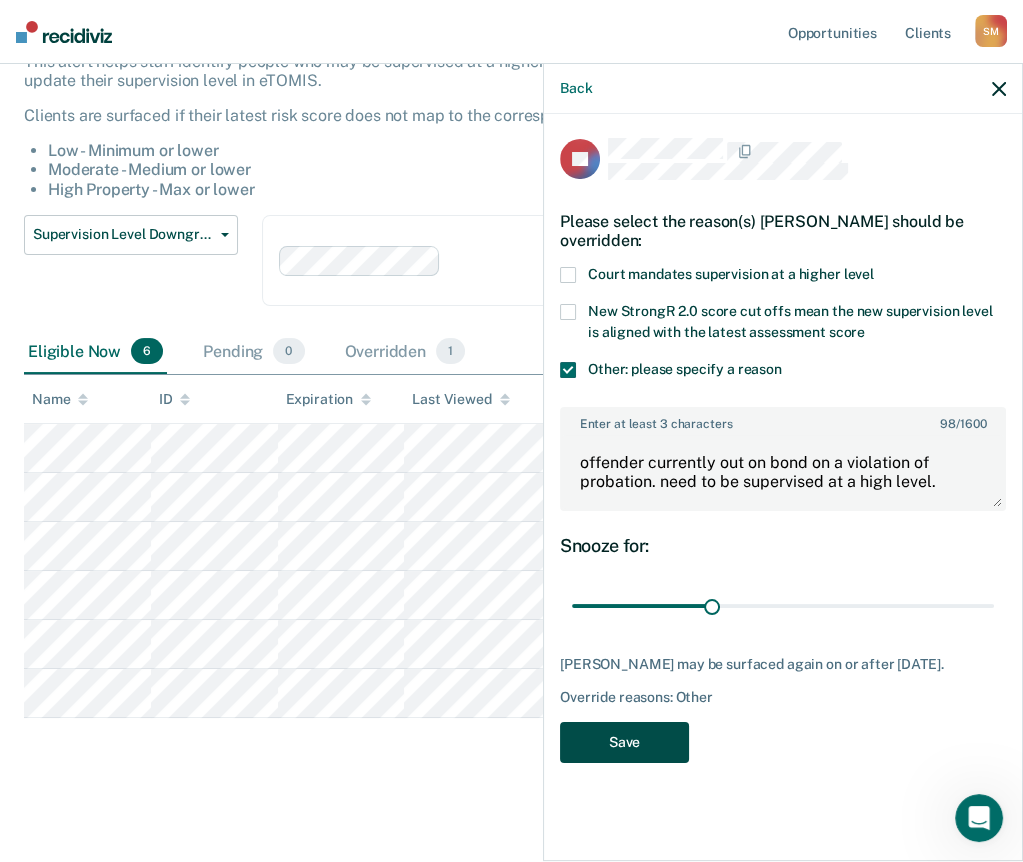 scroll, scrollTop: 141, scrollLeft: 0, axis: vertical 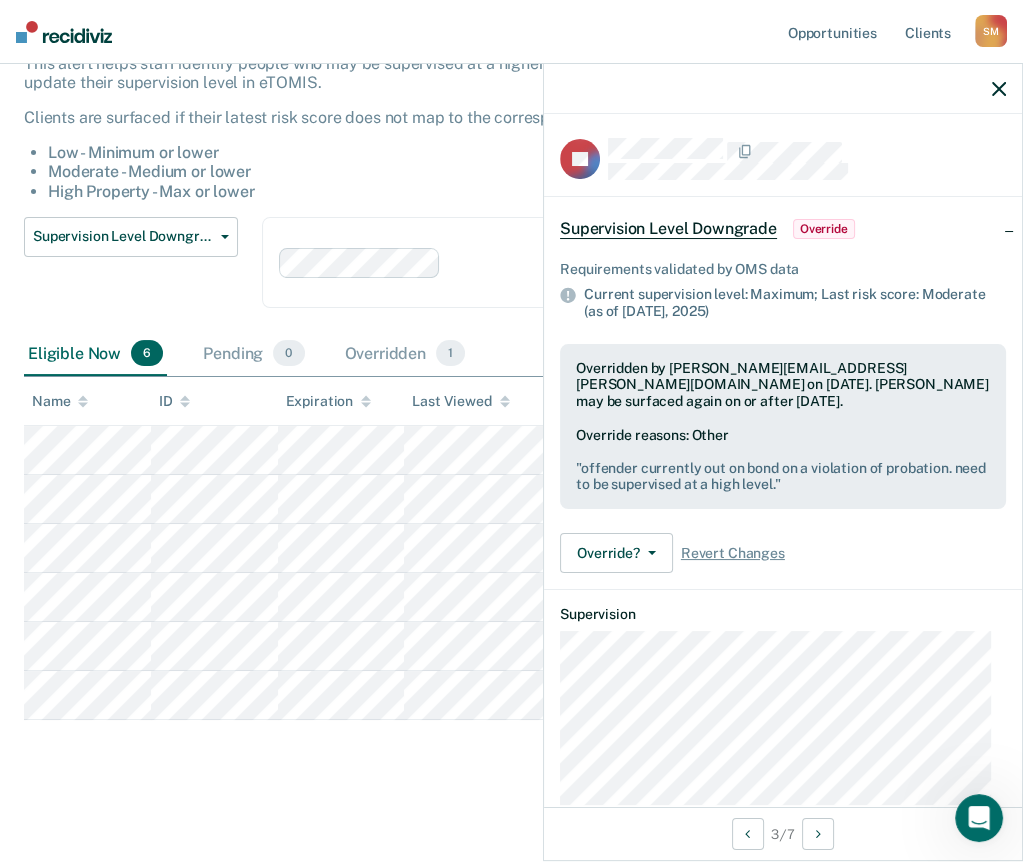 click on "Overridden by [PERSON_NAME][EMAIL_ADDRESS][PERSON_NAME][DOMAIN_NAME] on [DATE]. [PERSON_NAME] may be surfaced again on or after [DATE].     Override reasons: Other " offender currently out on bond on a violation of probation. need to be supervised at a high level. "" at bounding box center (783, 427) 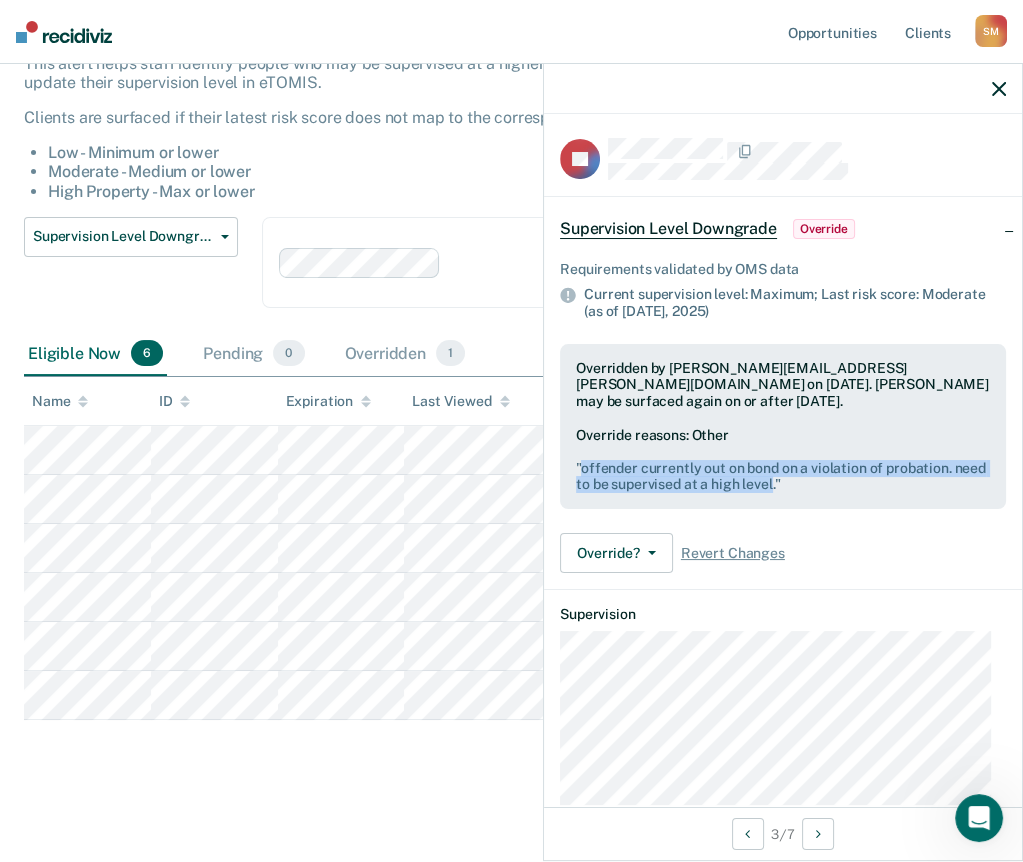 drag, startPoint x: 809, startPoint y: 486, endPoint x: 584, endPoint y: 462, distance: 226.27638 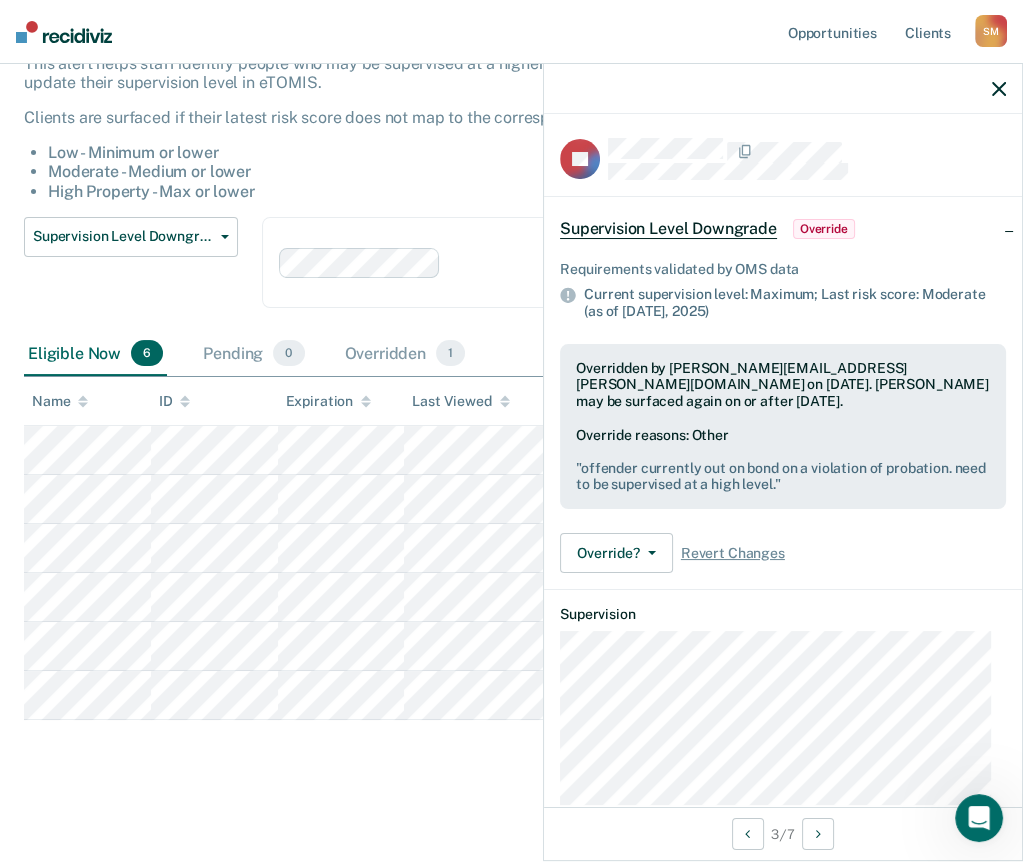 drag, startPoint x: 333, startPoint y: 759, endPoint x: 334, endPoint y: 729, distance: 30.016663 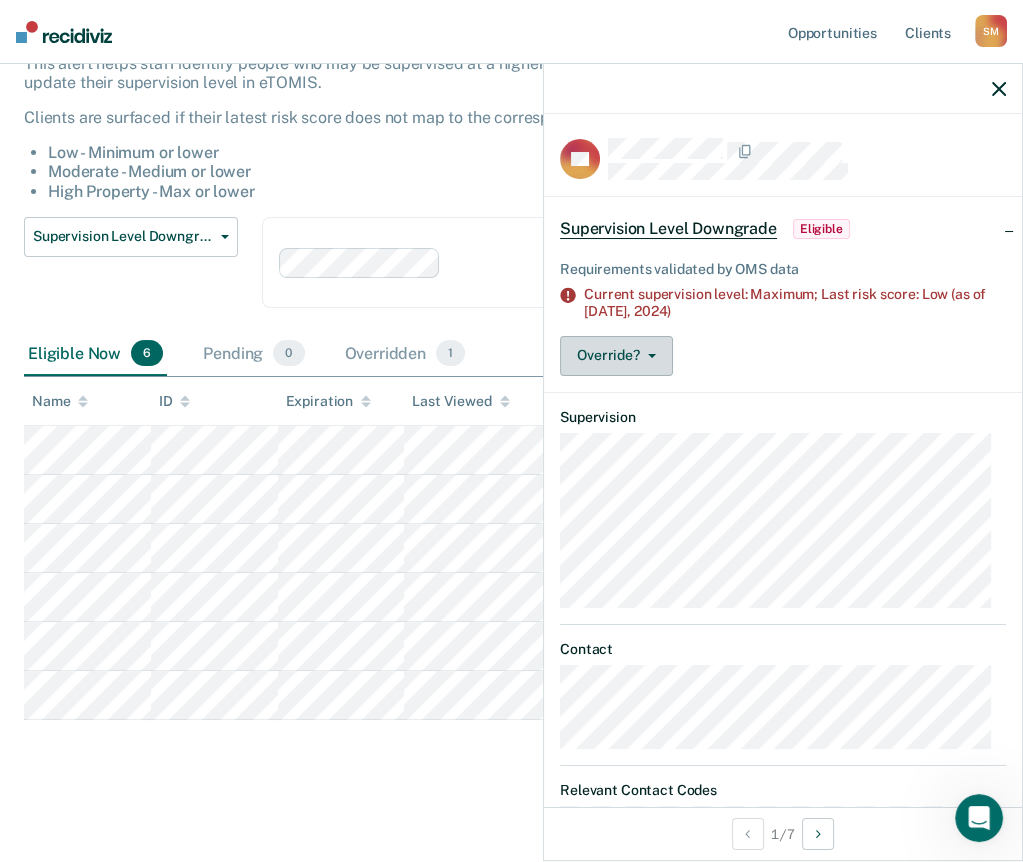 click on "Override?" at bounding box center (616, 356) 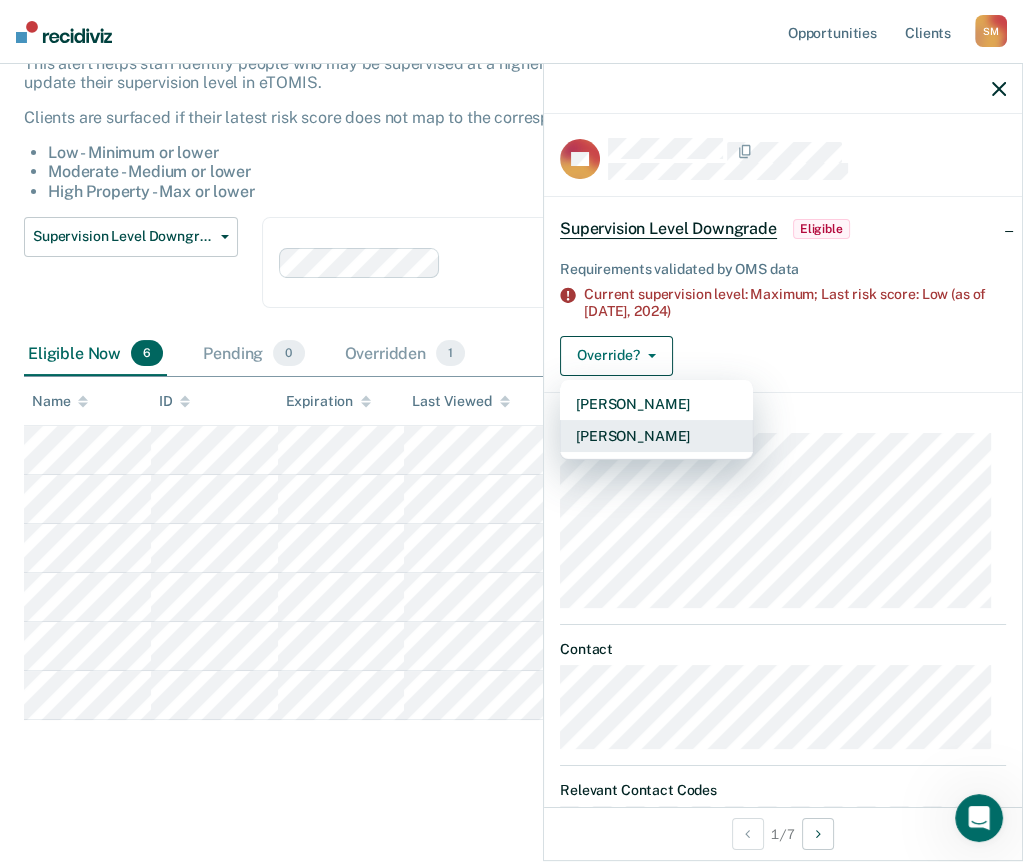 click on "[PERSON_NAME]" at bounding box center (656, 436) 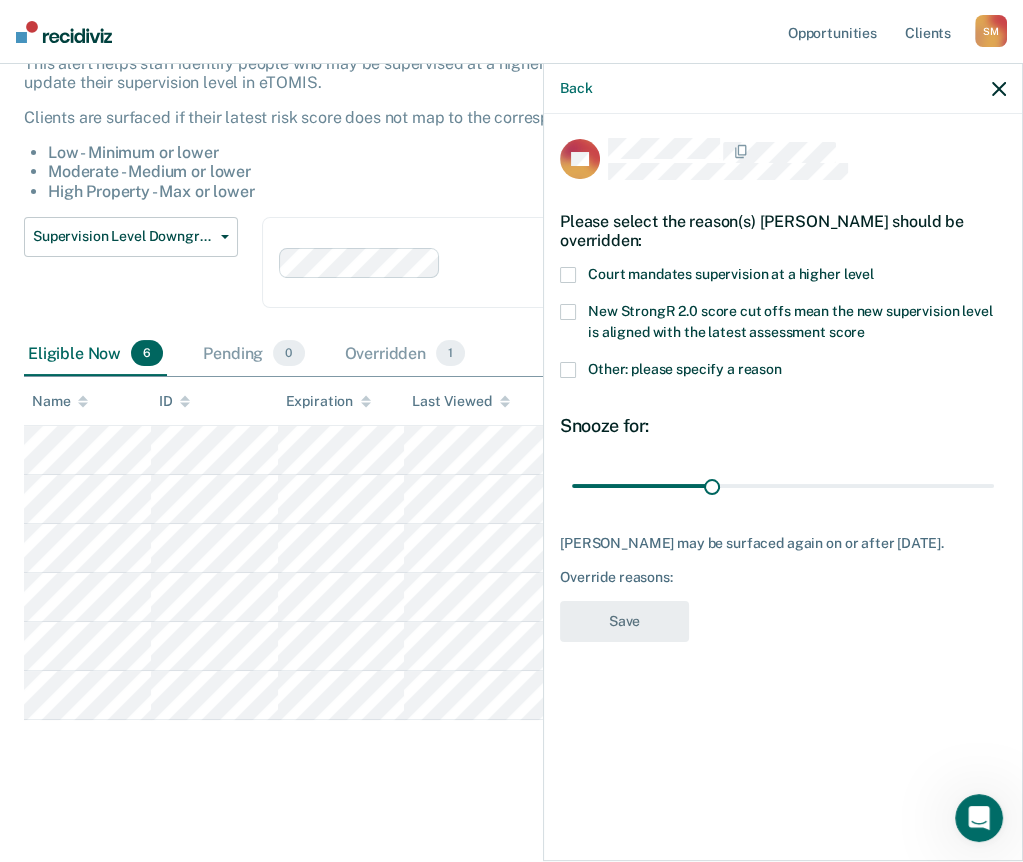 click at bounding box center (568, 370) 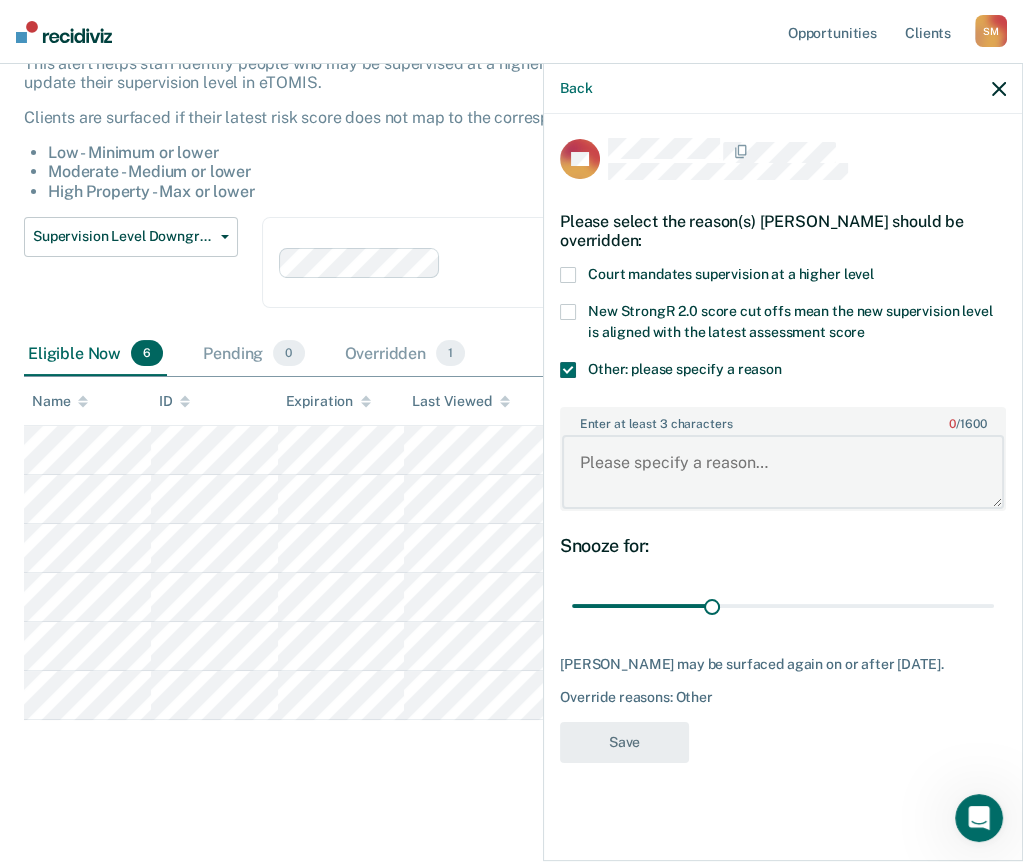 click on "Enter at least 3 characters 0  /  1600" at bounding box center (783, 472) 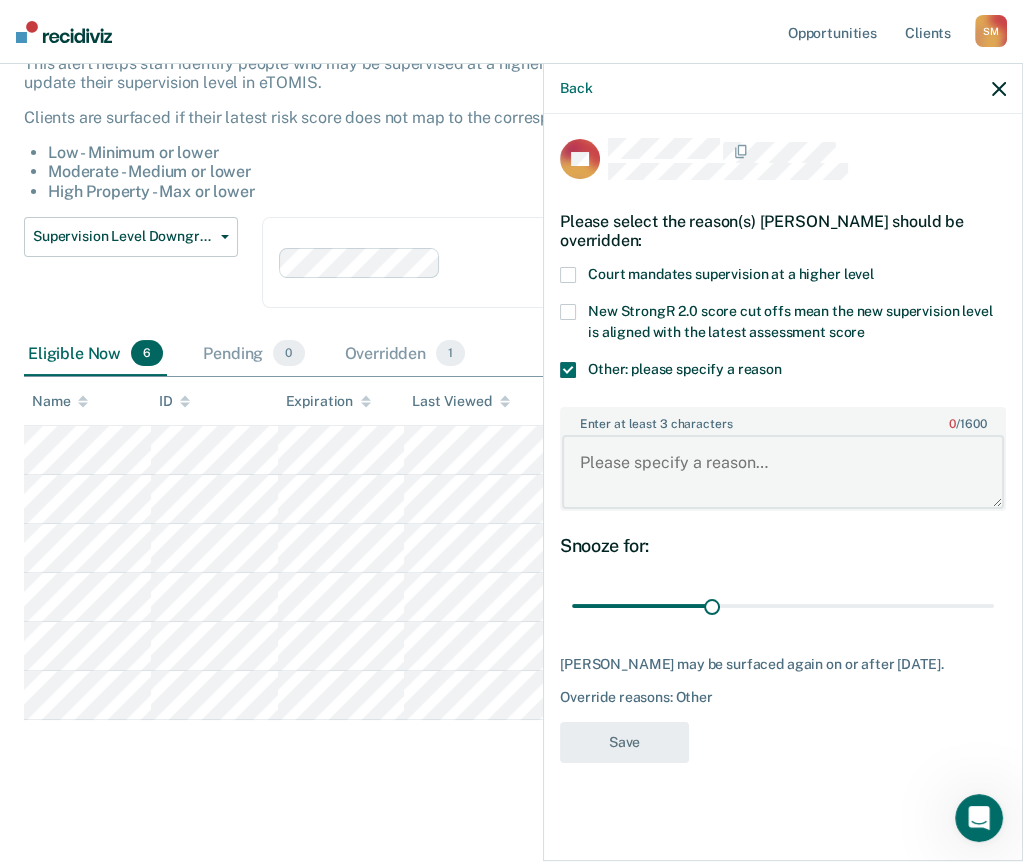 paste on "offender currently out on bond on a violation of probation. need to be supervised at a high level" 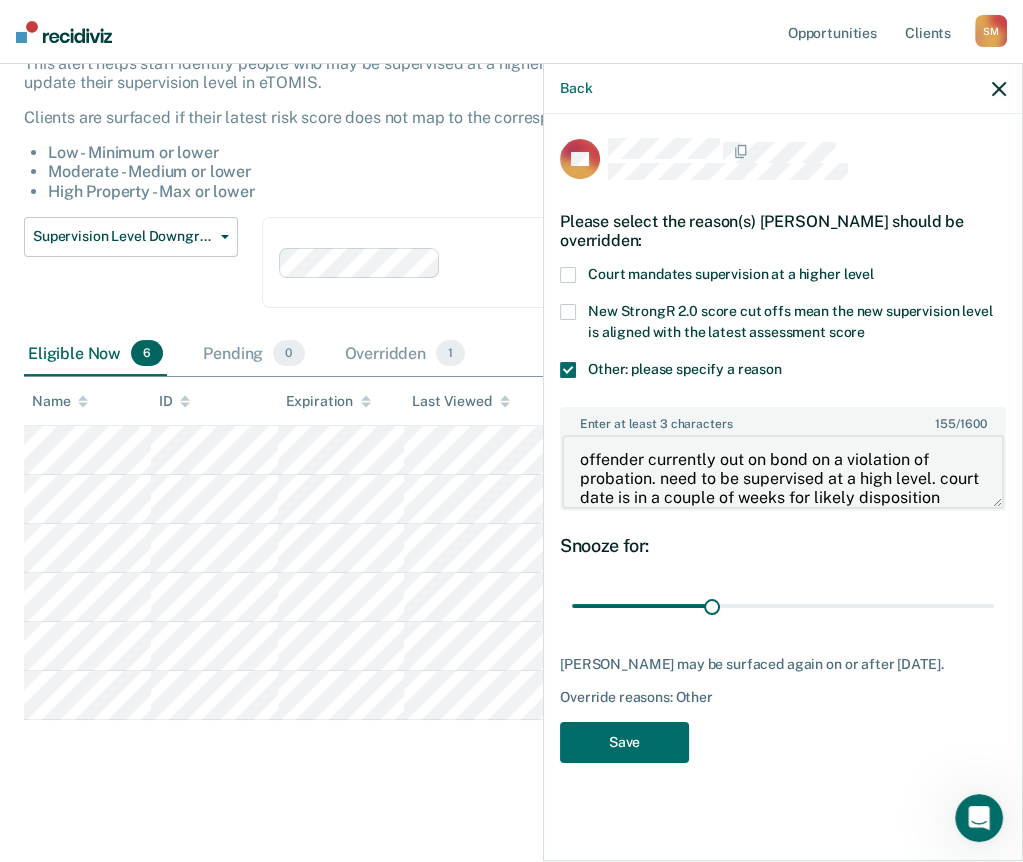 scroll, scrollTop: 22, scrollLeft: 0, axis: vertical 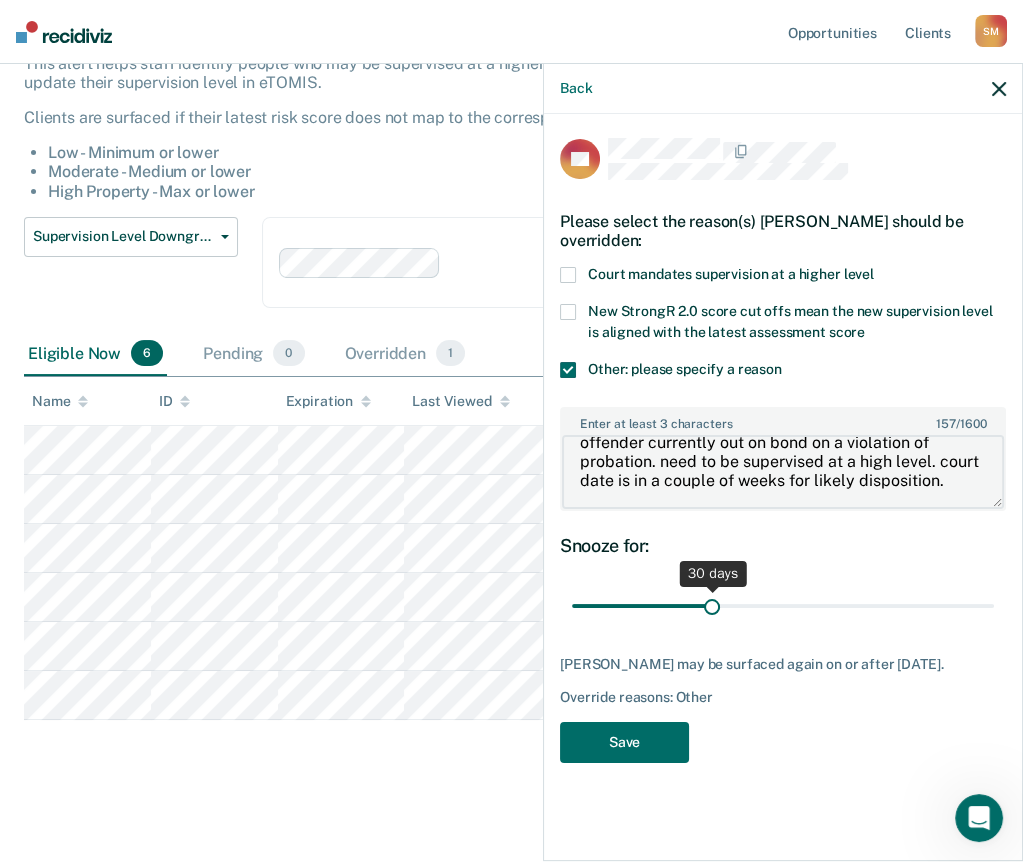 type on "offender currently out on bond on a violation of probation. need to be supervised at a high level. court date is in a couple of weeks for likely disposition." 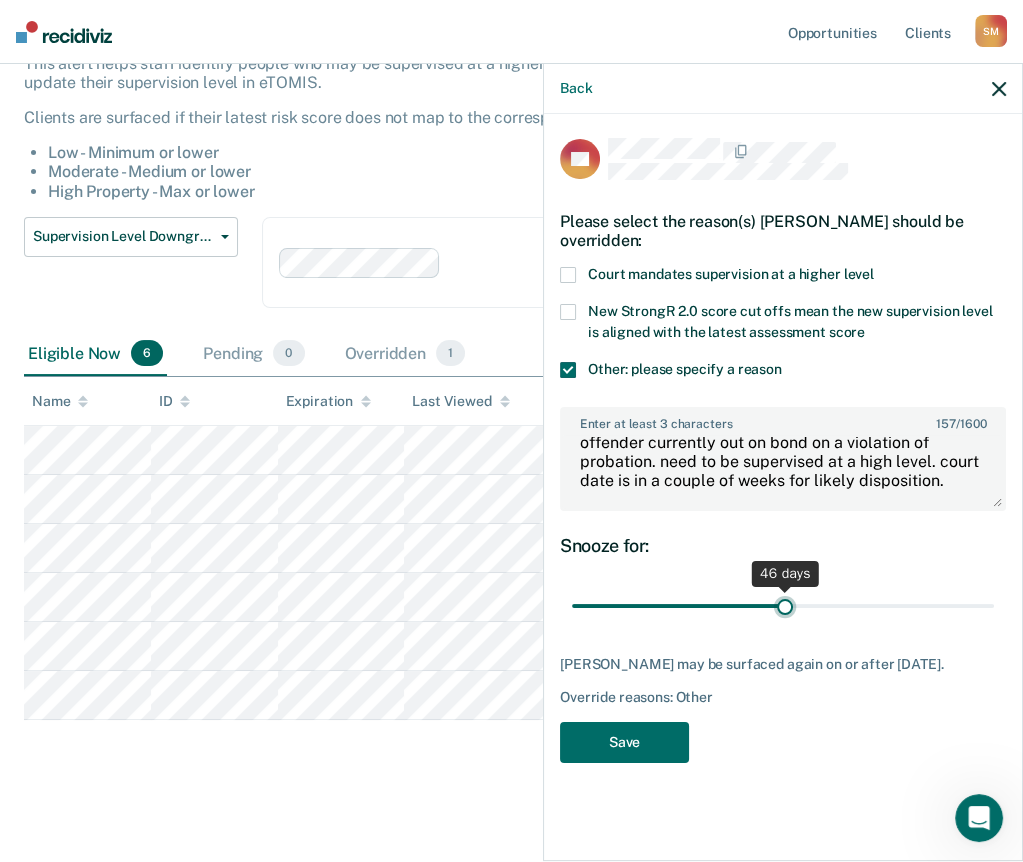 drag, startPoint x: 712, startPoint y: 606, endPoint x: 782, endPoint y: 612, distance: 70.256676 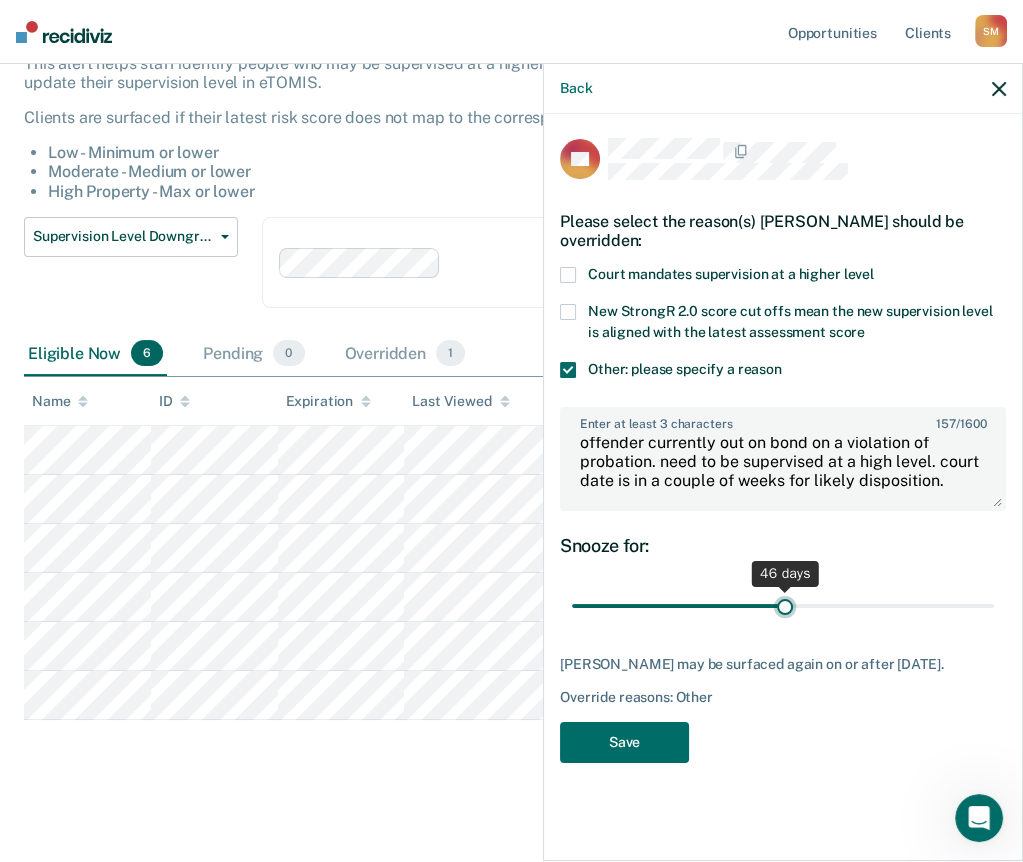 click at bounding box center [783, 606] 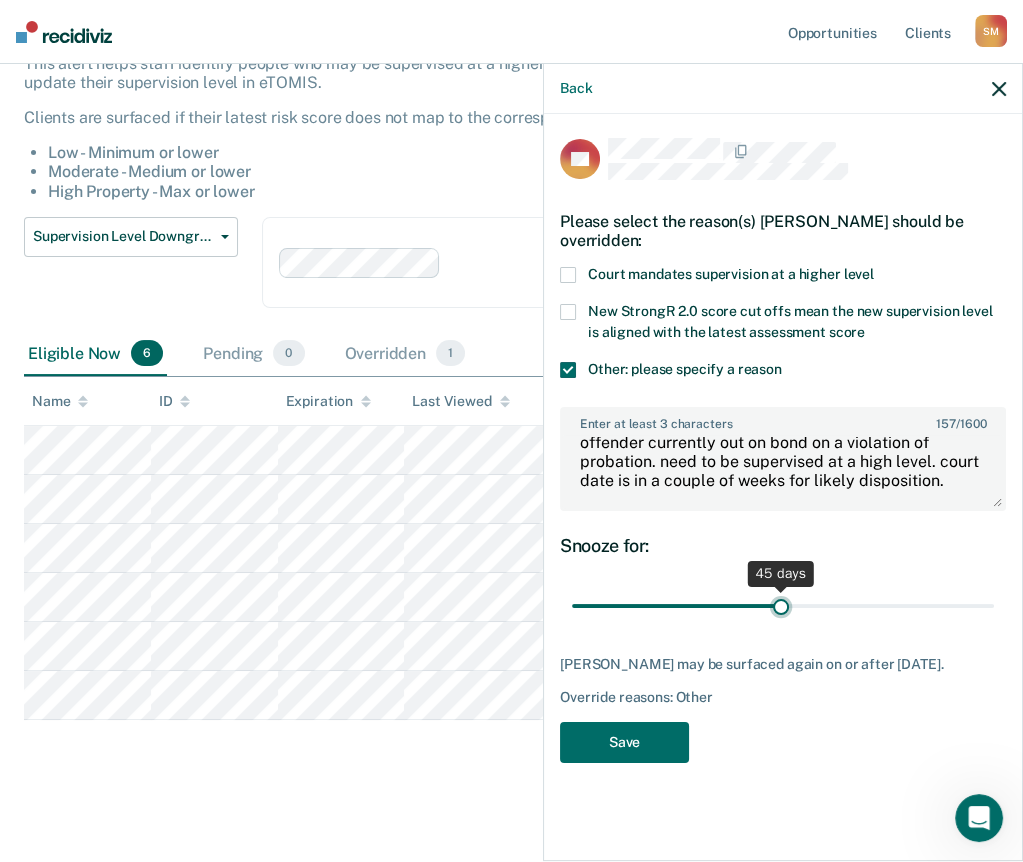 click at bounding box center [783, 606] 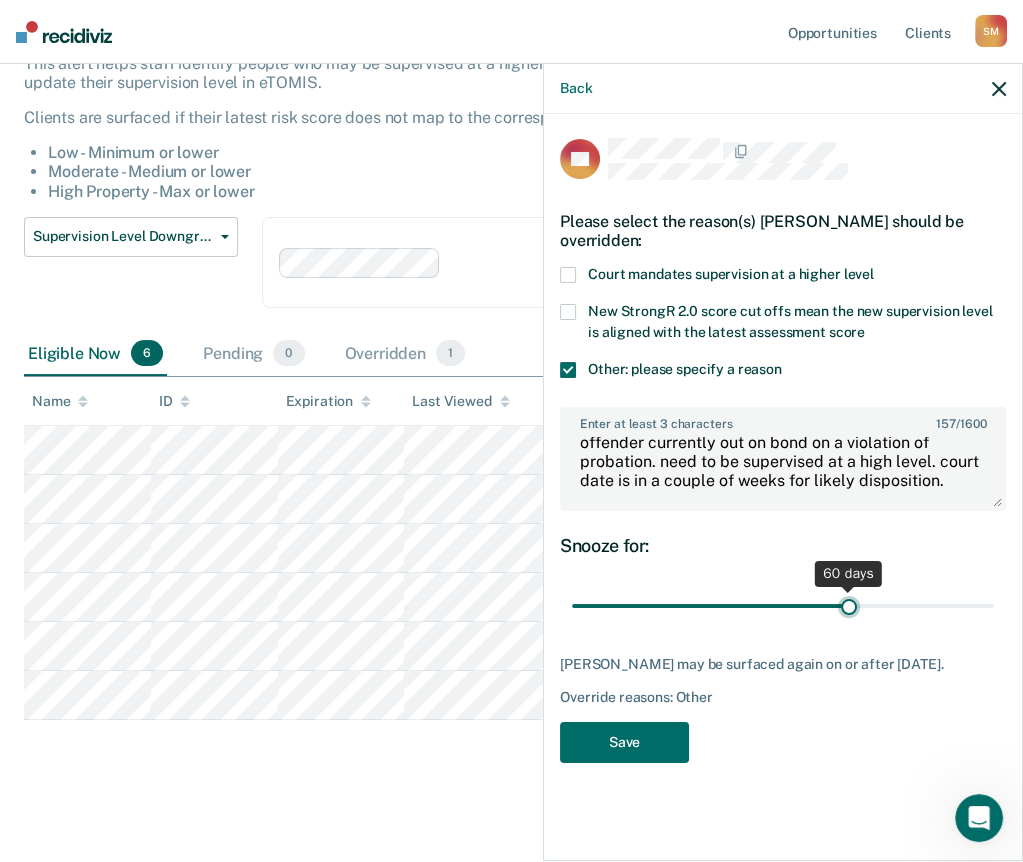 drag, startPoint x: 786, startPoint y: 603, endPoint x: 850, endPoint y: 613, distance: 64.77654 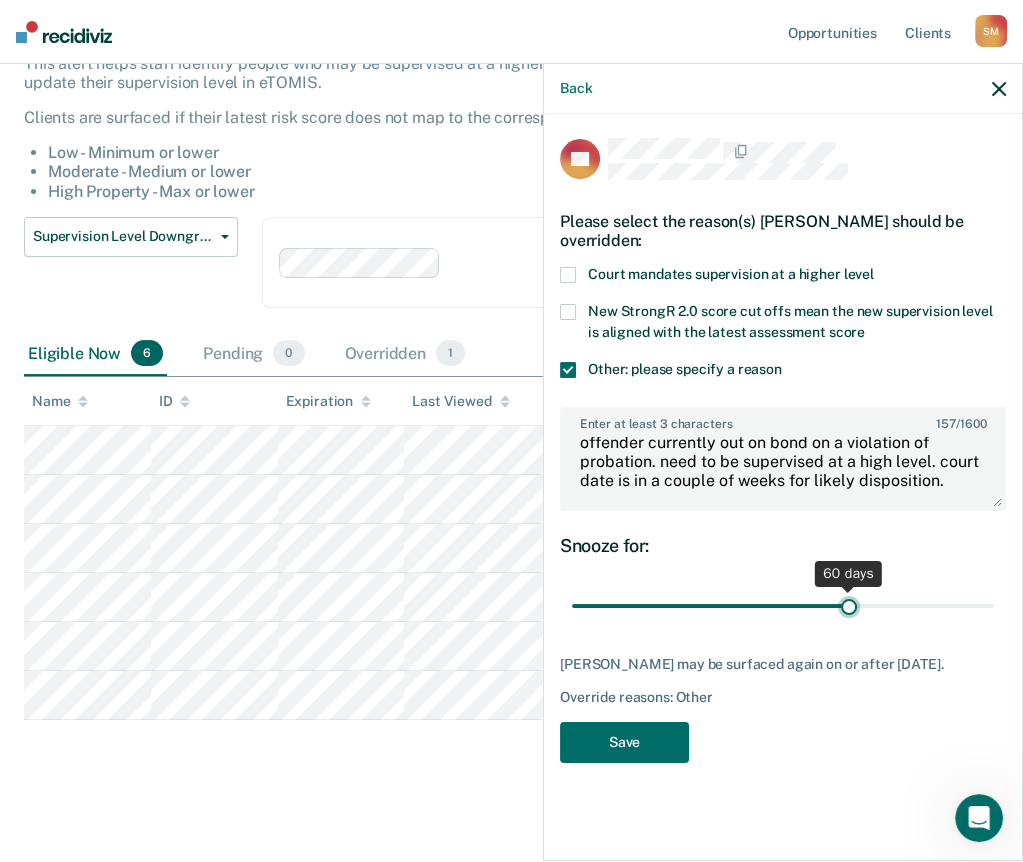 type on "60" 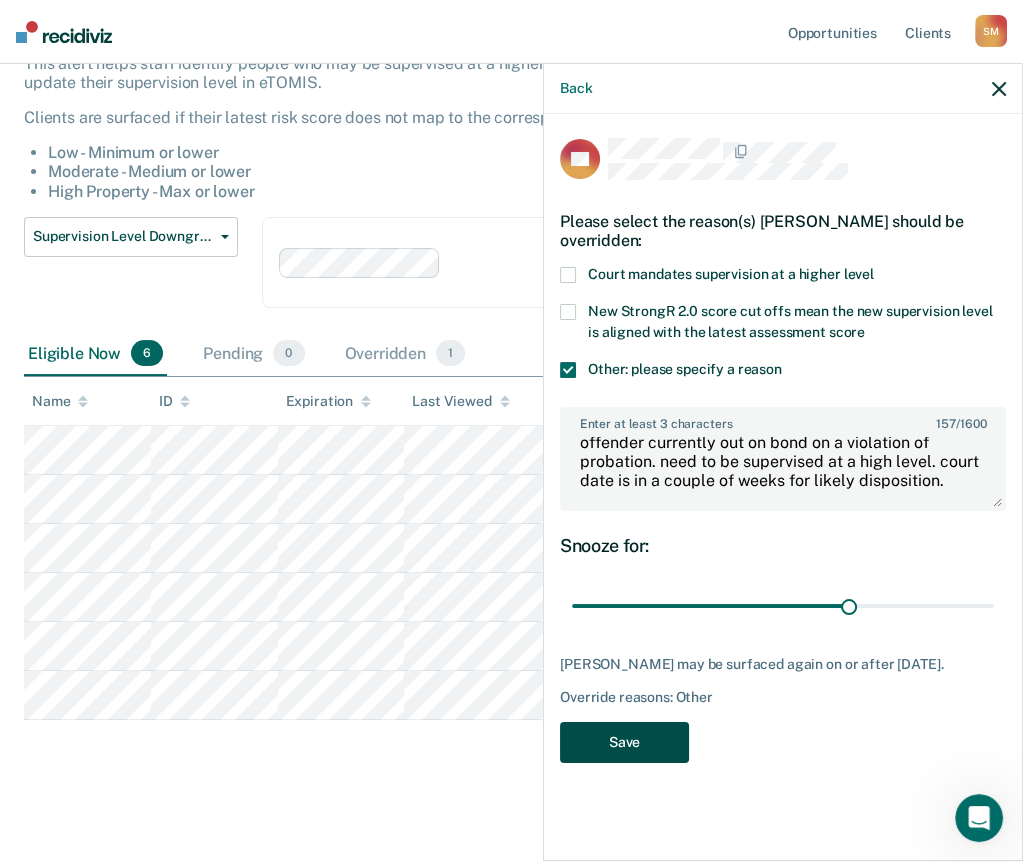 click on "Save" at bounding box center (624, 742) 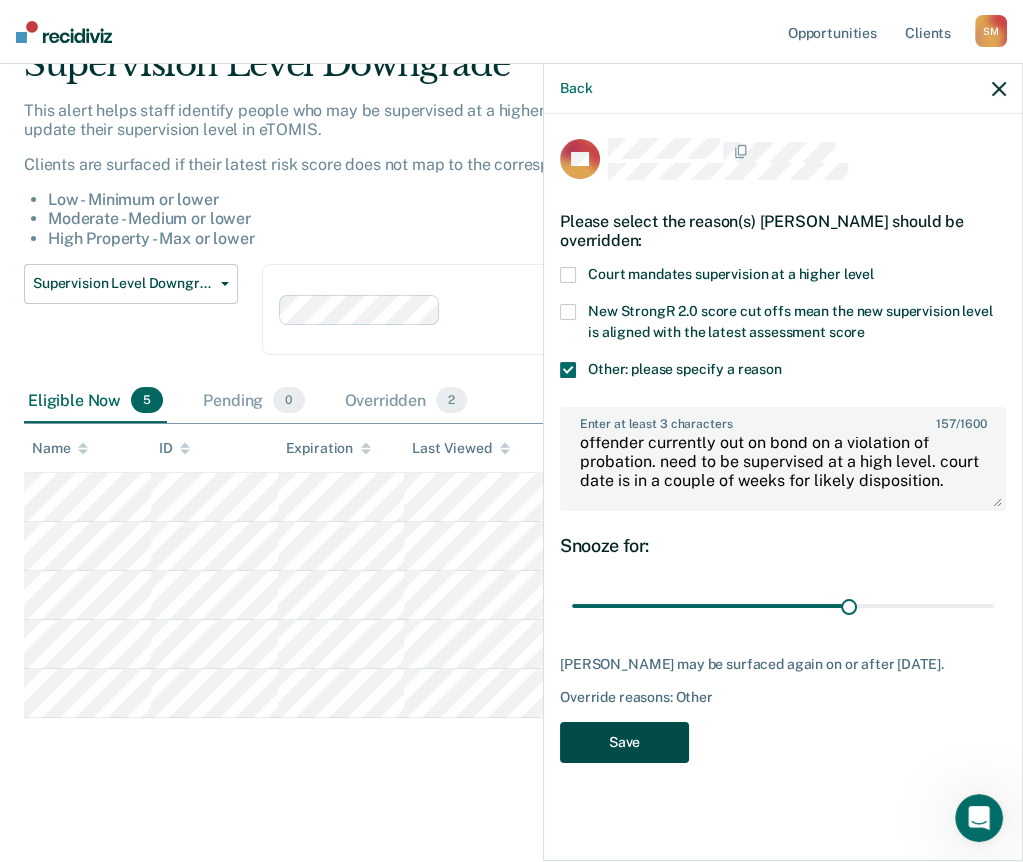 scroll, scrollTop: 92, scrollLeft: 0, axis: vertical 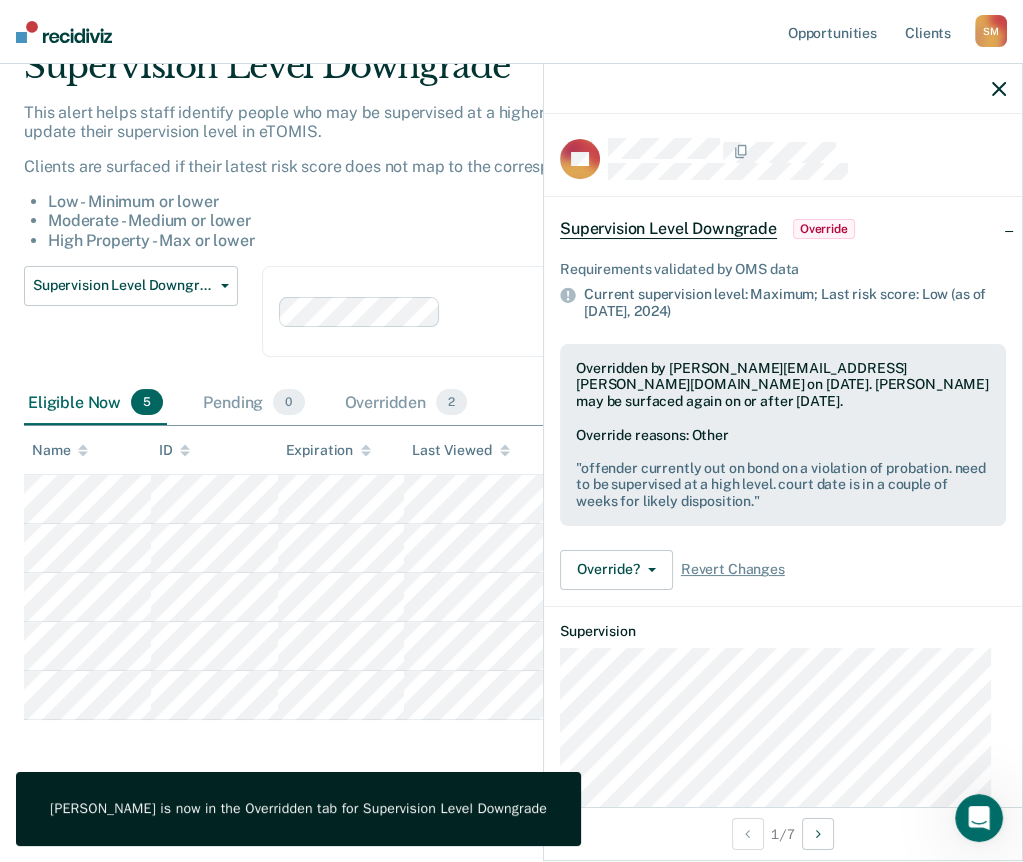 click 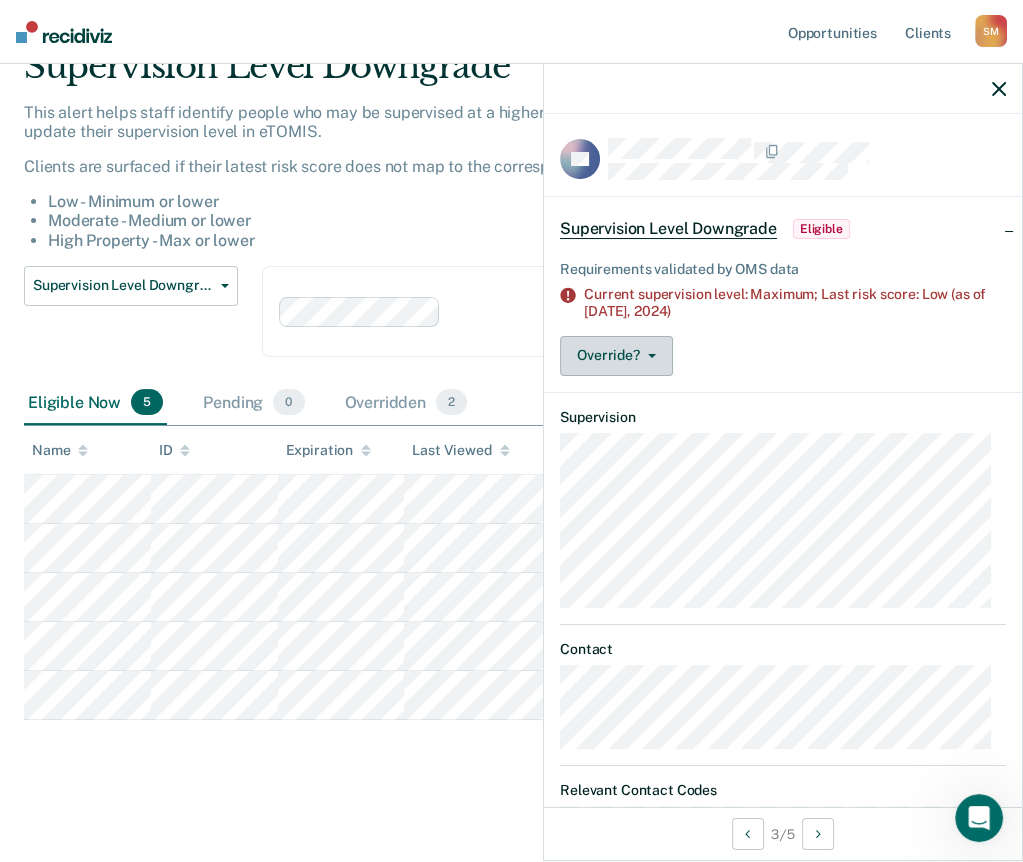 click 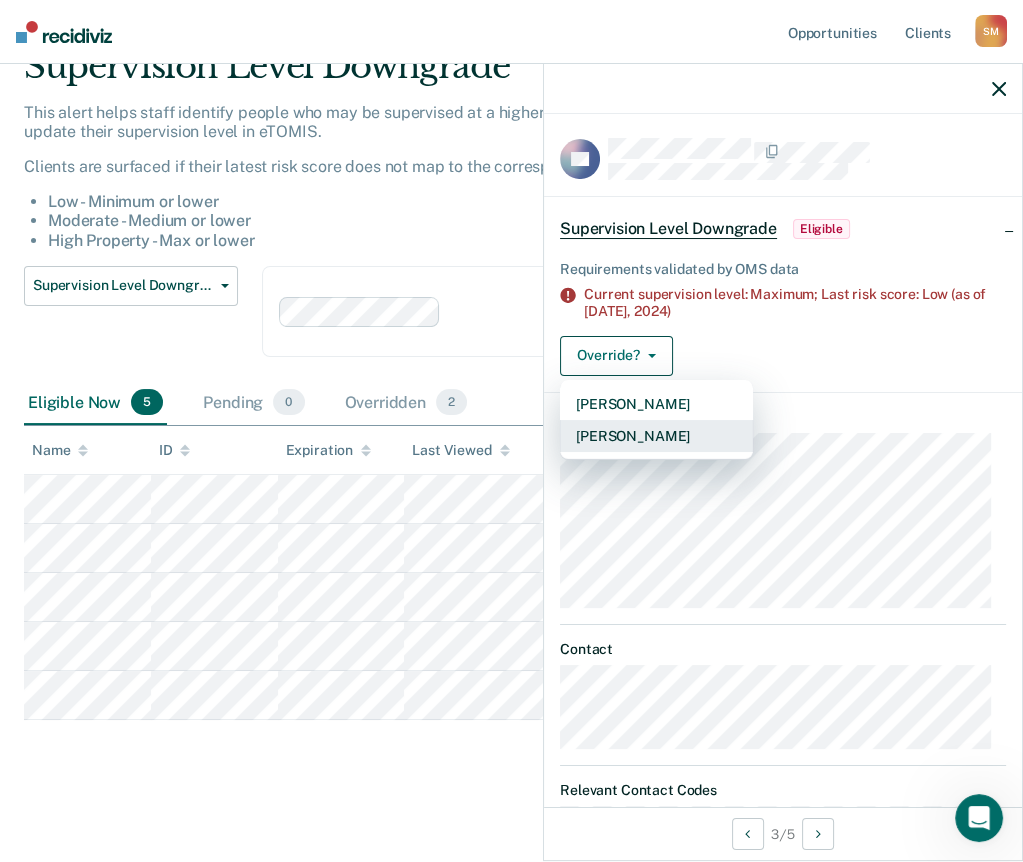 click on "[PERSON_NAME]" at bounding box center [656, 436] 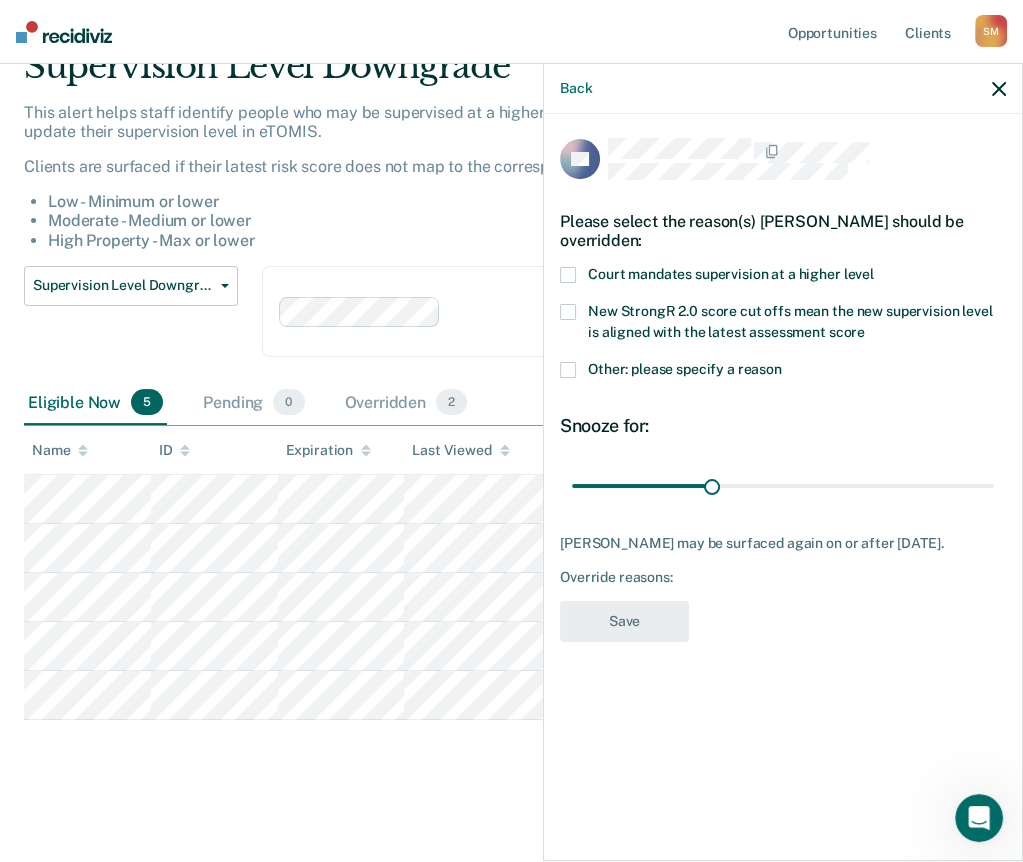 click on "Other: please specify a reason" at bounding box center [685, 369] 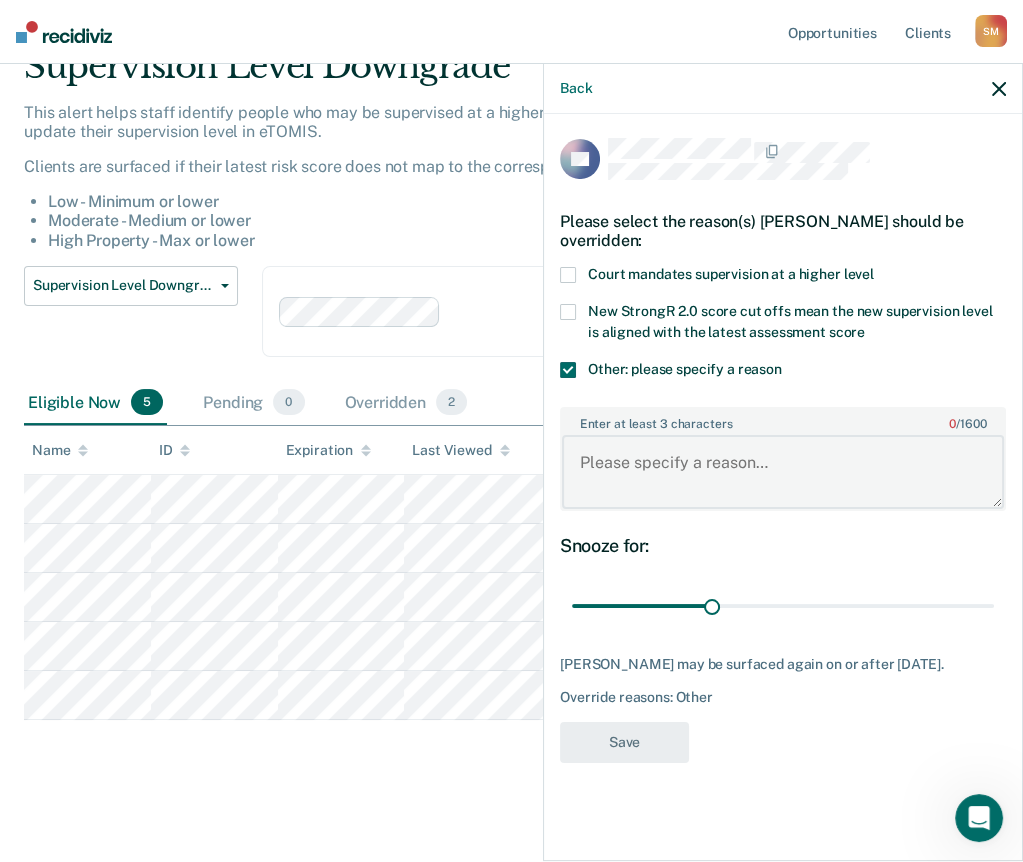 click on "Enter at least 3 characters 0  /  1600" at bounding box center [783, 472] 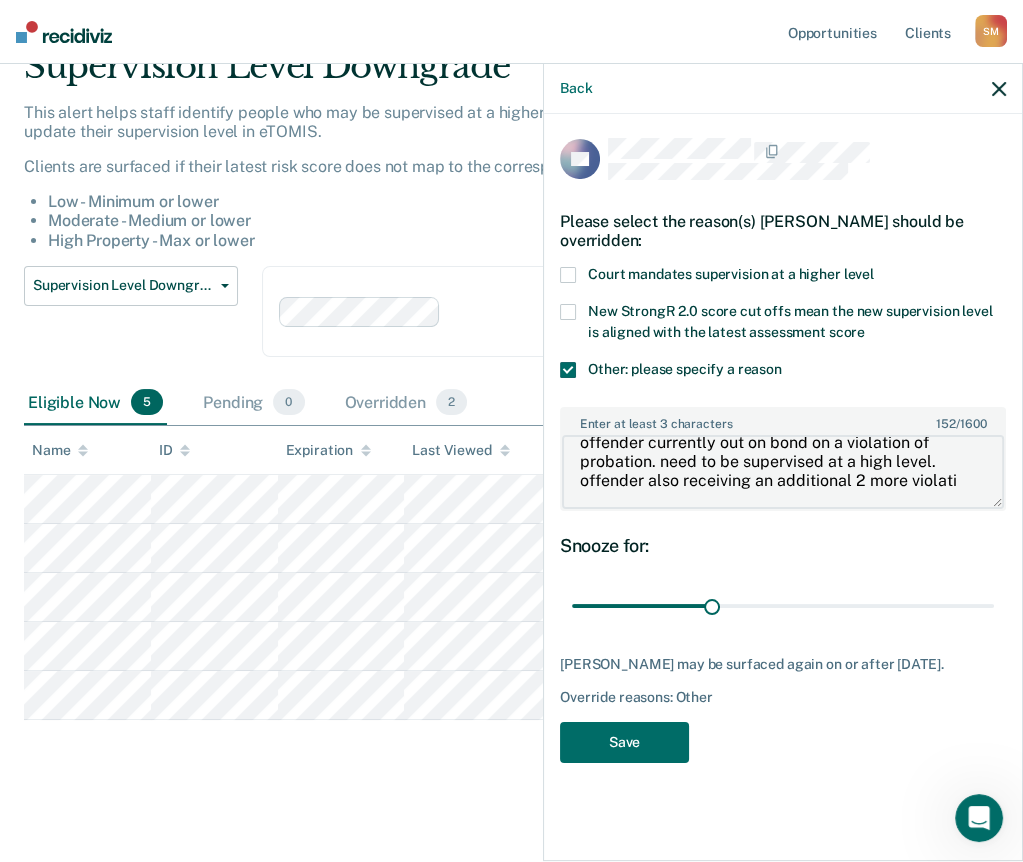 scroll, scrollTop: 19, scrollLeft: 0, axis: vertical 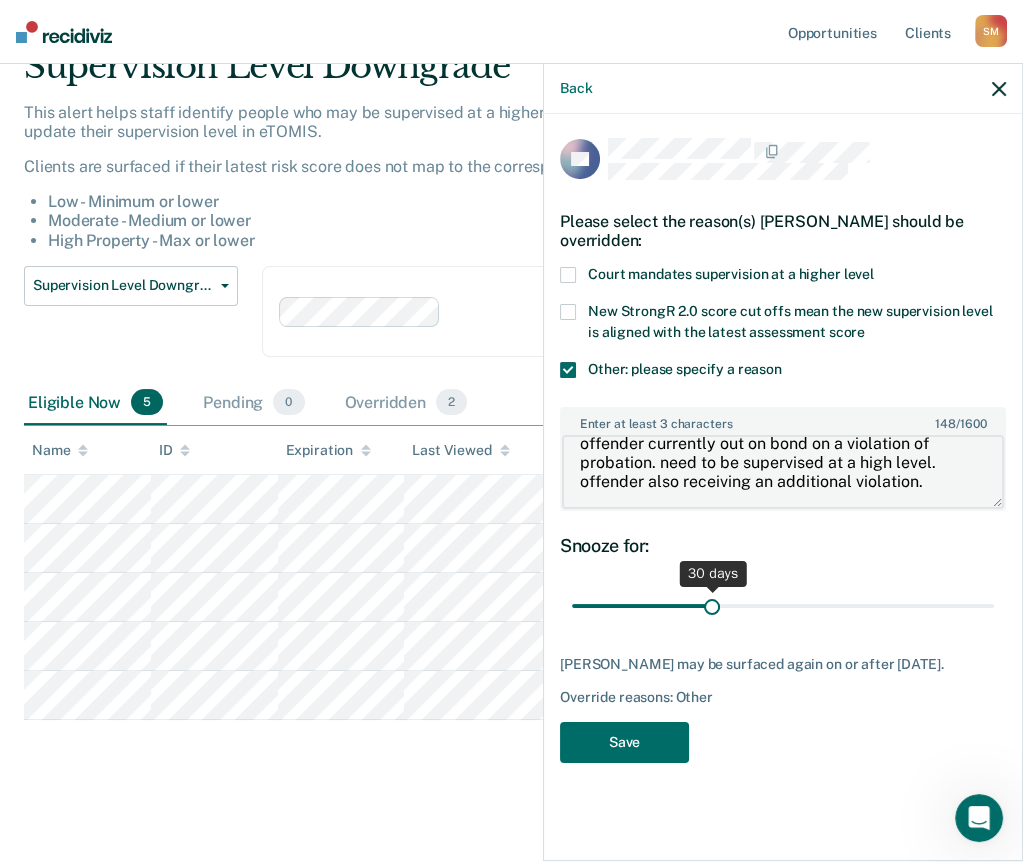 type on "offender currently out on bond on a violation of probation. need to be supervised at a high level. offender also receiving an additional violation." 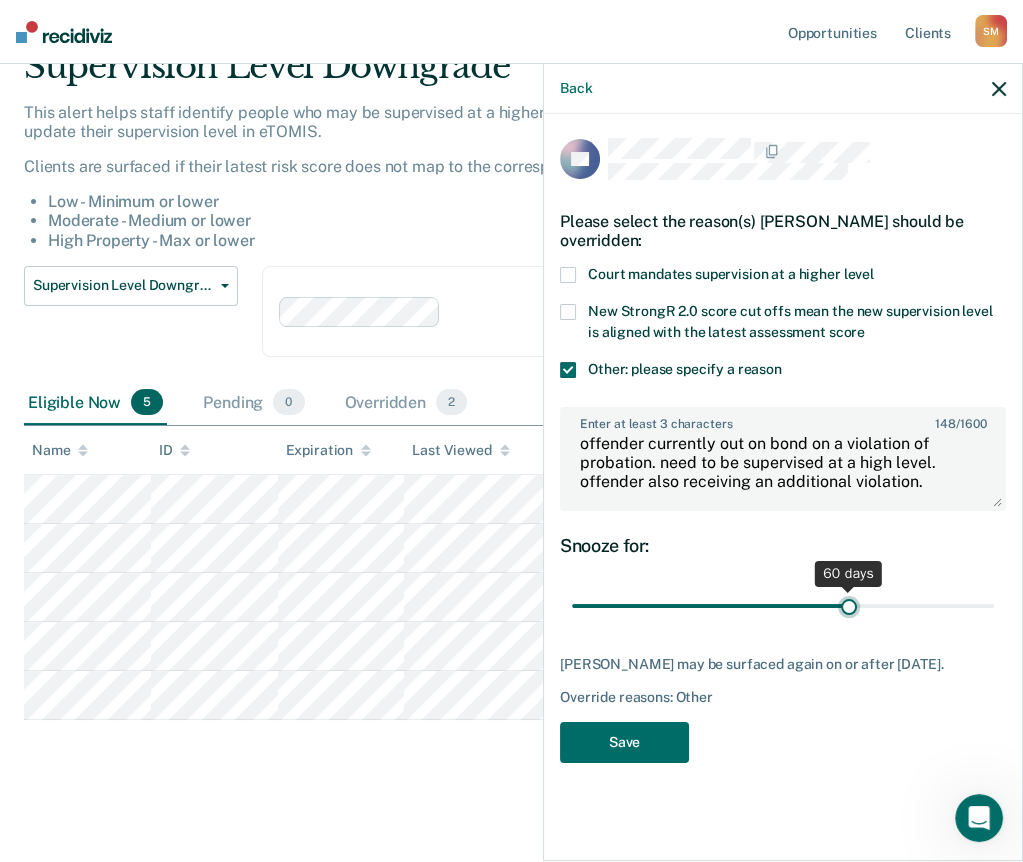 drag, startPoint x: 718, startPoint y: 609, endPoint x: 848, endPoint y: 626, distance: 131.10683 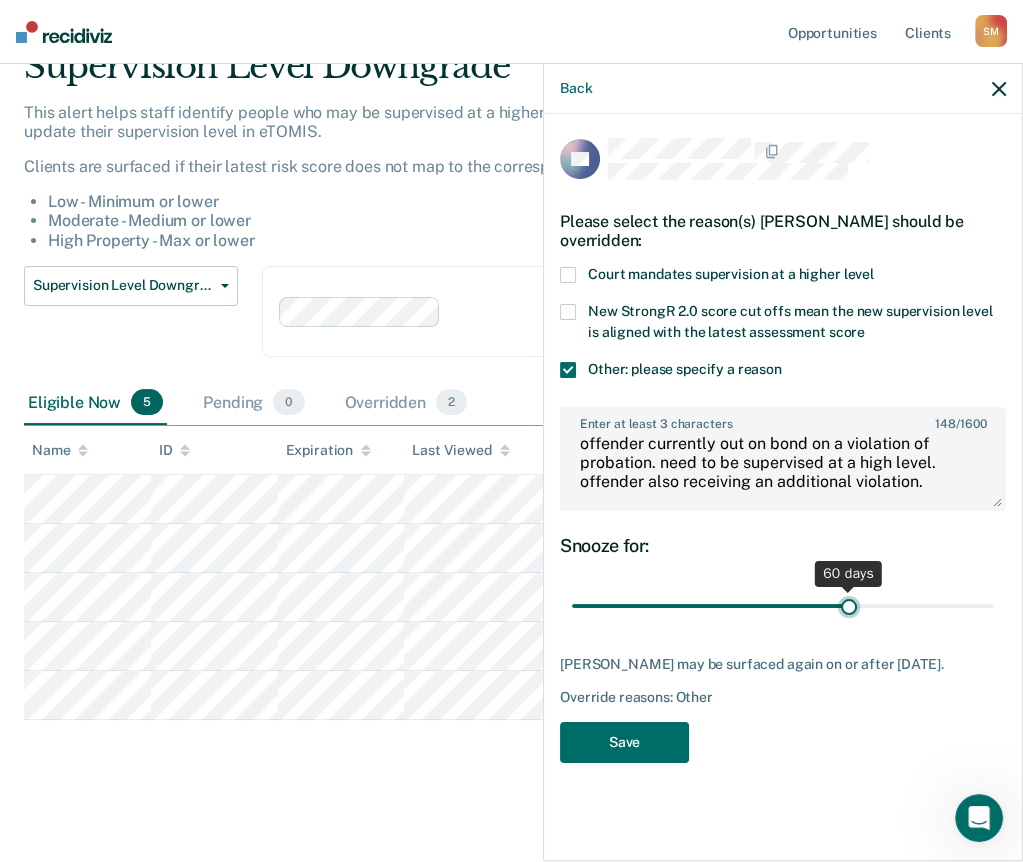 type on "60" 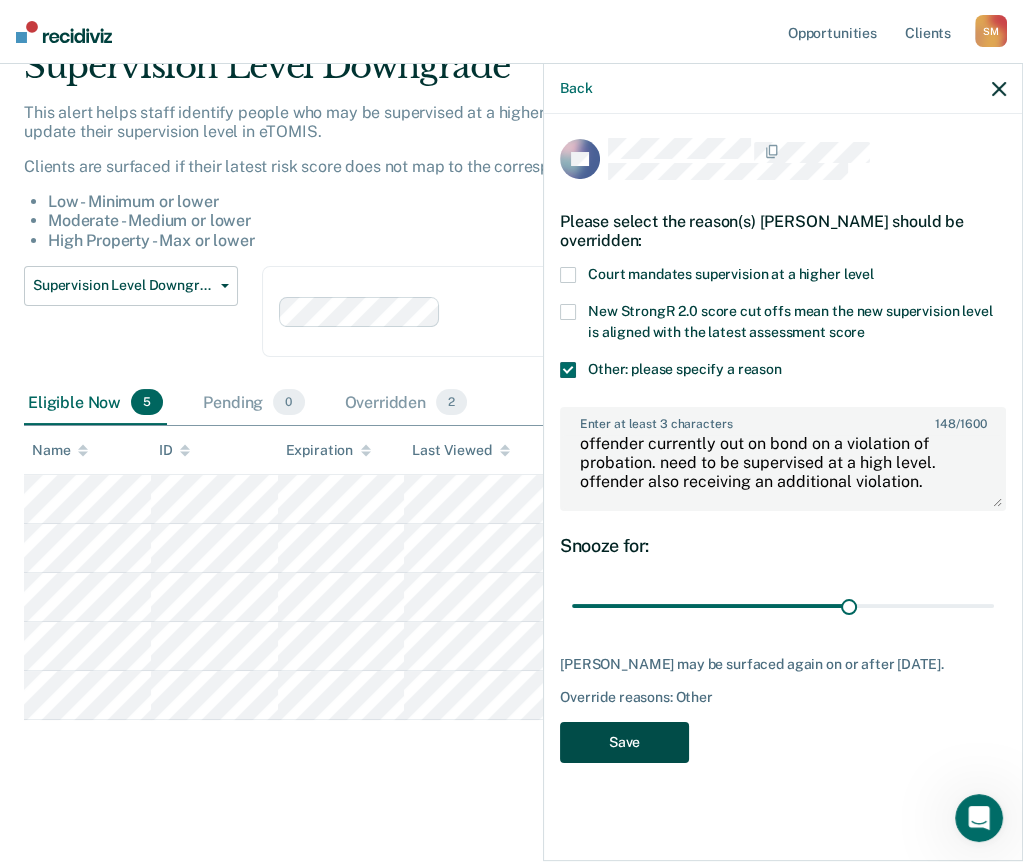 click on "Save" at bounding box center (624, 742) 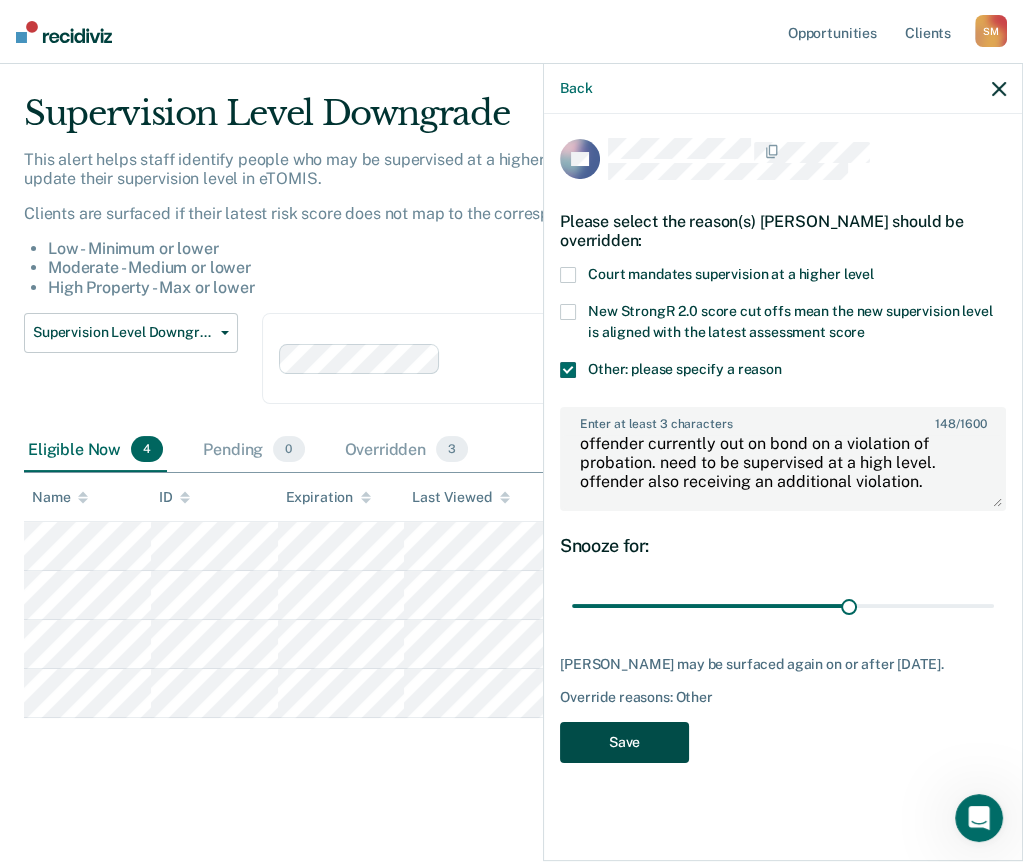 scroll, scrollTop: 43, scrollLeft: 0, axis: vertical 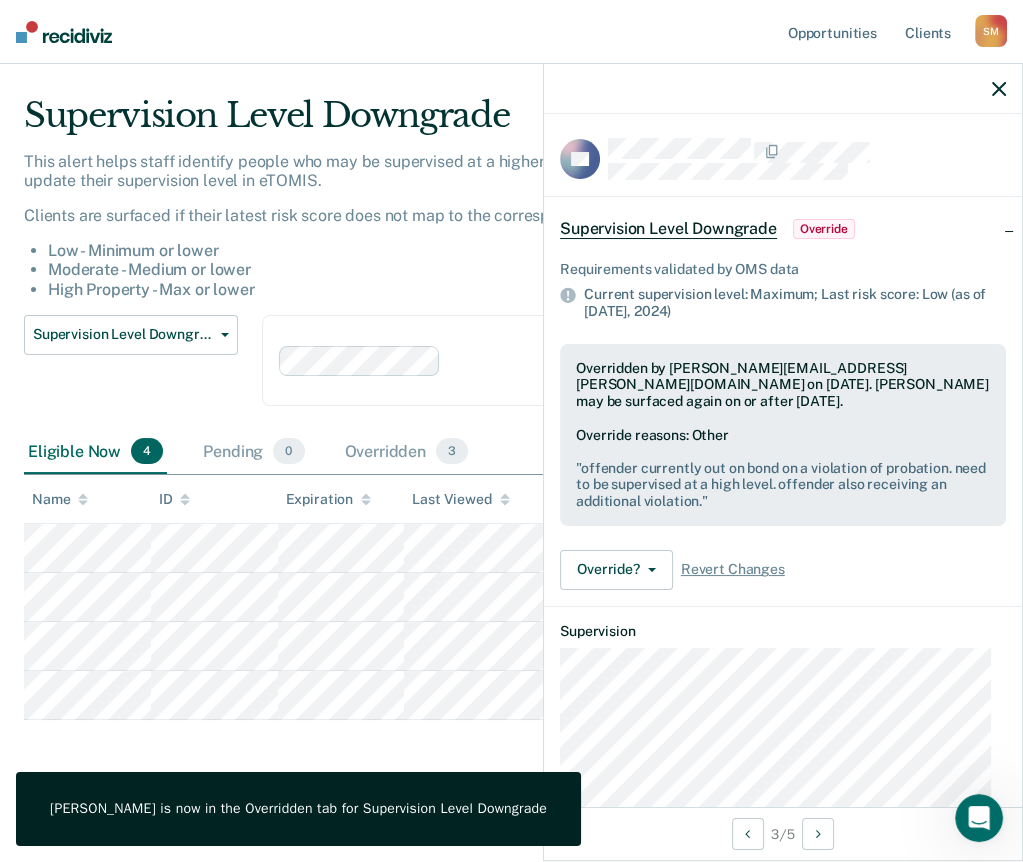 click 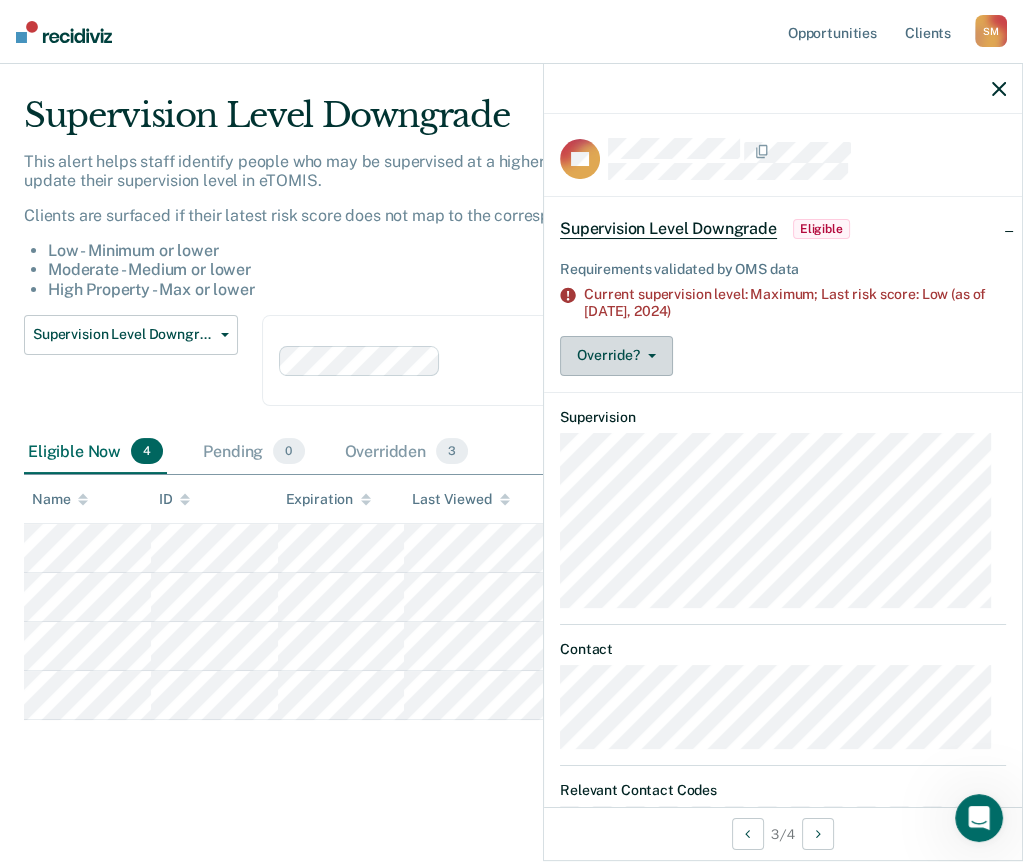 click on "Override?" at bounding box center [616, 356] 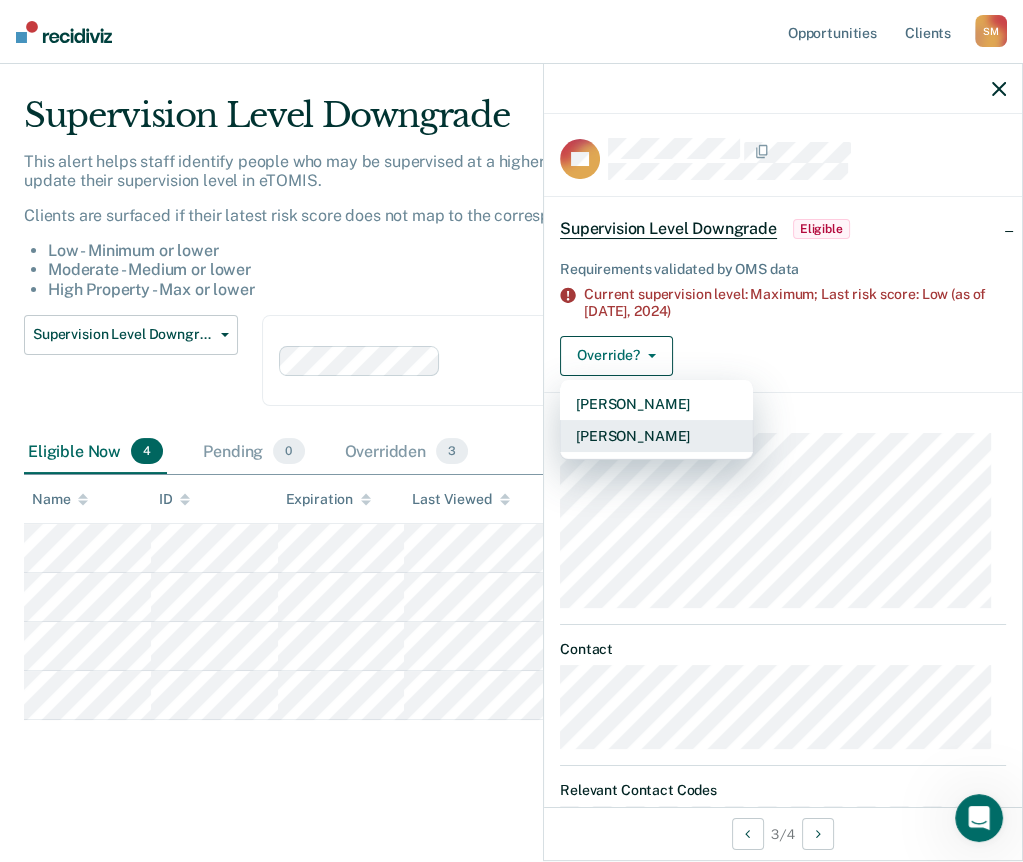 click on "[PERSON_NAME]" at bounding box center (656, 436) 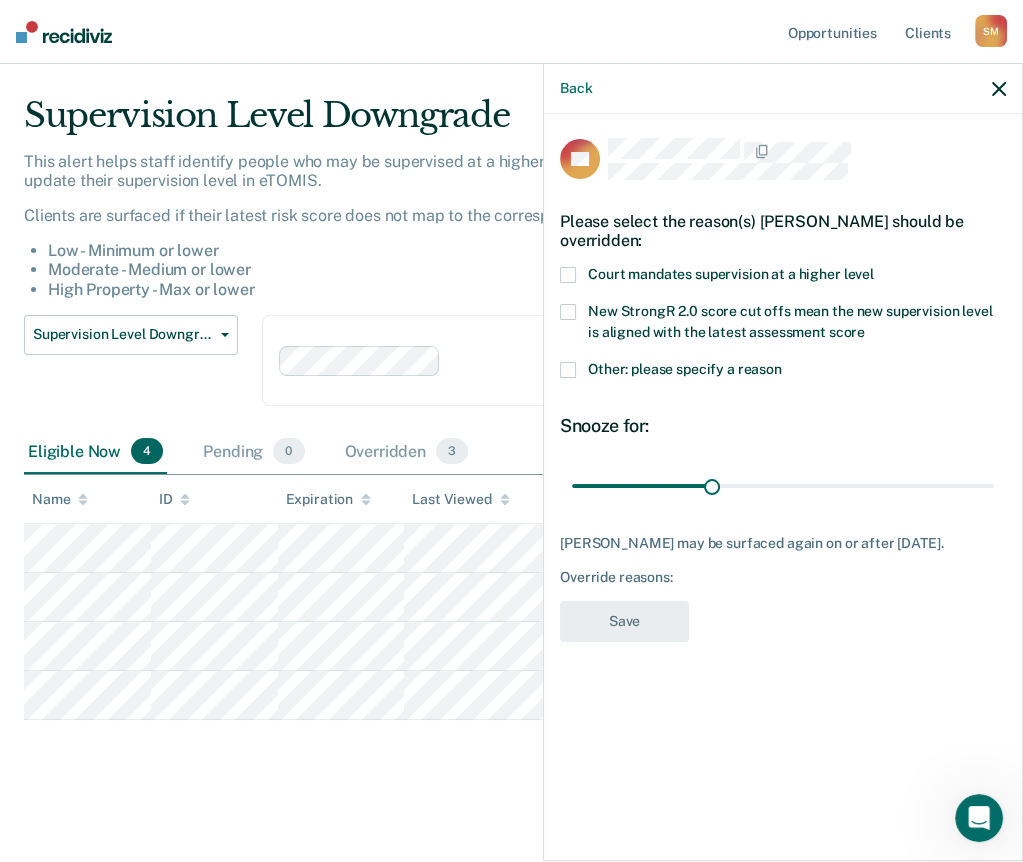 click on "Other: please specify a reason" at bounding box center (685, 369) 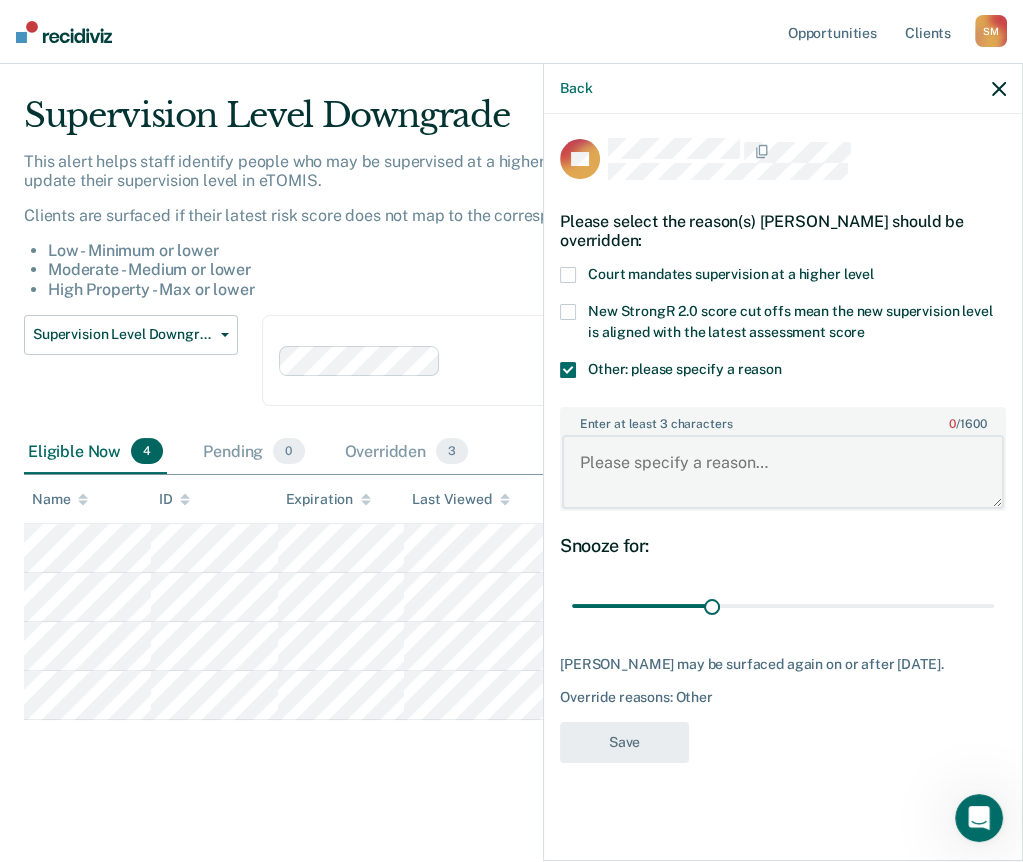 click on "Enter at least 3 characters 0  /  1600" at bounding box center [783, 472] 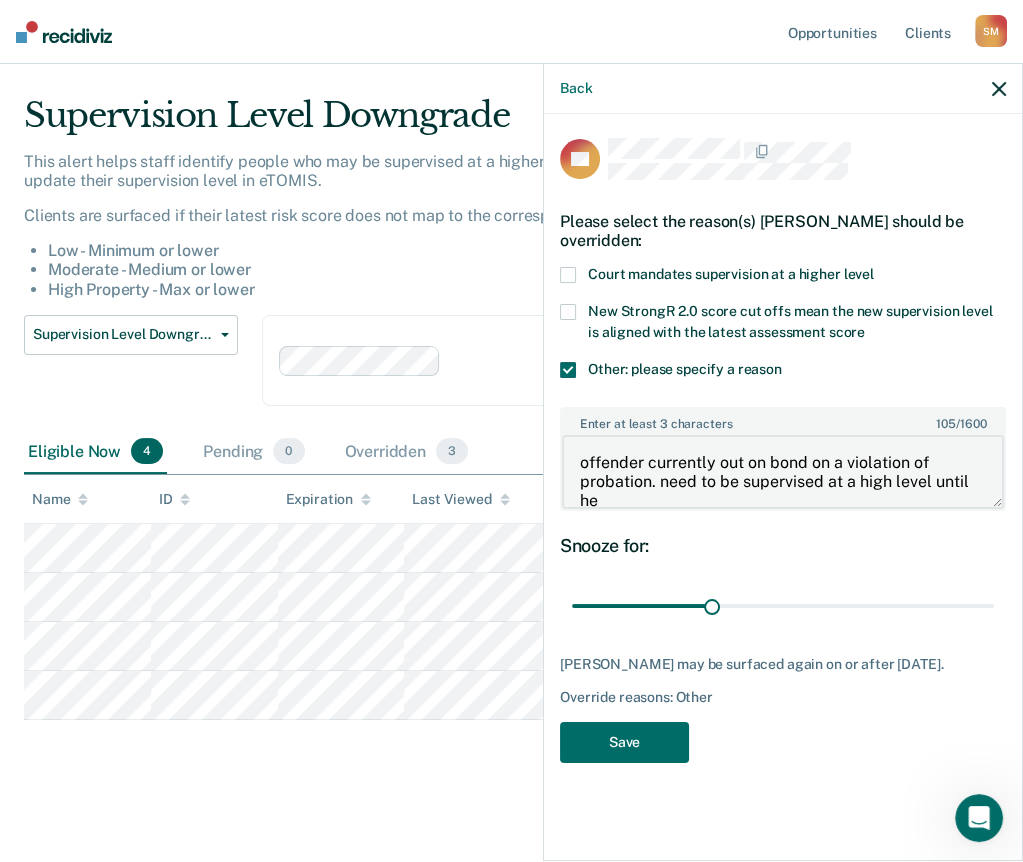 scroll, scrollTop: 3, scrollLeft: 0, axis: vertical 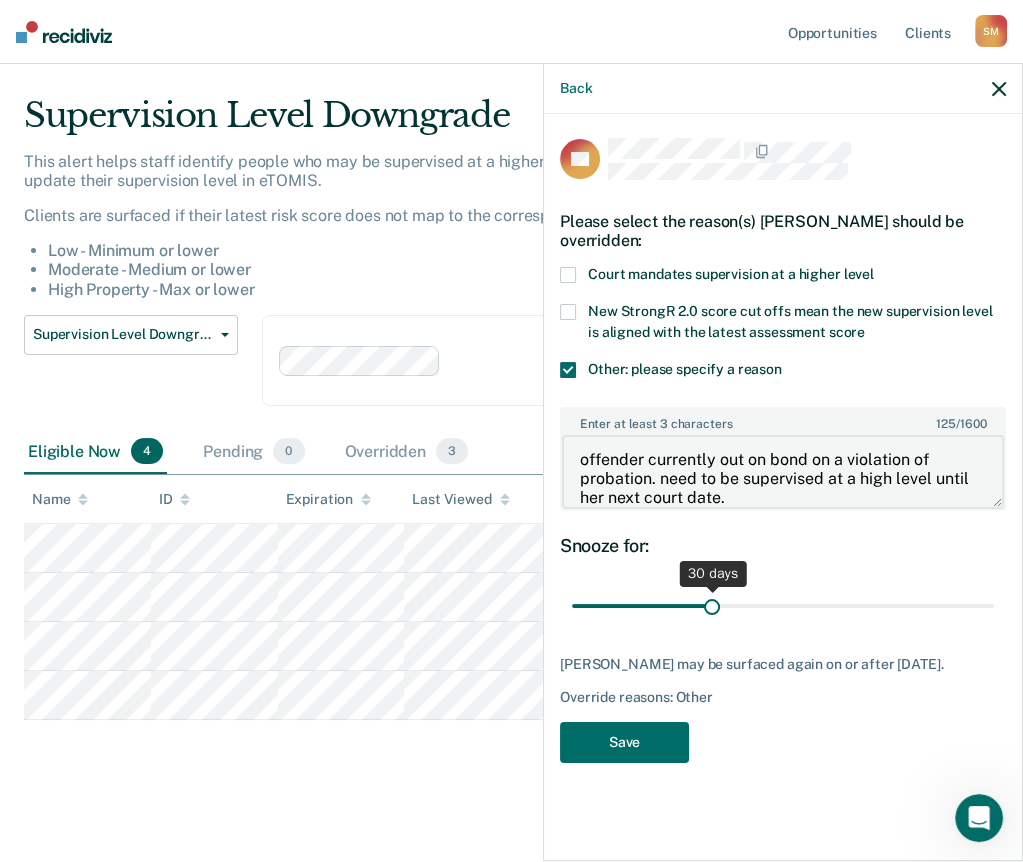 type on "offender currently out on bond on a violation of probation. need to be supervised at a high level until her next court date." 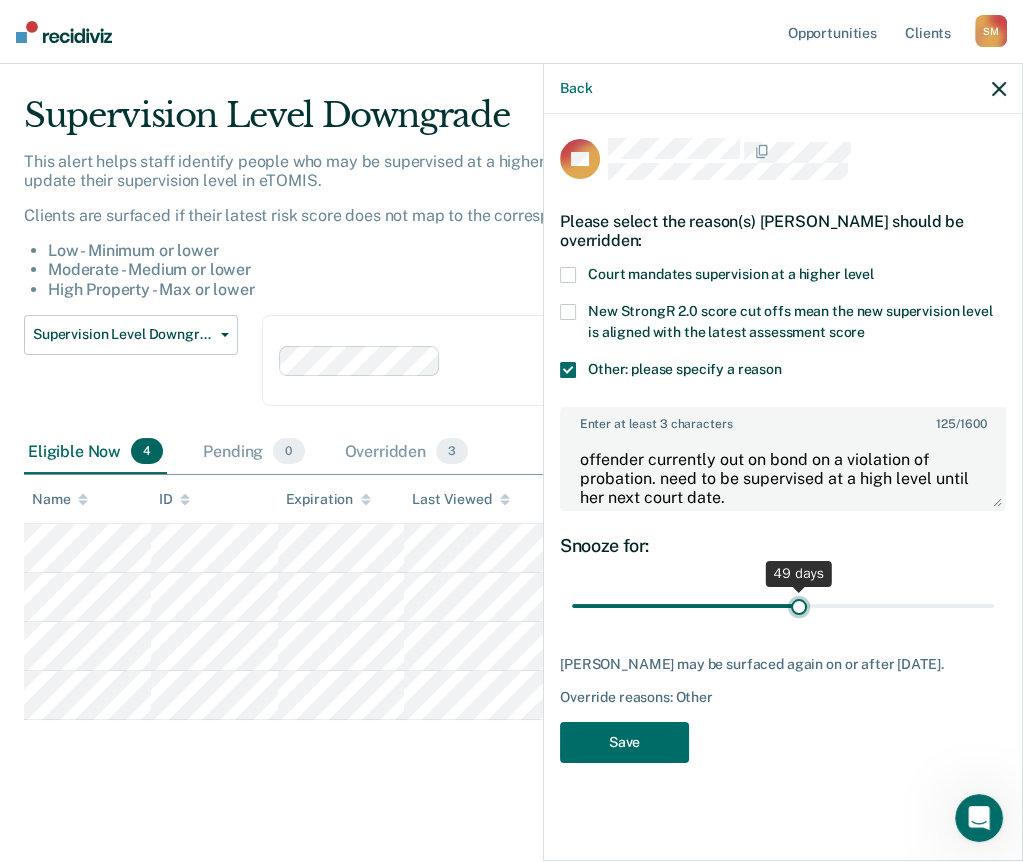 click at bounding box center [783, 606] 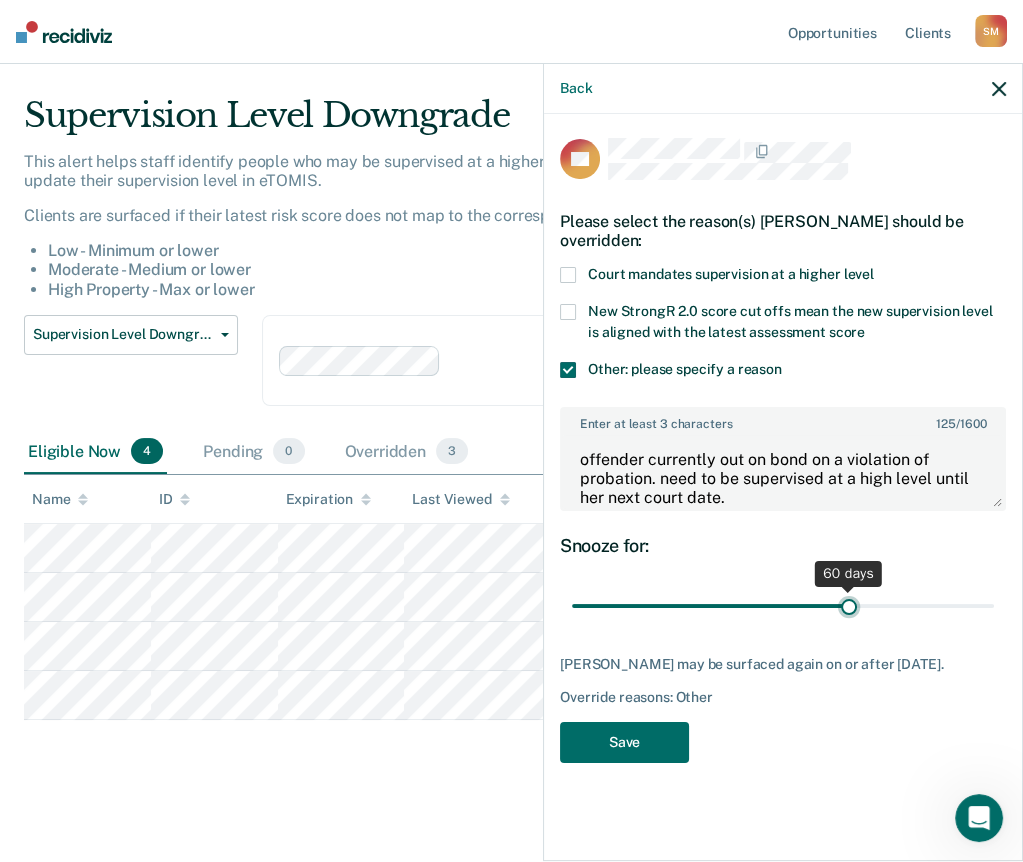 drag, startPoint x: 800, startPoint y: 600, endPoint x: 849, endPoint y: 613, distance: 50.695168 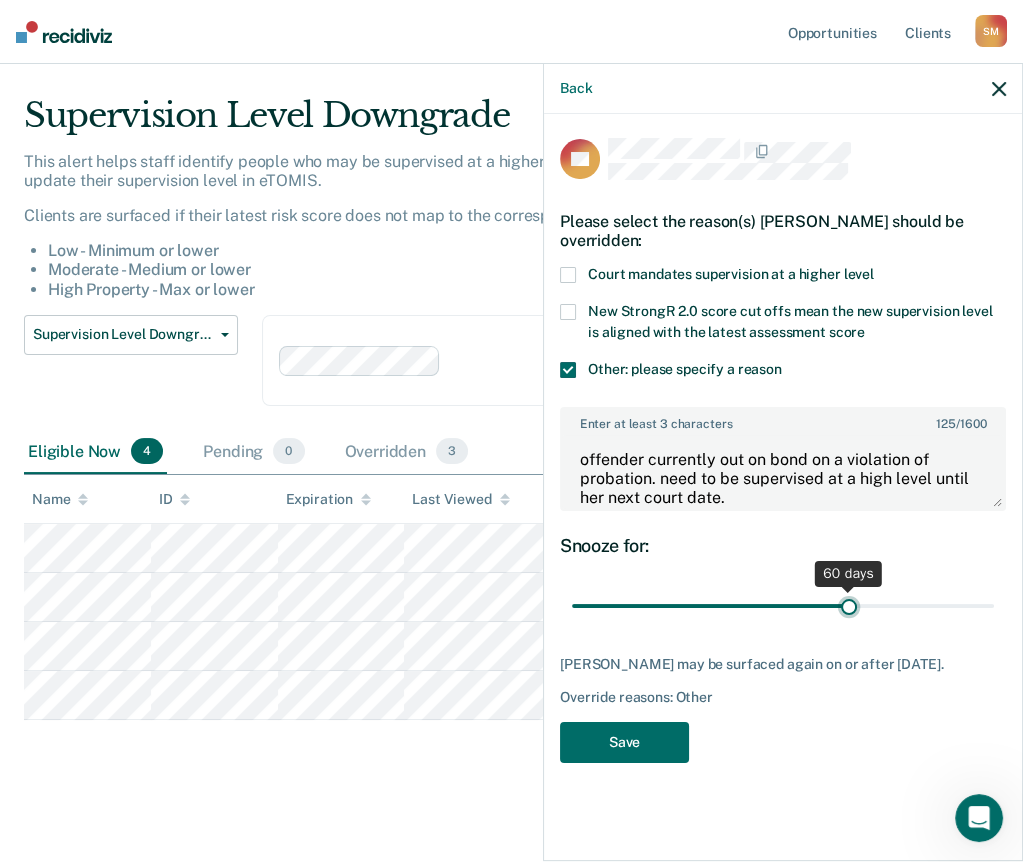 type on "60" 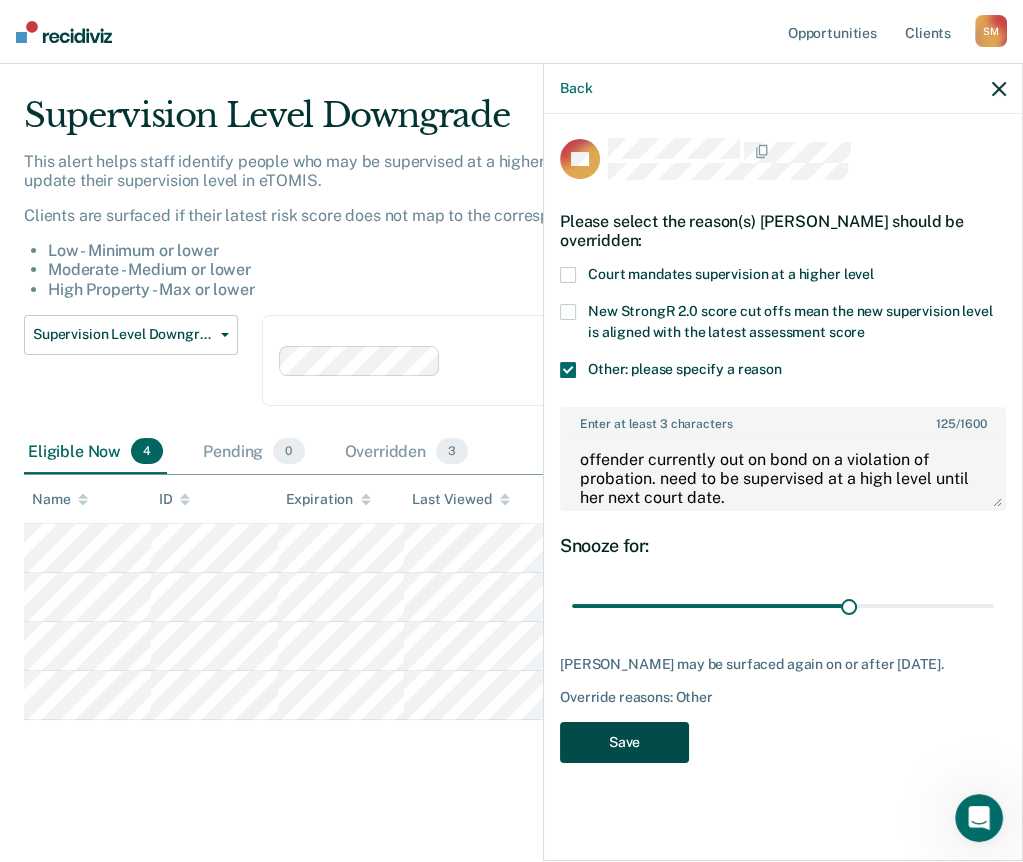 click on "Save" at bounding box center [624, 742] 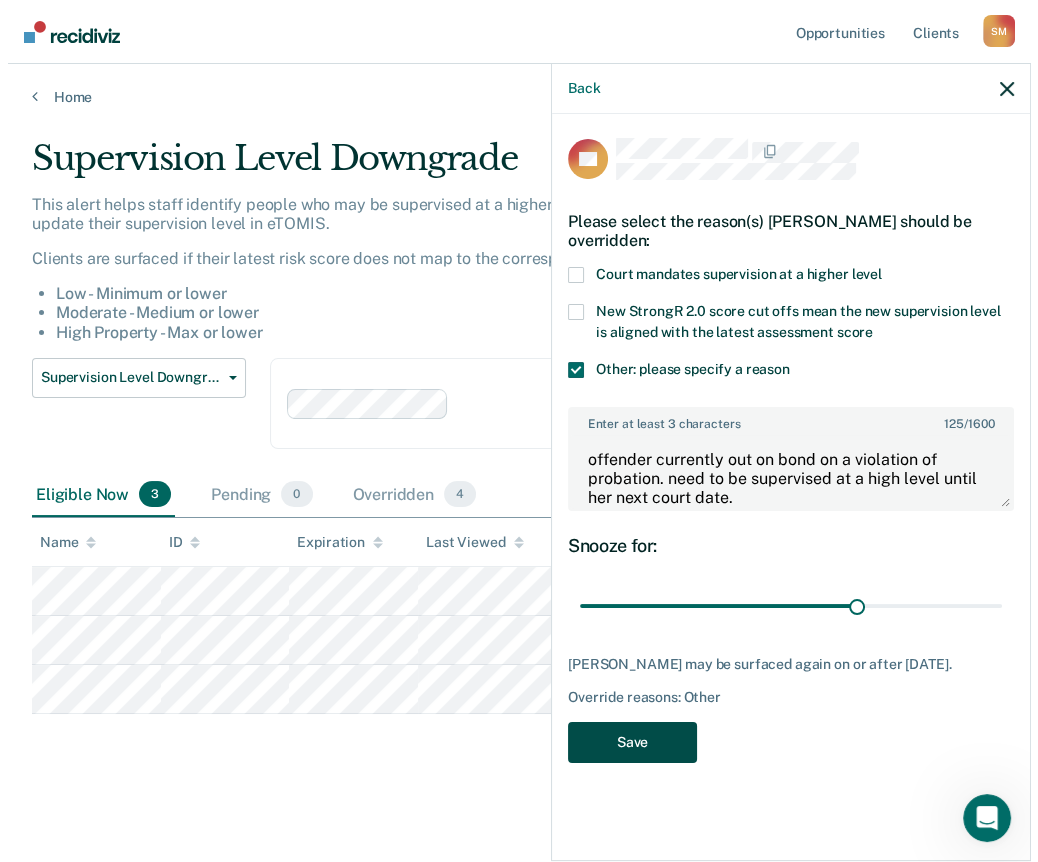 scroll, scrollTop: 0, scrollLeft: 0, axis: both 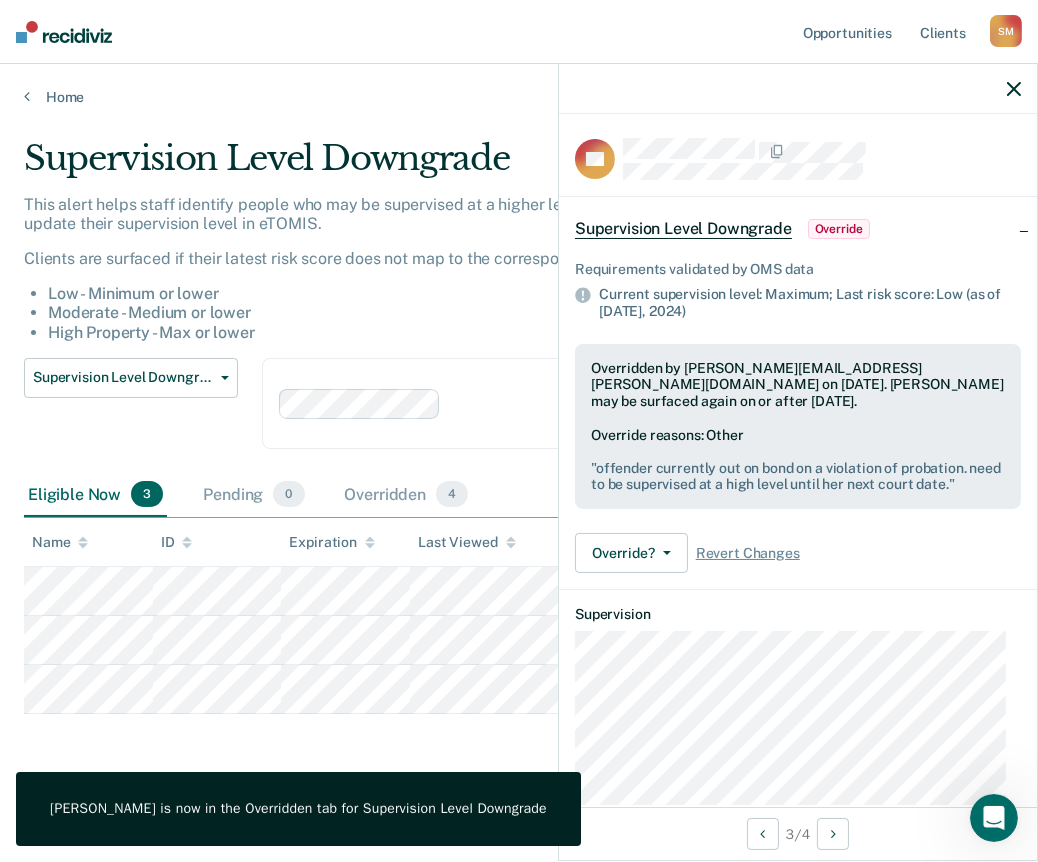click 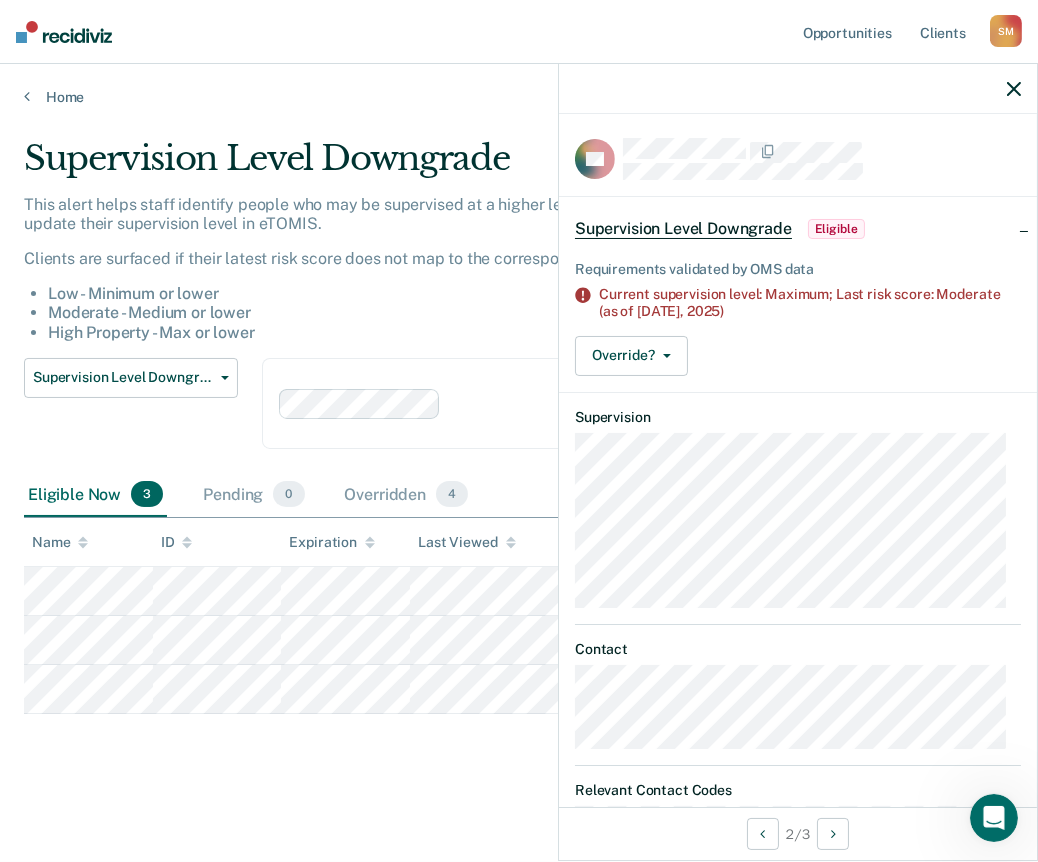 click on "Supervision Level Downgrade   This alert helps staff identify people who may be supervised at a higher level than their latest risk score and directs staff to update their supervision level in eTOMIS.
Clients are surfaced if their latest risk score does not map to the corresponding supervision level as detailed below:
Low - Minimum or lower
Moderate - Medium or lower
High Property - Max or lower
Supervision Level Downgrade Supervision Level Downgrade Suspension of Direct Supervision Compliant Reporting - 2025 Policy Clear   supervision officers D10   Eligible Now 3 Pending 0 Overridden 4
To pick up a draggable item, press the space bar.
While dragging, use the arrow keys to move the item.
Press space again to drop the item in its new position, or press escape to cancel.
Name ID Expiration Last Viewed Status Assigned to" at bounding box center (519, 481) 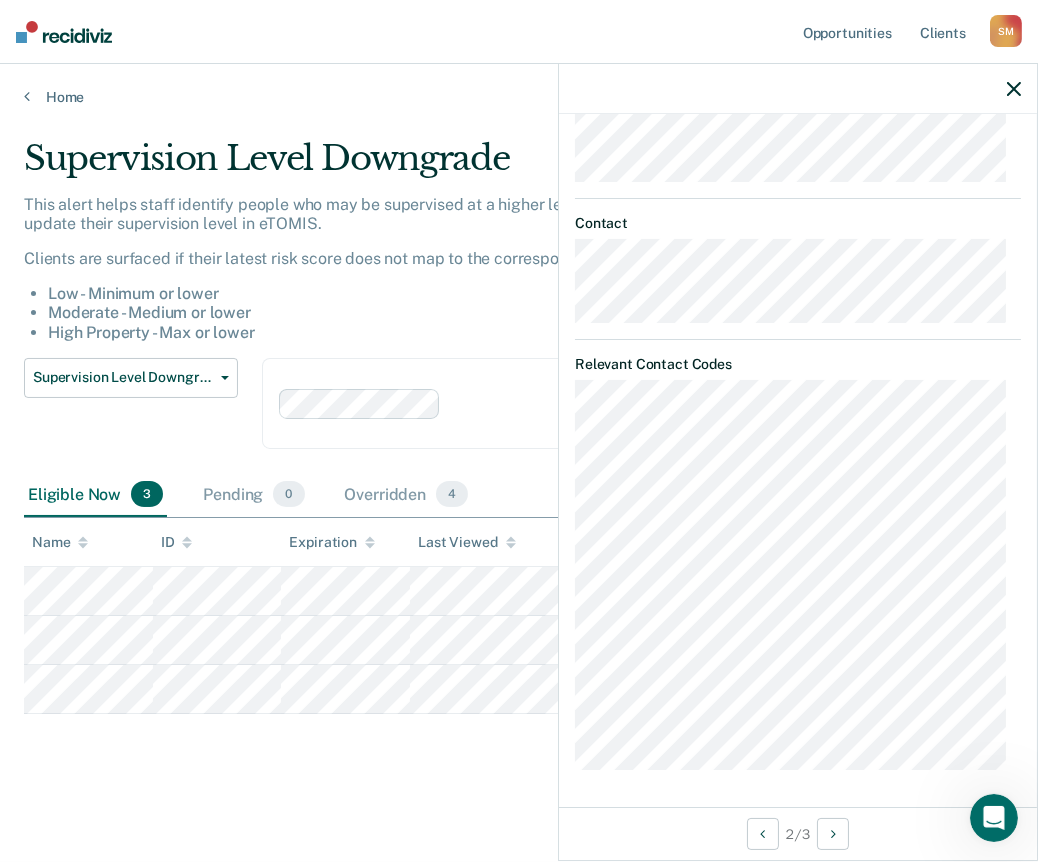 click on "Supervision Level Downgrade   This alert helps staff identify people who may be supervised at a higher level than their latest risk score and directs staff to update their supervision level in eTOMIS.
Clients are surfaced if their latest risk score does not map to the corresponding supervision level as detailed below:
Low - Minimum or lower
Moderate - Medium or lower
High Property - Max or lower
Supervision Level Downgrade Supervision Level Downgrade Suspension of Direct Supervision Compliant Reporting - 2025 Policy Clear   supervision officers D10   Eligible Now 3 Pending 0 Overridden 4
To pick up a draggable item, press the space bar.
While dragging, use the arrow keys to move the item.
Press space again to drop the item in its new position, or press escape to cancel.
Name ID Expiration Last Viewed Status Assigned to" at bounding box center (519, 481) 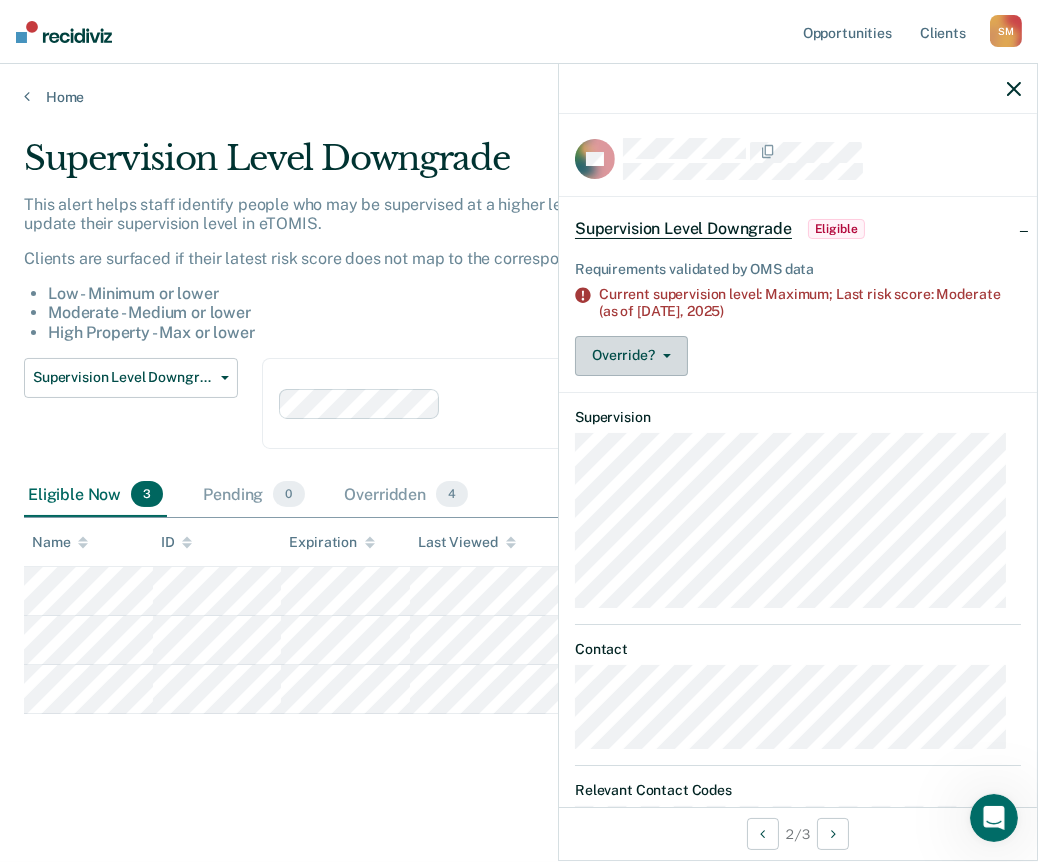 click on "Override?" at bounding box center [631, 356] 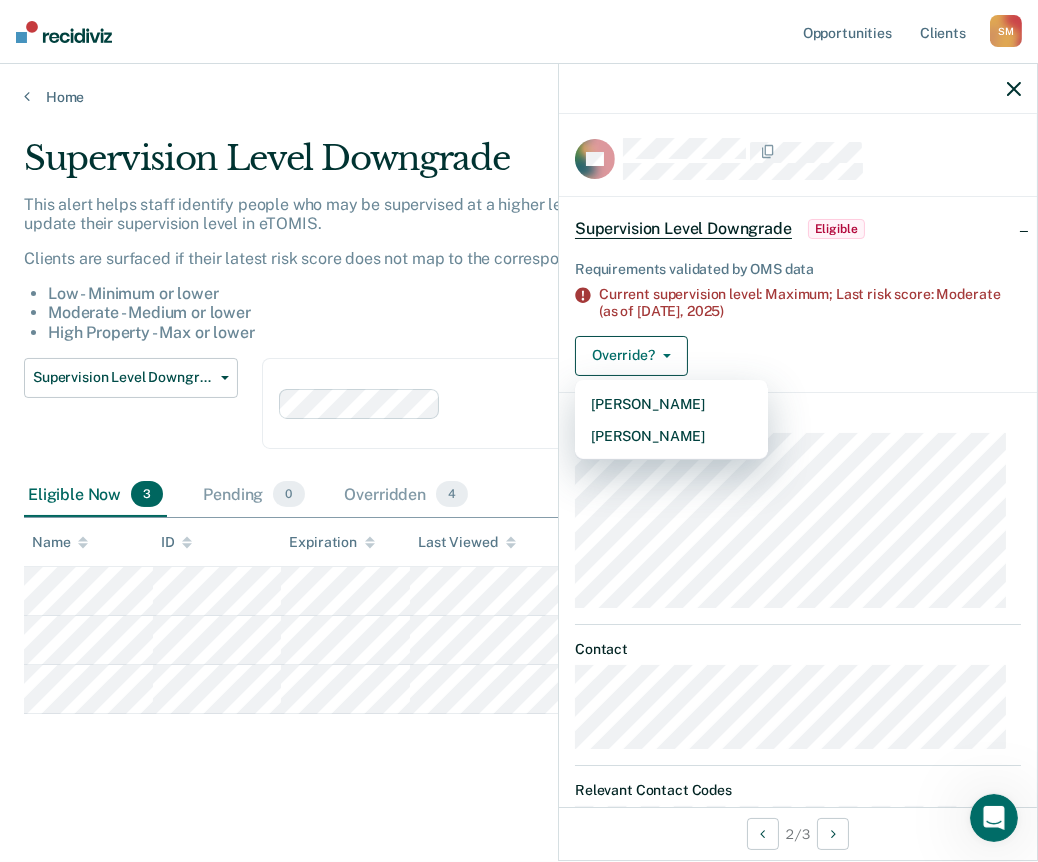 click on "Override? [PERSON_NAME] Mark Overridden" at bounding box center (798, 356) 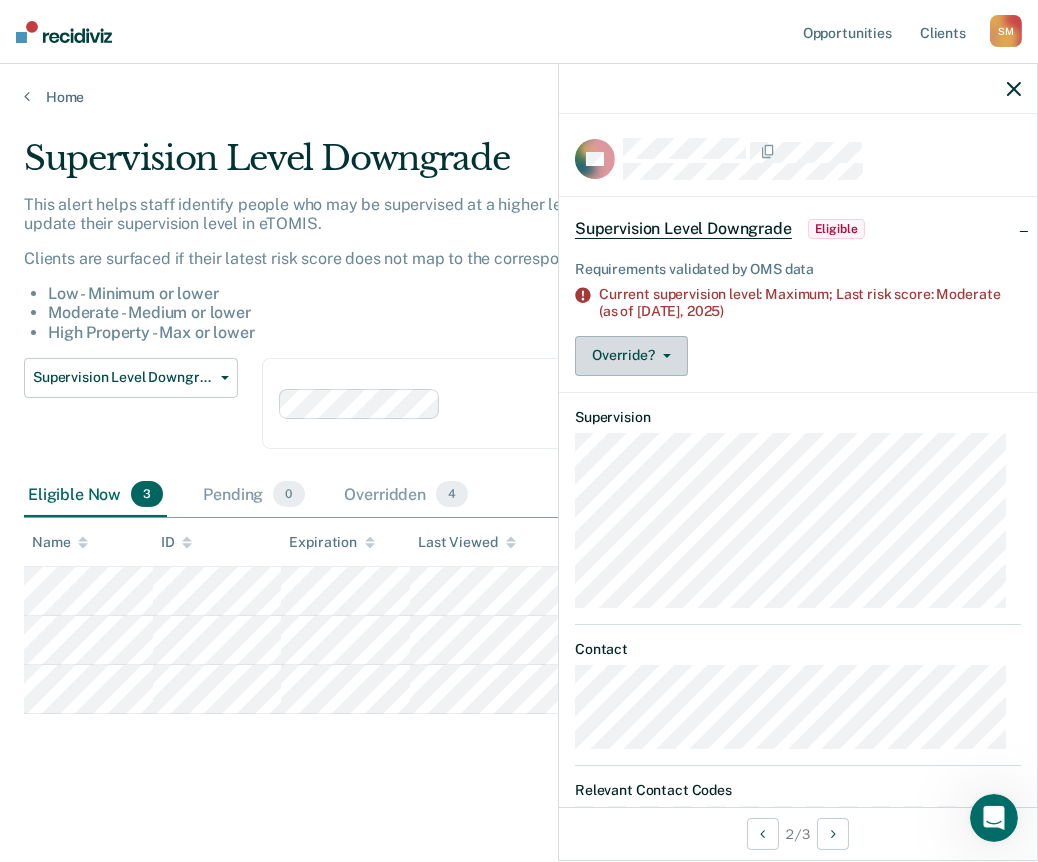 click on "Override?" at bounding box center (631, 356) 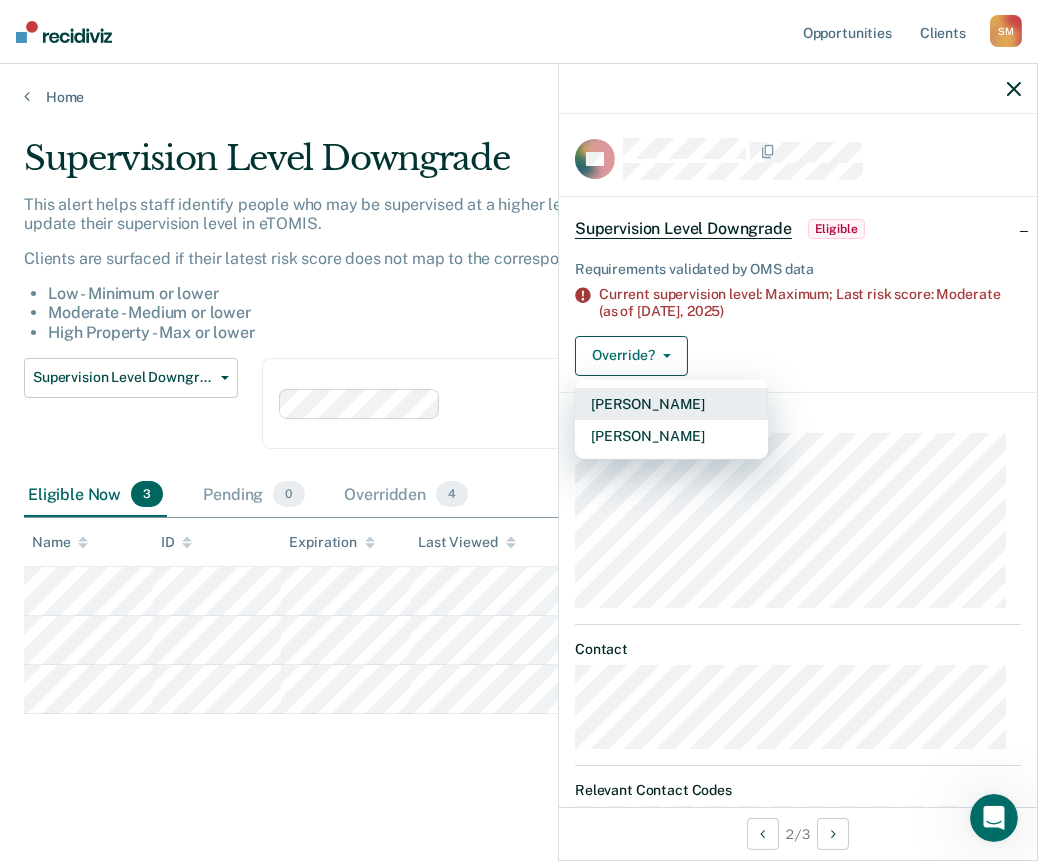 click on "[PERSON_NAME]" at bounding box center (671, 404) 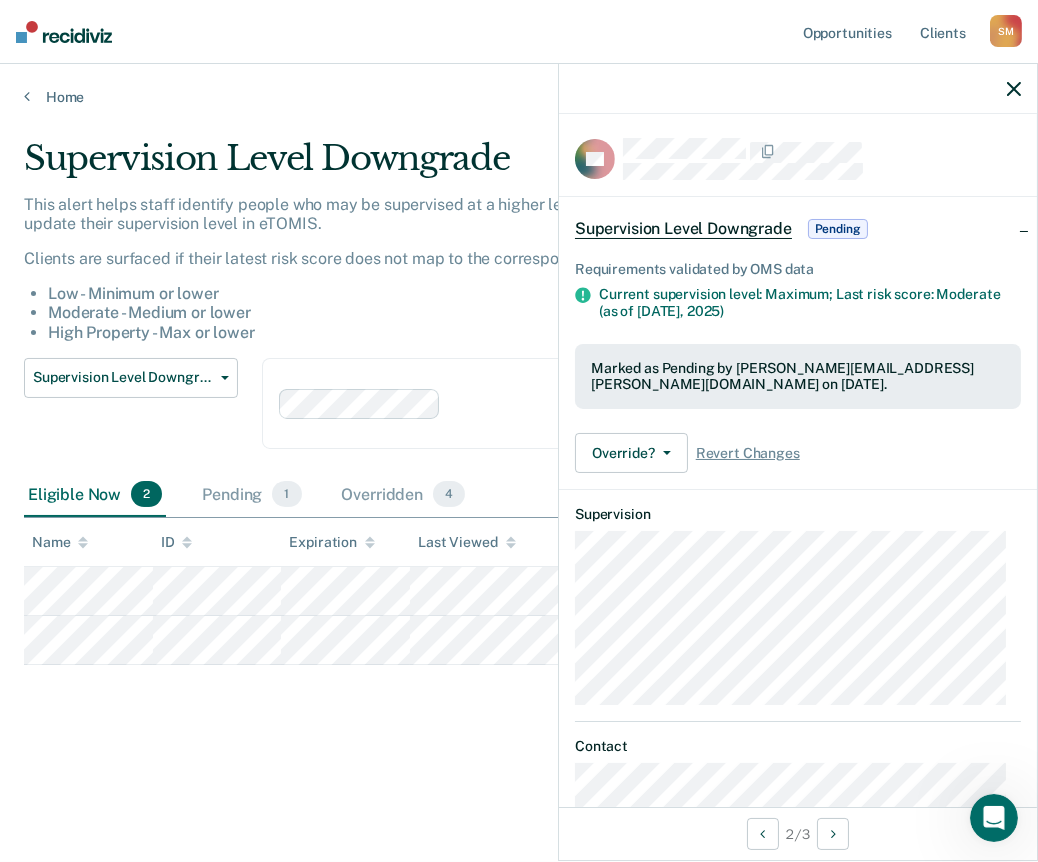 click on "Supervision Level Downgrade   This alert helps staff identify people who may be supervised at a higher level than their latest risk score and directs staff to update their supervision level in eTOMIS.
Clients are surfaced if their latest risk score does not map to the corresponding supervision level as detailed below:
Low - Minimum or lower
Moderate - Medium or lower
High Property - Max or lower
Supervision Level Downgrade Supervision Level Downgrade Suspension of Direct Supervision Compliant Reporting - 2025 Policy Clear   supervision officers D10   Eligible Now 2 Pending 1 Overridden 4
To pick up a draggable item, press the space bar.
While dragging, use the arrow keys to move the item.
Press space again to drop the item in its new position, or press escape to cancel.
Name ID Expiration Last Viewed Status Assigned to" at bounding box center [519, 425] 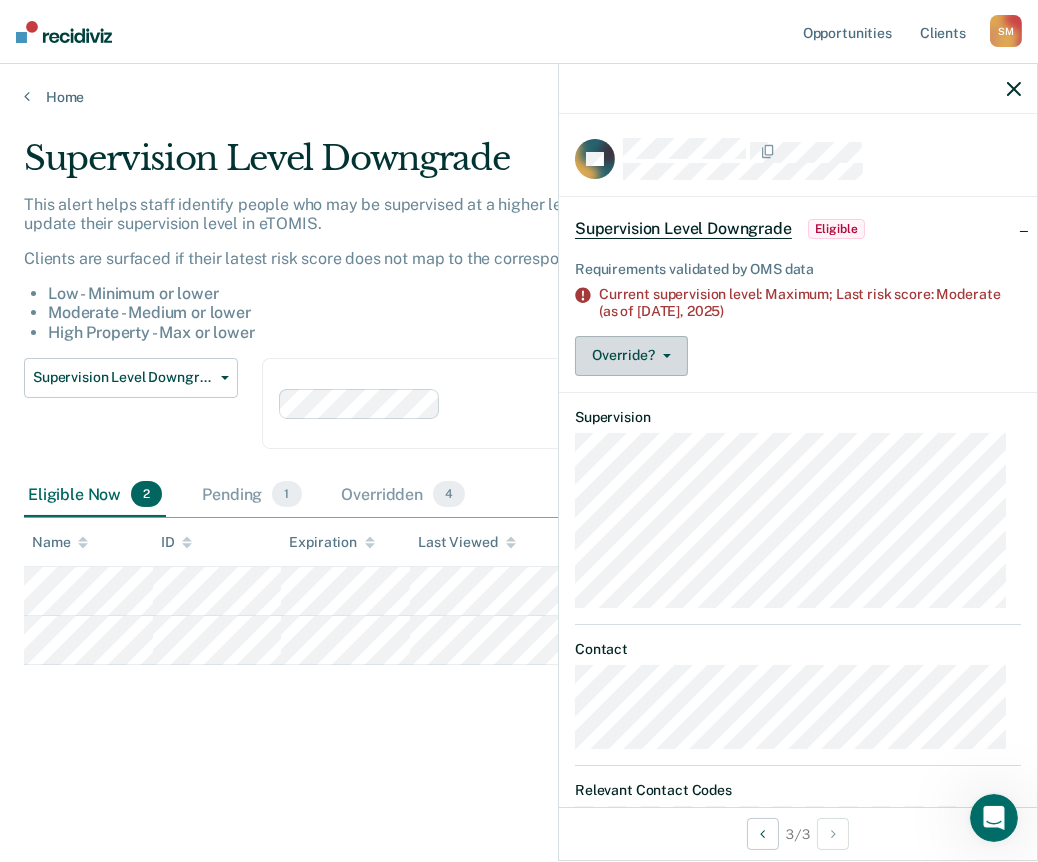 click on "Override?" at bounding box center [631, 356] 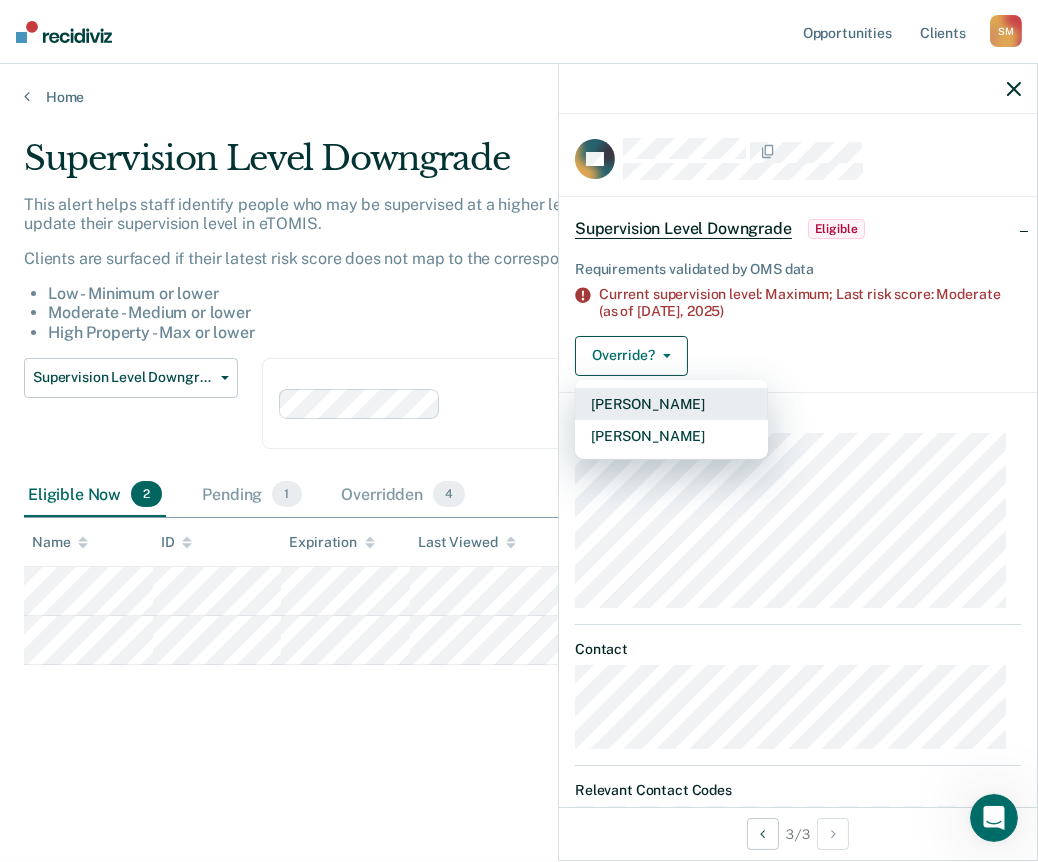 click on "[PERSON_NAME]" at bounding box center (671, 404) 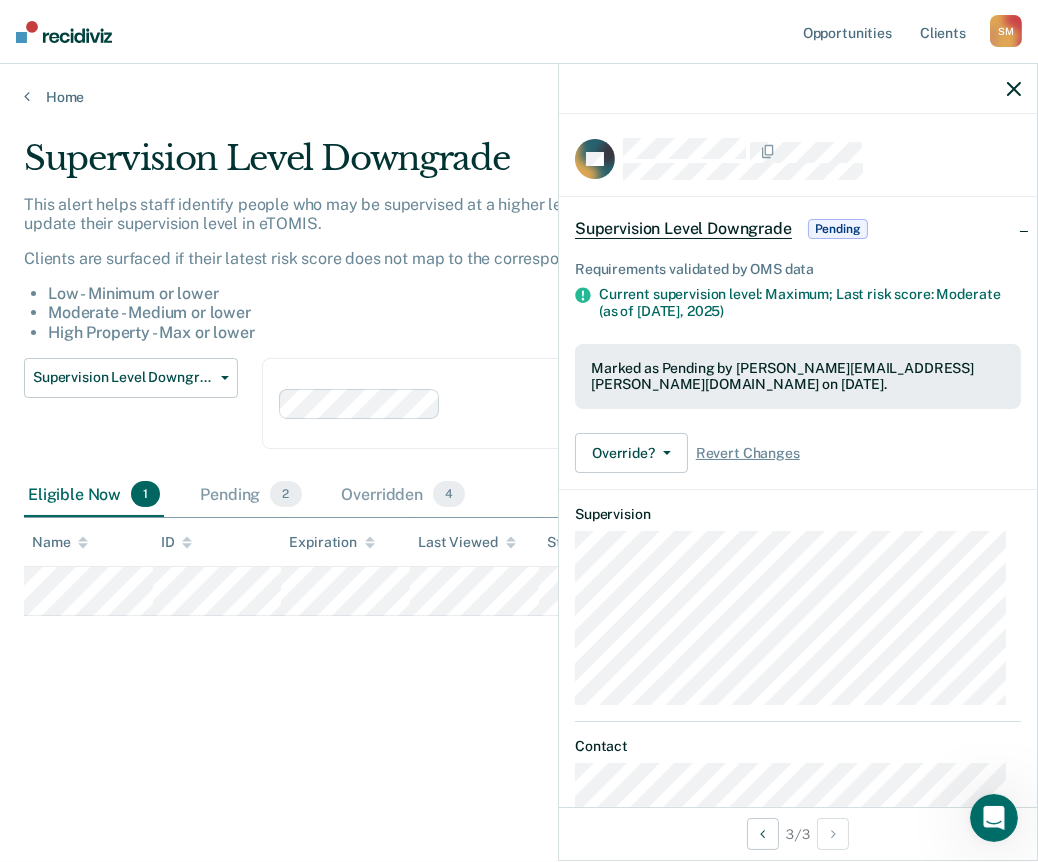 click on "Supervision Level Downgrade   This alert helps staff identify people who may be supervised at a higher level than their latest risk score and directs staff to update their supervision level in eTOMIS.
Clients are surfaced if their latest risk score does not map to the corresponding supervision level as detailed below:
Low - Minimum or lower
Moderate - Medium or lower
High Property - Max or lower
Supervision Level Downgrade Supervision Level Downgrade Suspension of Direct Supervision Compliant Reporting - 2025 Policy Clear   supervision officers D10   Eligible Now 1 Pending 2 Overridden 4
To pick up a draggable item, press the space bar.
While dragging, use the arrow keys to move the item.
Press space again to drop the item in its new position, or press escape to cancel.
Name ID Expiration Last Viewed Status Assigned to" at bounding box center (519, 457) 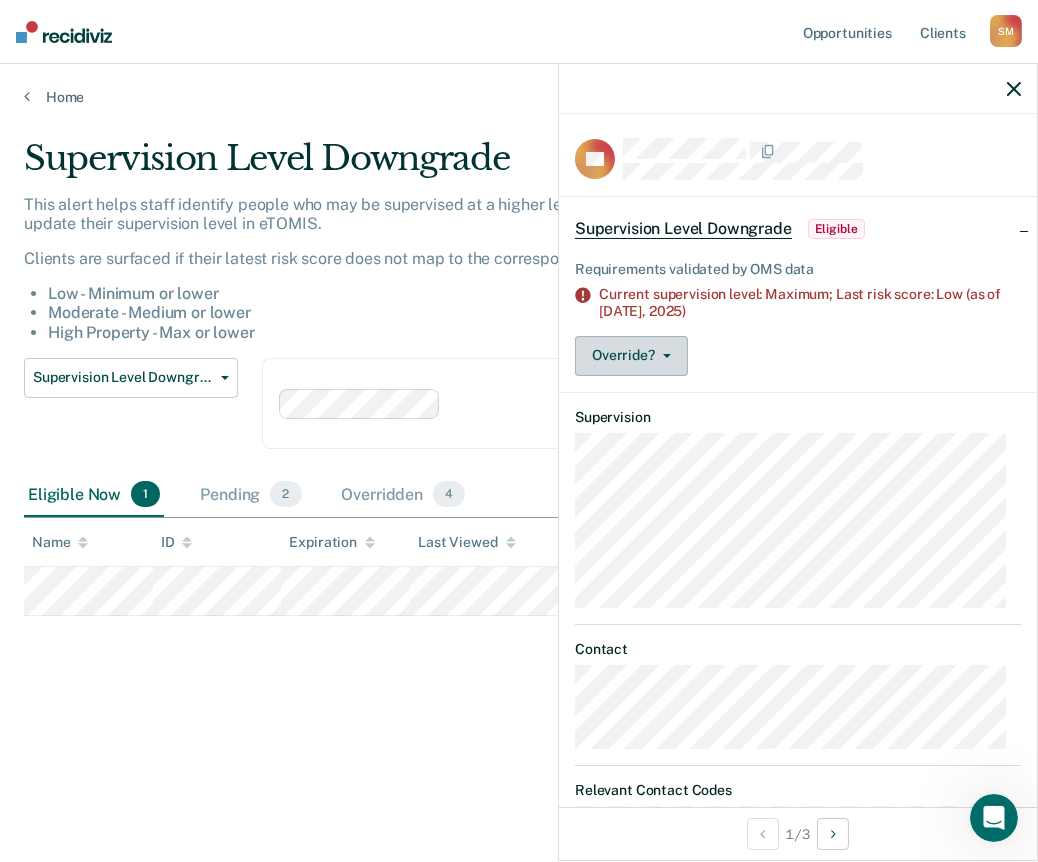 click on "Override?" at bounding box center [631, 356] 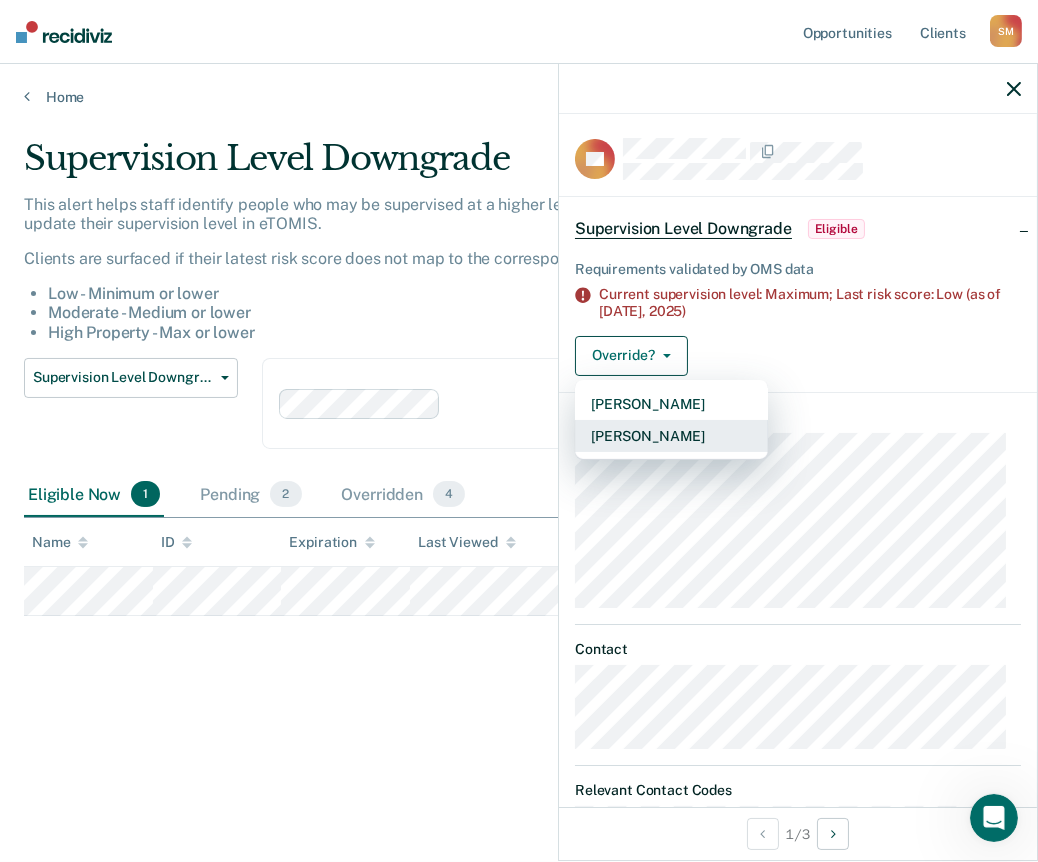 click on "[PERSON_NAME]" at bounding box center [671, 436] 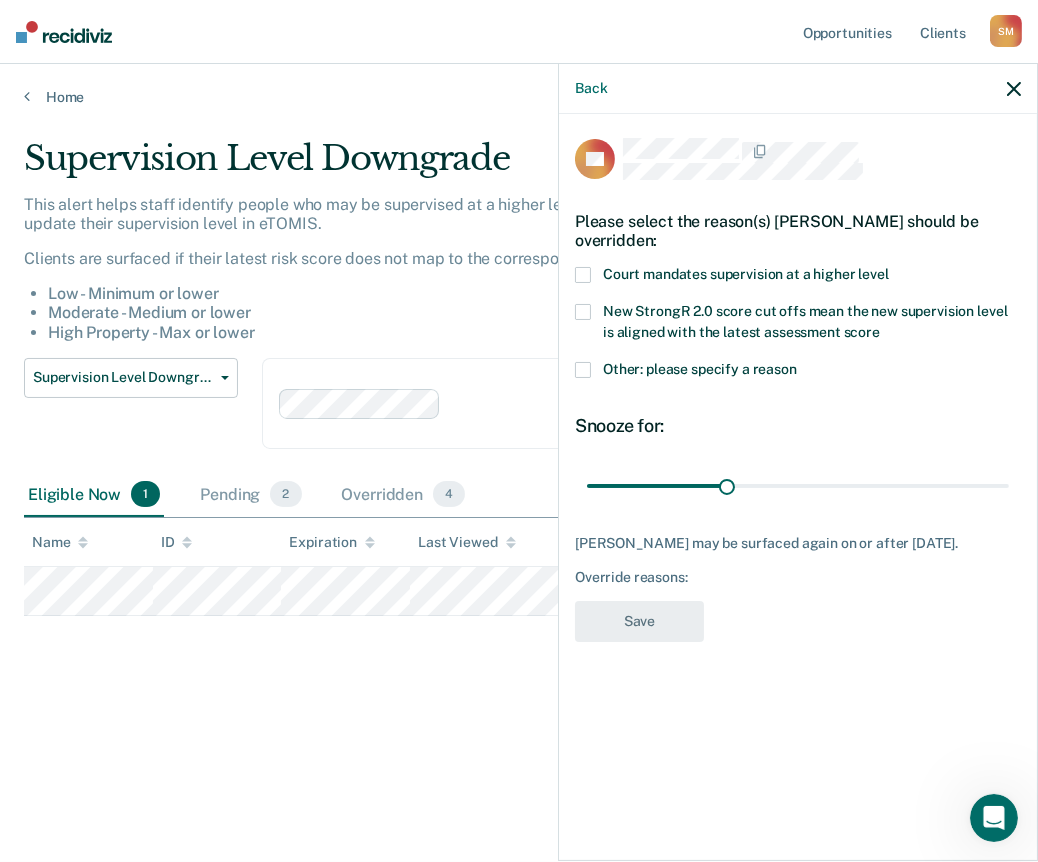 click on "Other: please specify a reason" at bounding box center (798, 372) 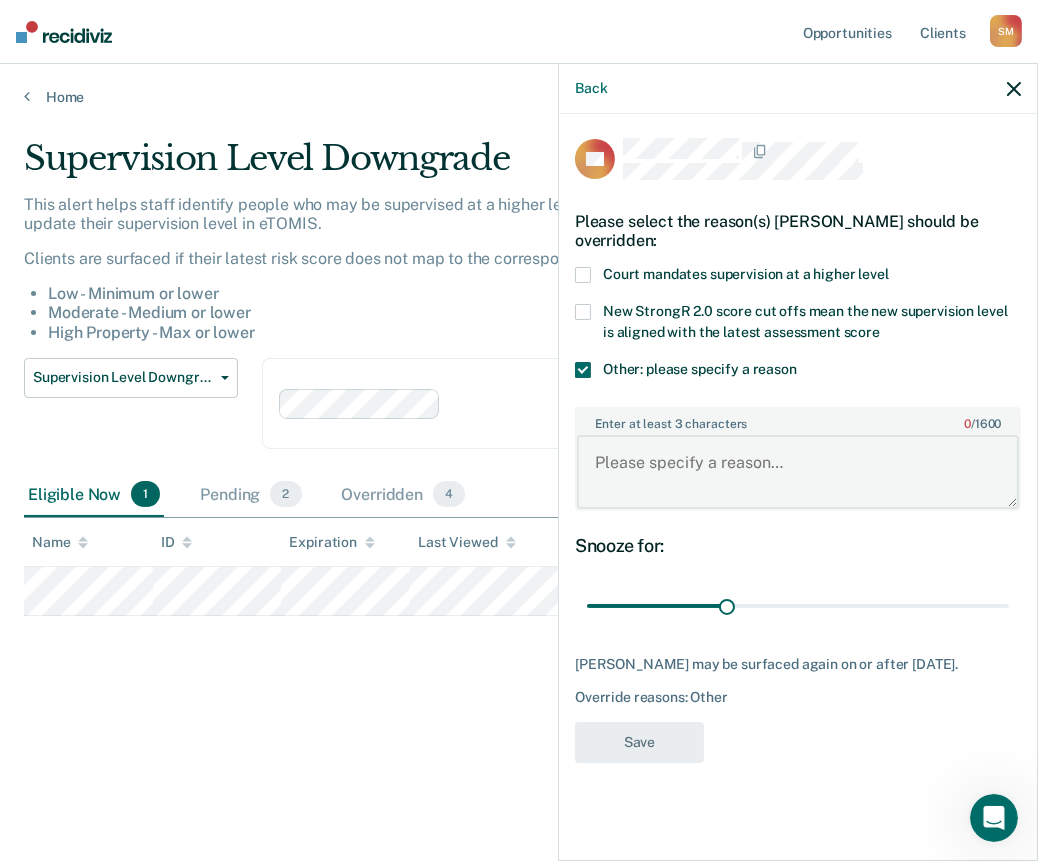 click on "Enter at least 3 characters 0  /  1600" at bounding box center [798, 472] 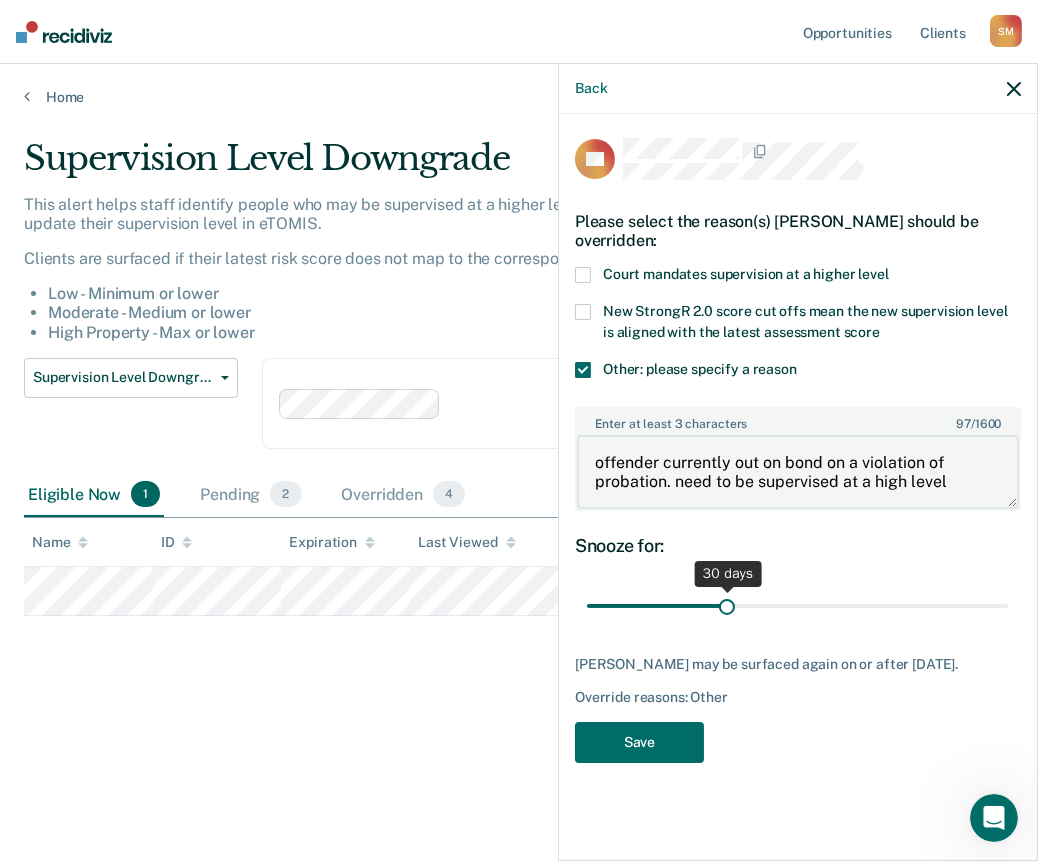 type on "offender currently out on bond on a violation of probation. need to be supervised at a high level" 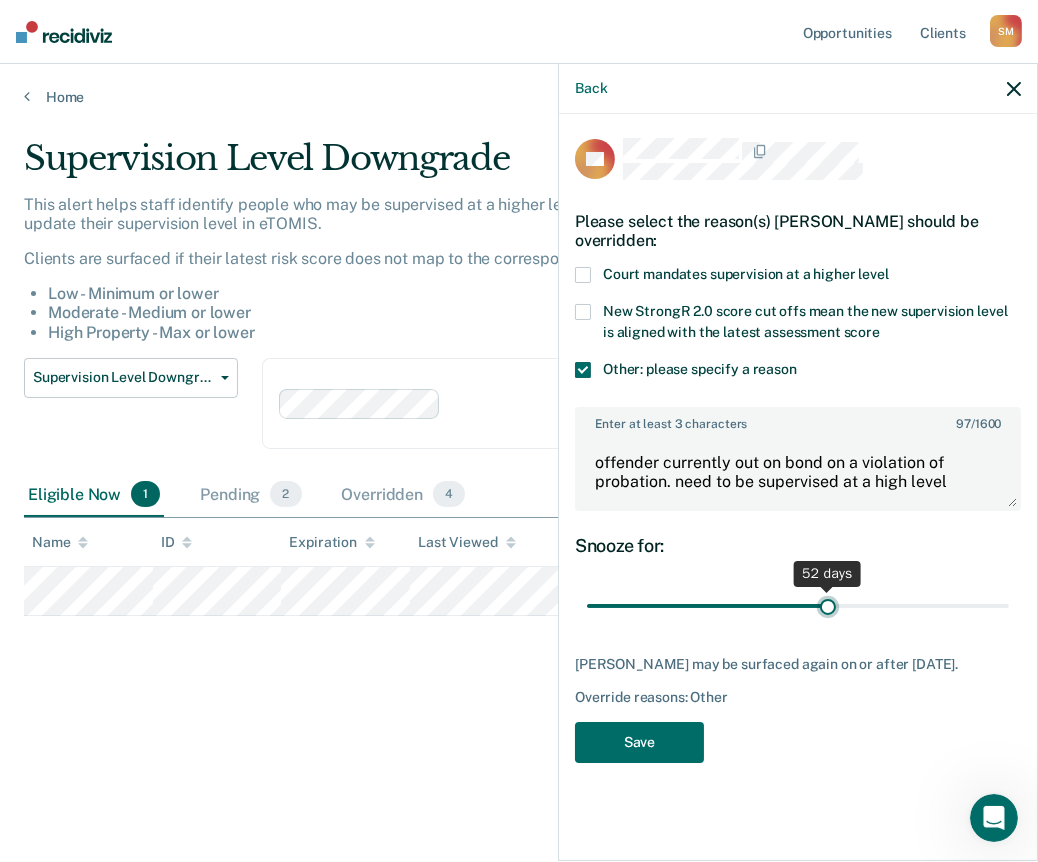 click at bounding box center [798, 606] 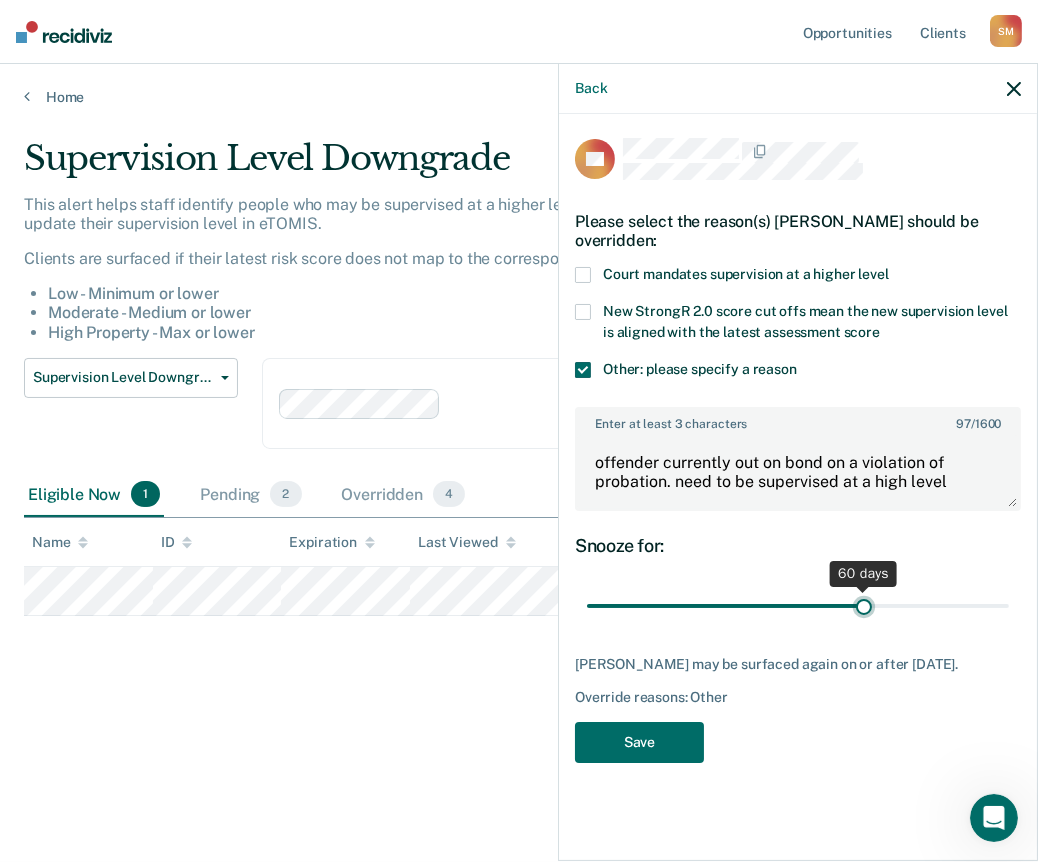 drag, startPoint x: 826, startPoint y: 598, endPoint x: 863, endPoint y: 609, distance: 38.600517 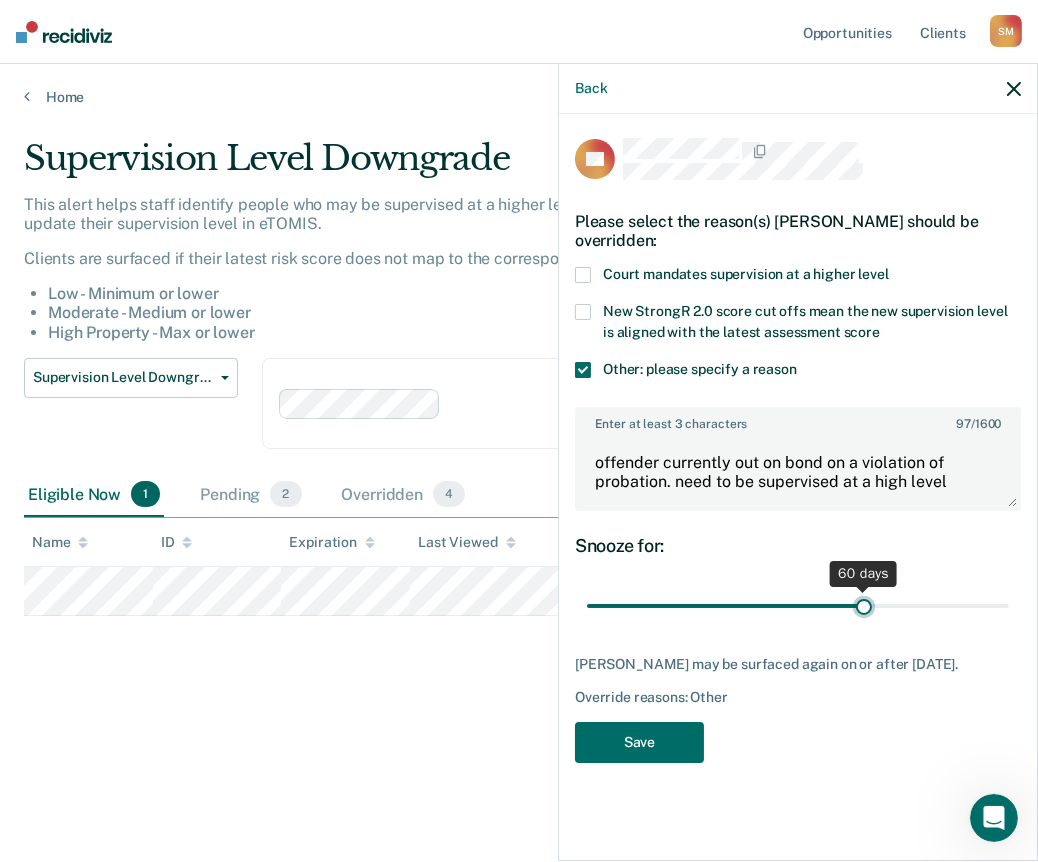 type on "60" 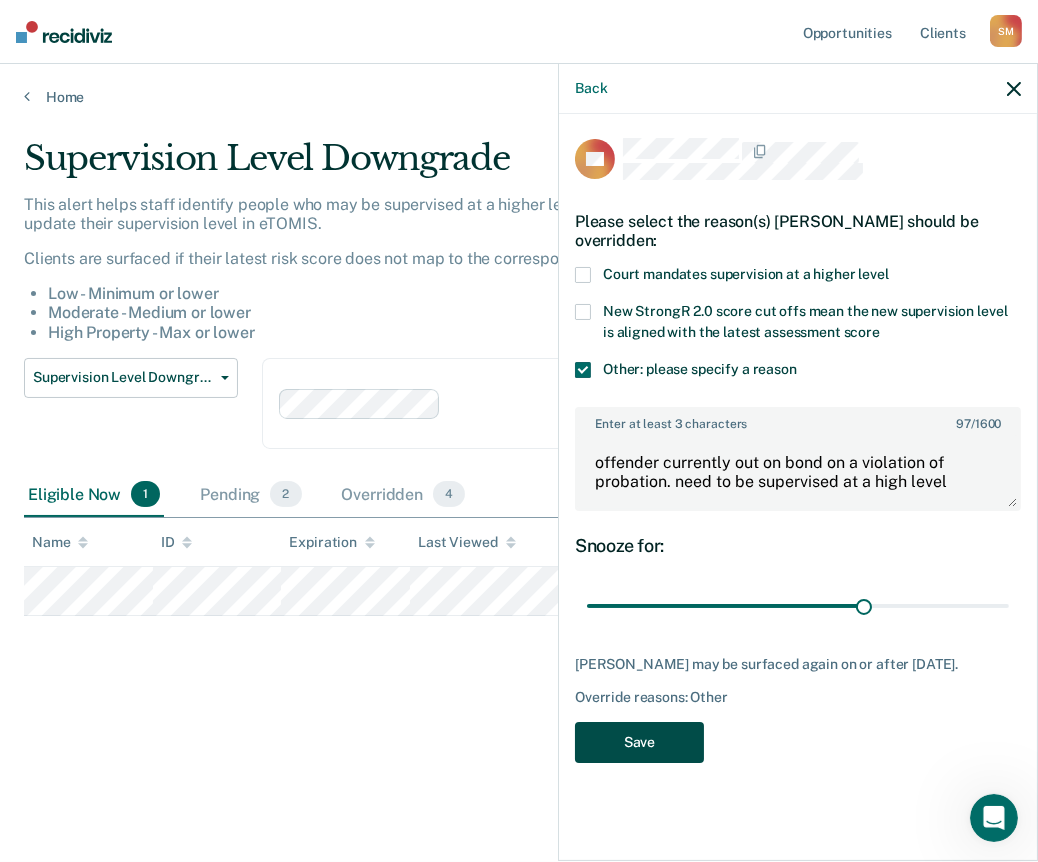 click on "Save" at bounding box center [639, 742] 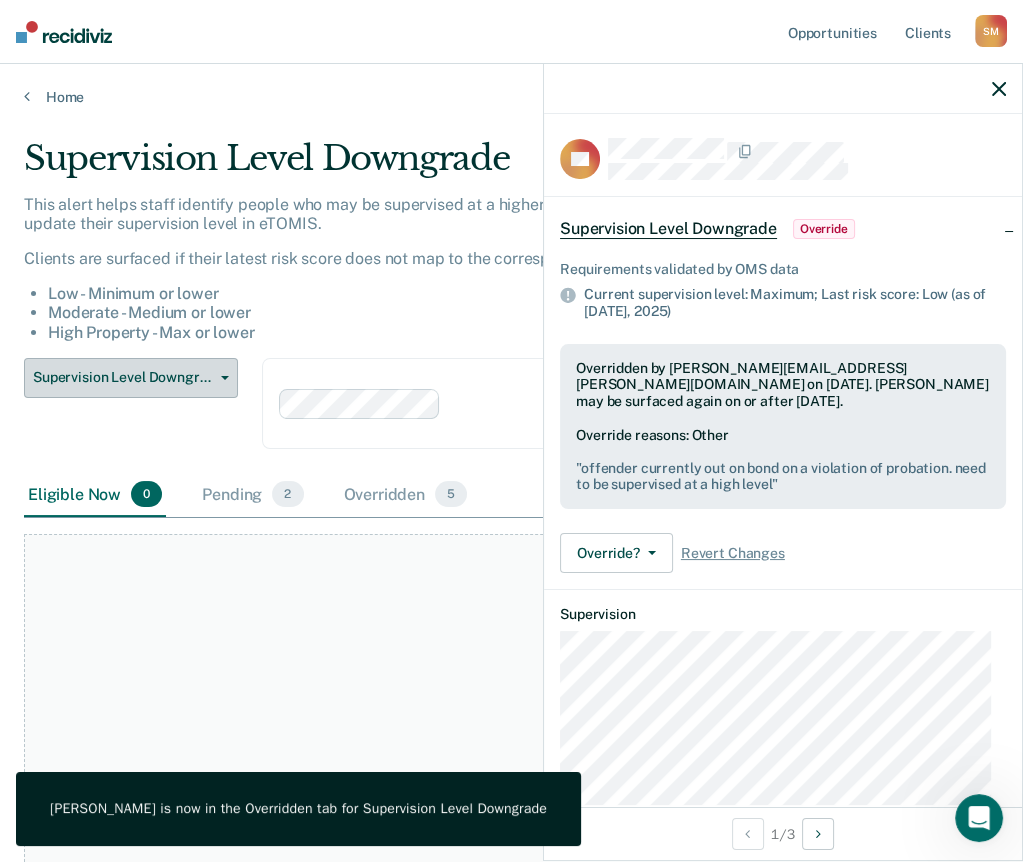 click on "Supervision Level Downgrade" at bounding box center [131, 378] 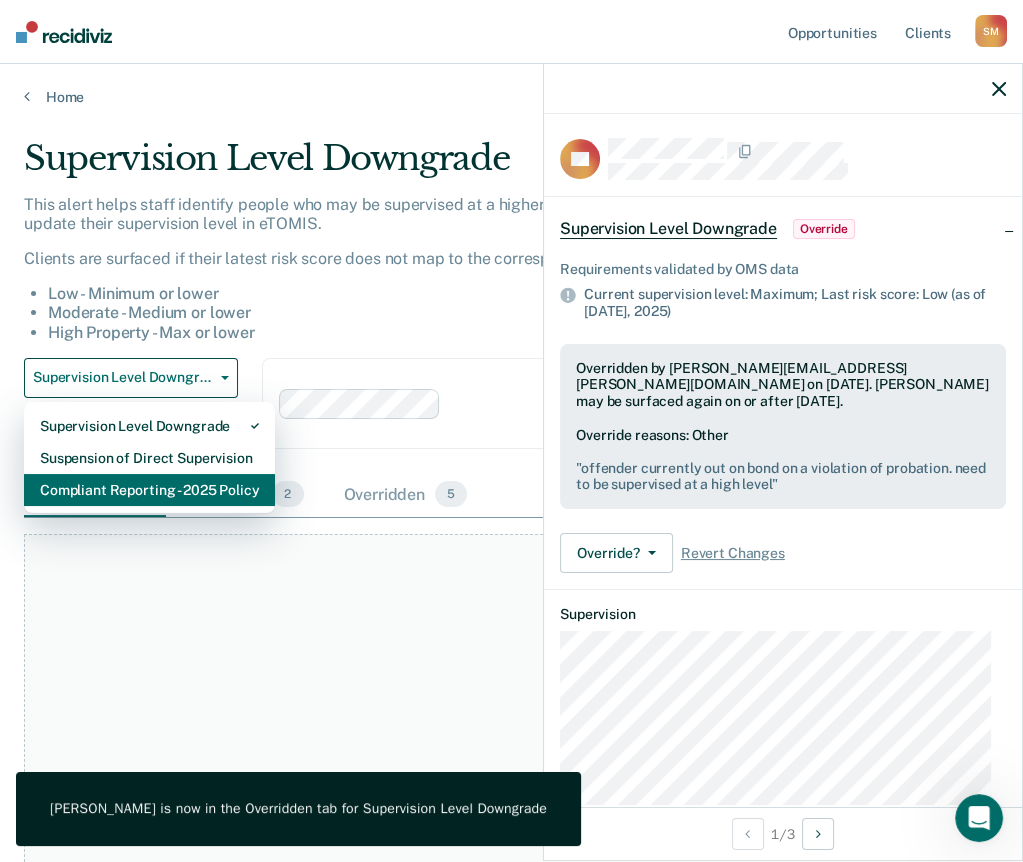 click on "Compliant Reporting - 2025 Policy" at bounding box center [149, 490] 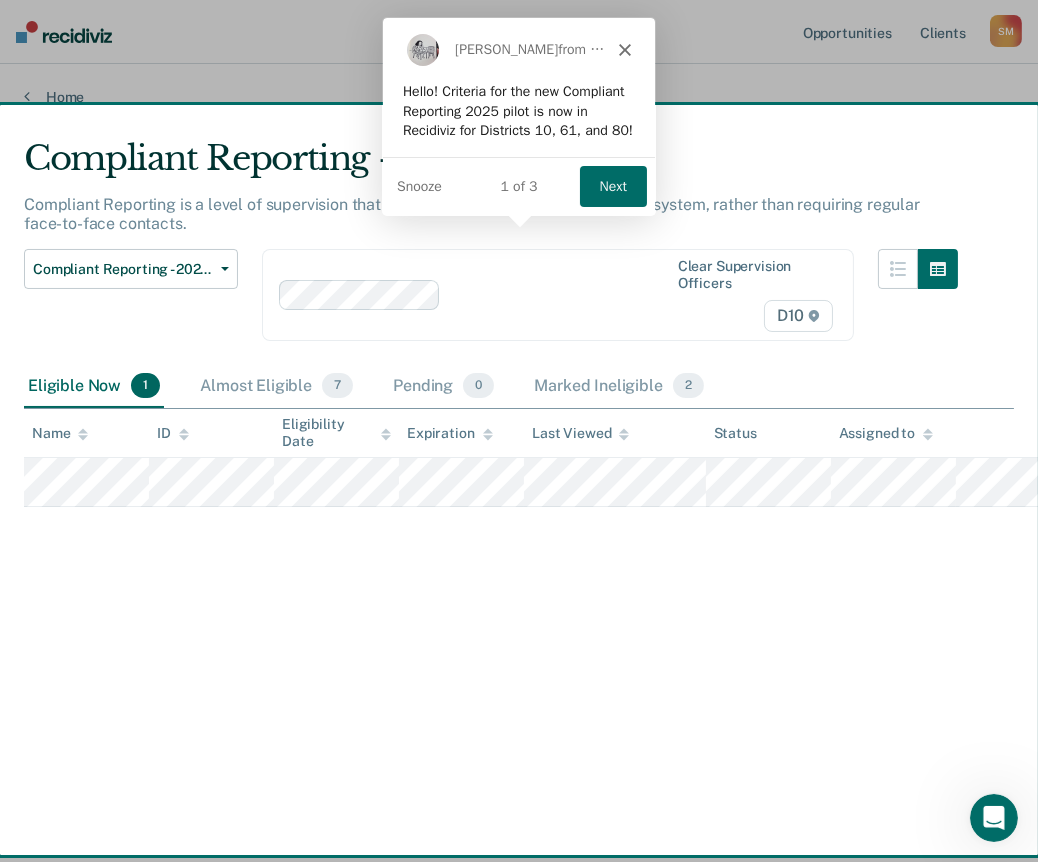 scroll, scrollTop: 0, scrollLeft: 0, axis: both 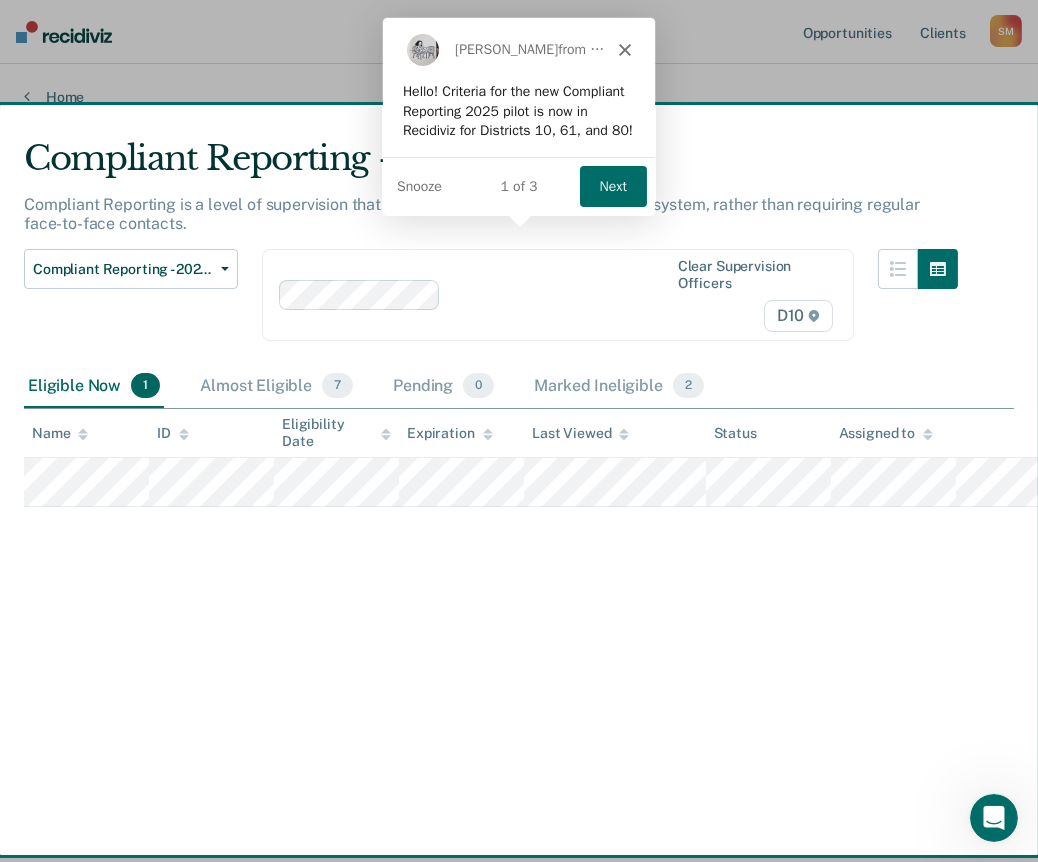 click at bounding box center [519, 431] 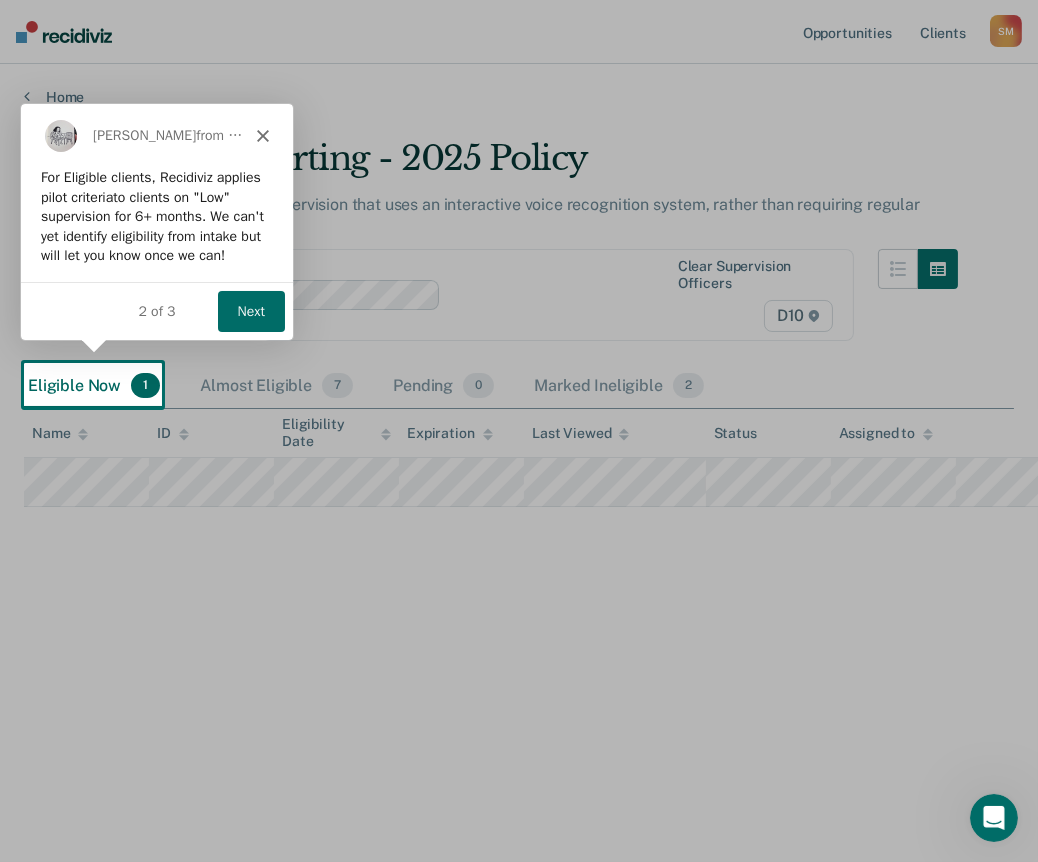 scroll, scrollTop: 0, scrollLeft: 0, axis: both 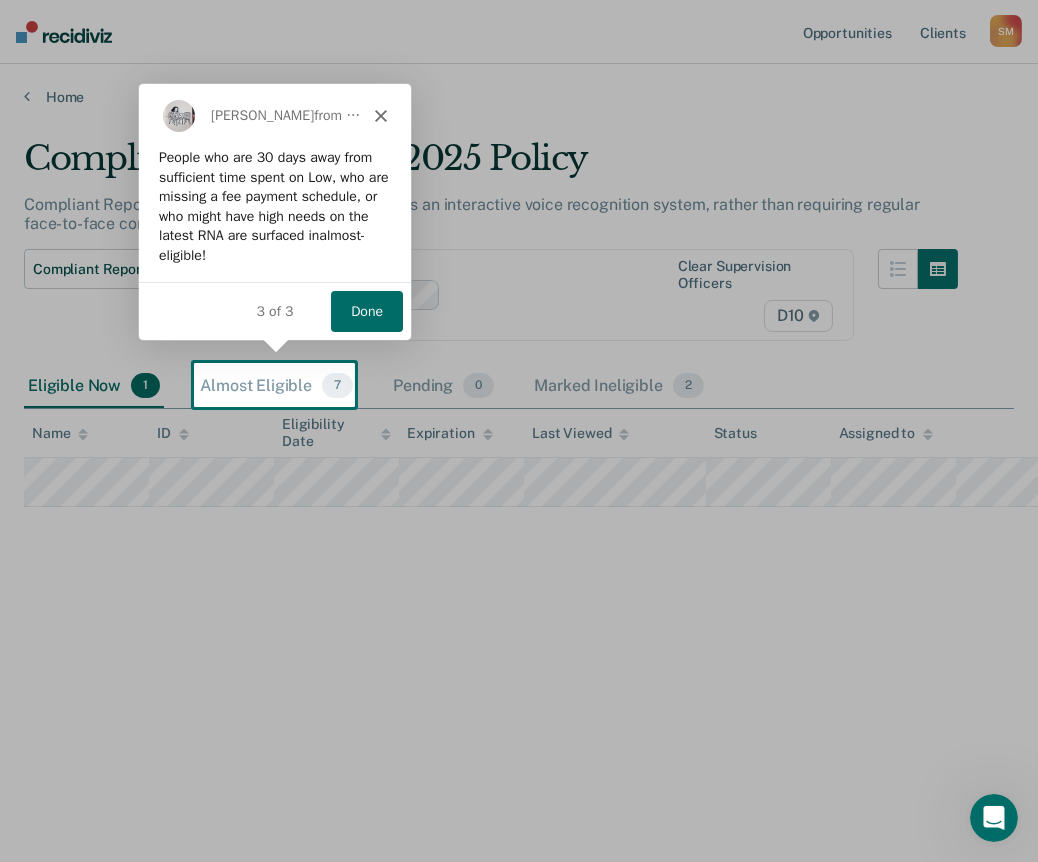 click at bounding box center [519, 431] 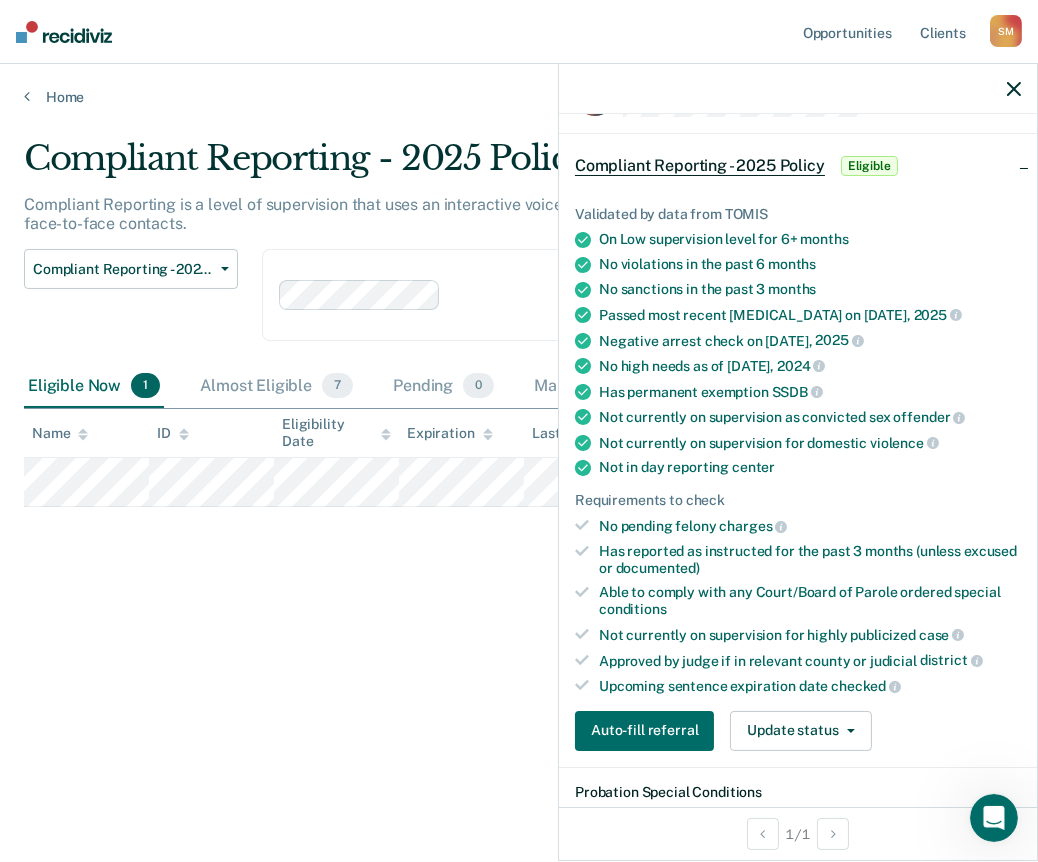 scroll, scrollTop: 400, scrollLeft: 0, axis: vertical 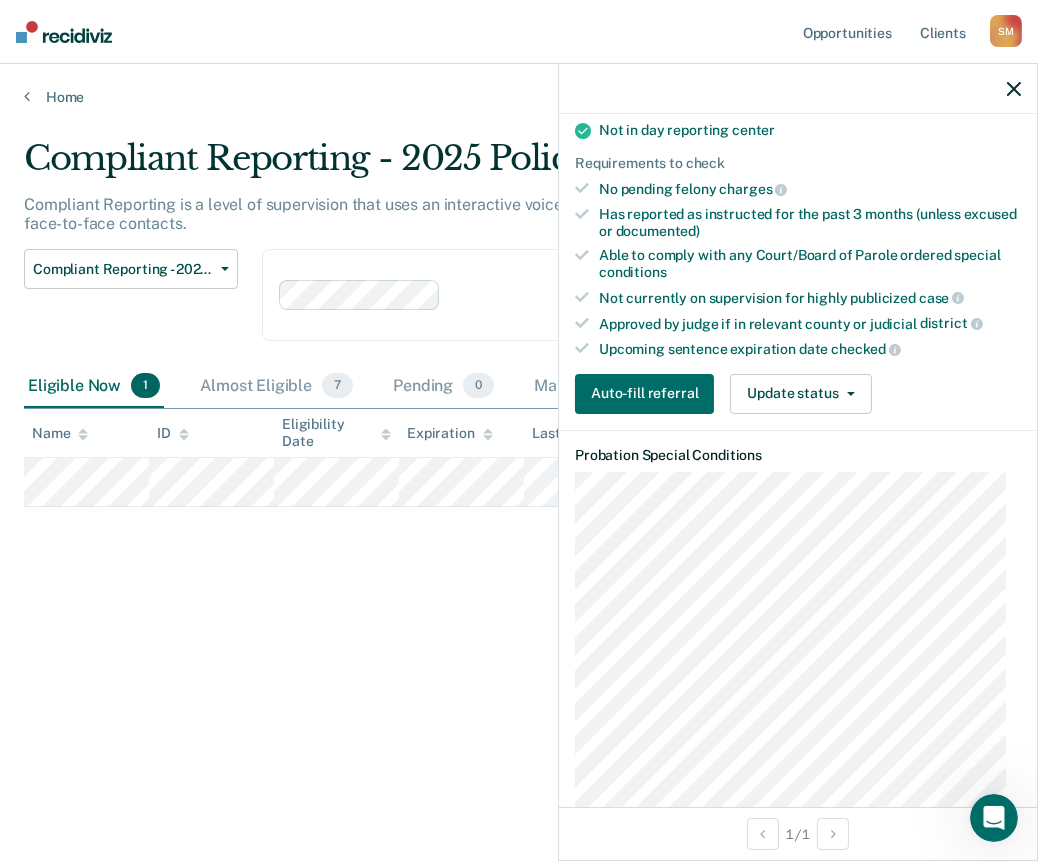 click on "Validated by data from TOMIS On Low supervision level for 6+   months No violations in the past 6   months No sanctions in the past 3   months Passed most recent [MEDICAL_DATA] on [DATE]
Negative arrest check on [DATE]   No high needs as of [DATE]   Has permanent exemption   SSDB
Not currently on supervision as convicted sex   offender   Not currently on supervision for domestic   violence   Not in day reporting   center Requirements to check No pending felony   charges   Has reported as instructed for the past 3 months (unless excused or   documented) Able to comply with any Court/Board of Parole ordered special   conditions Not currently on supervision for highly publicized   case   Approved by judge if in relevant county or judicial   district   Upcoming sentence expiration date   checked   Auto-fill referral Update status Mark Pending Mark Ineligible" at bounding box center [798, 133] 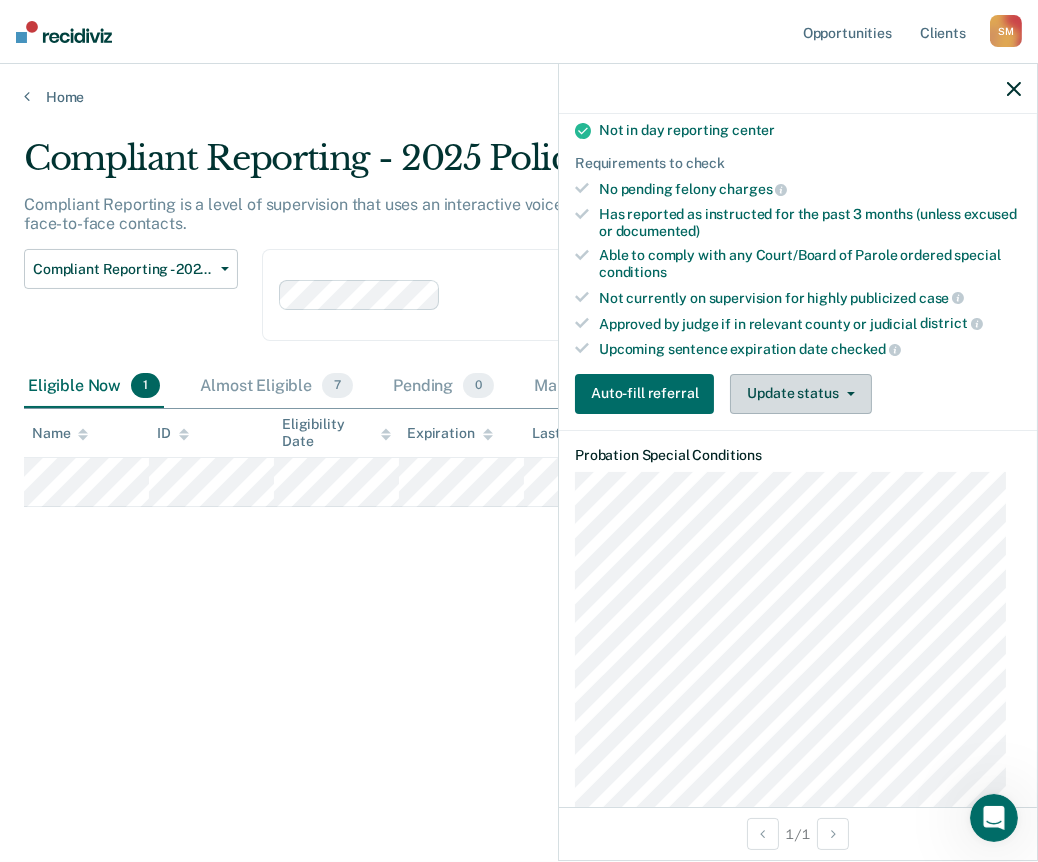 click on "Update status" at bounding box center [800, 394] 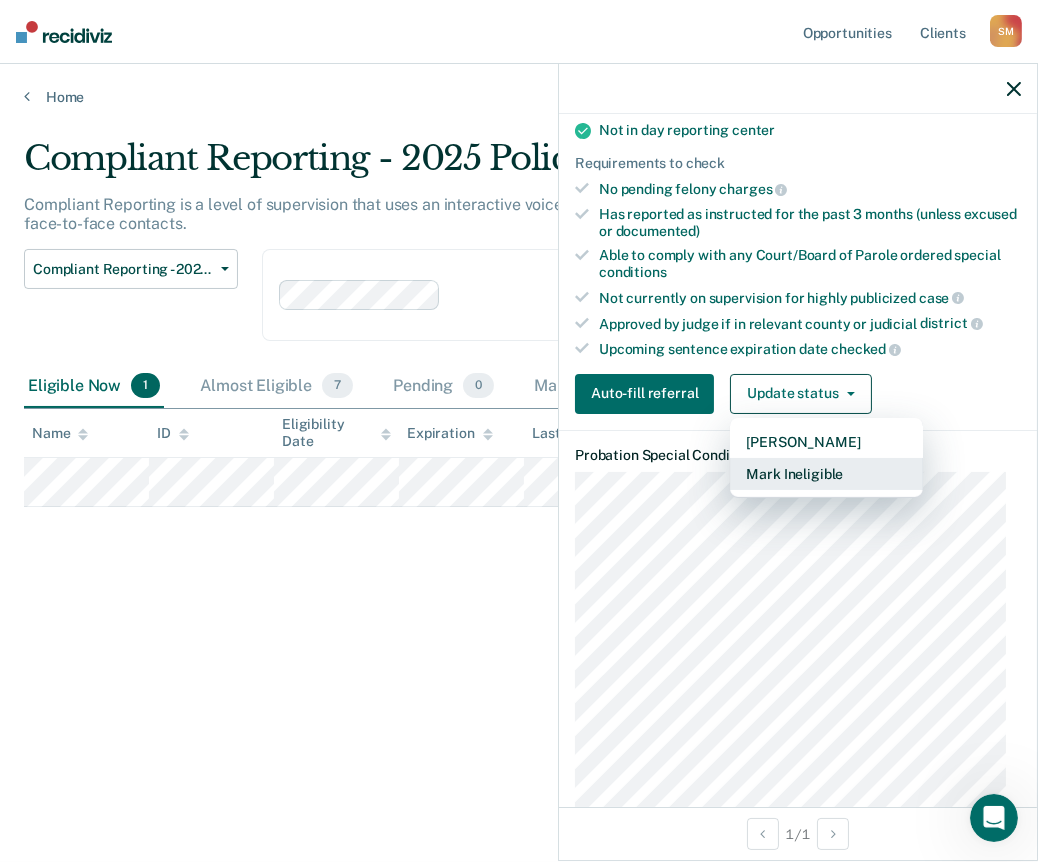 click on "Mark Ineligible" at bounding box center (826, 474) 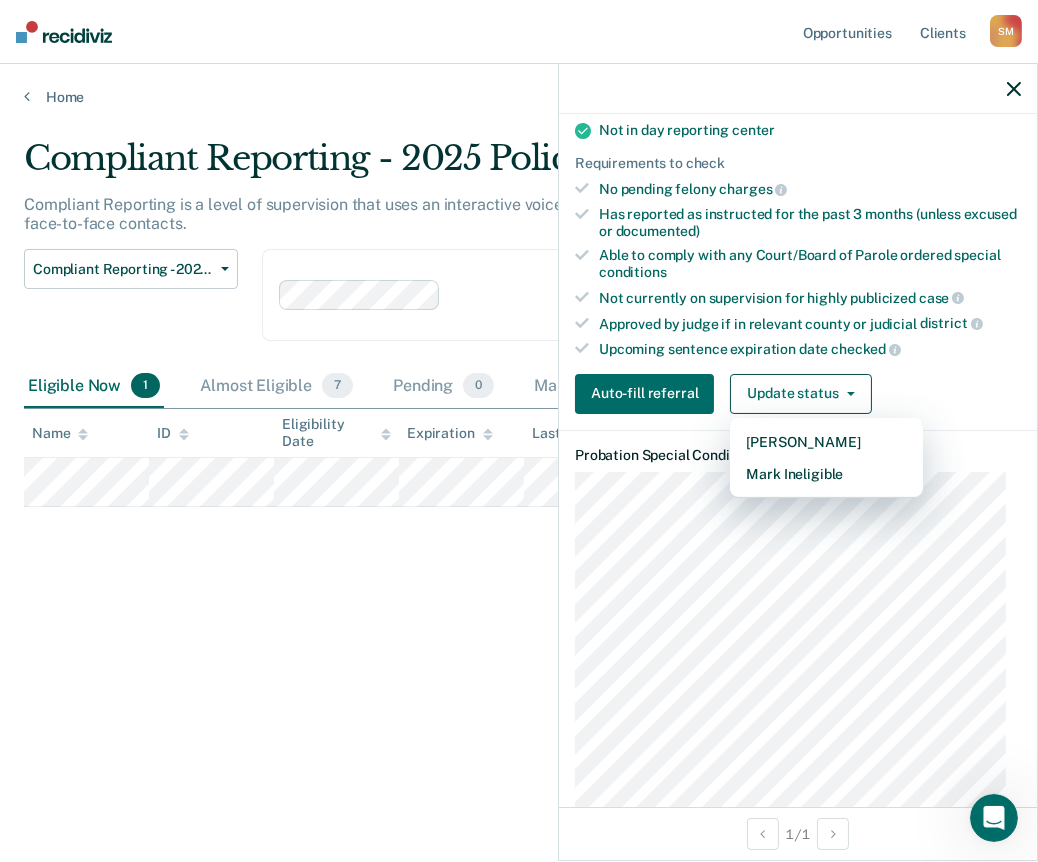 scroll, scrollTop: 40, scrollLeft: 0, axis: vertical 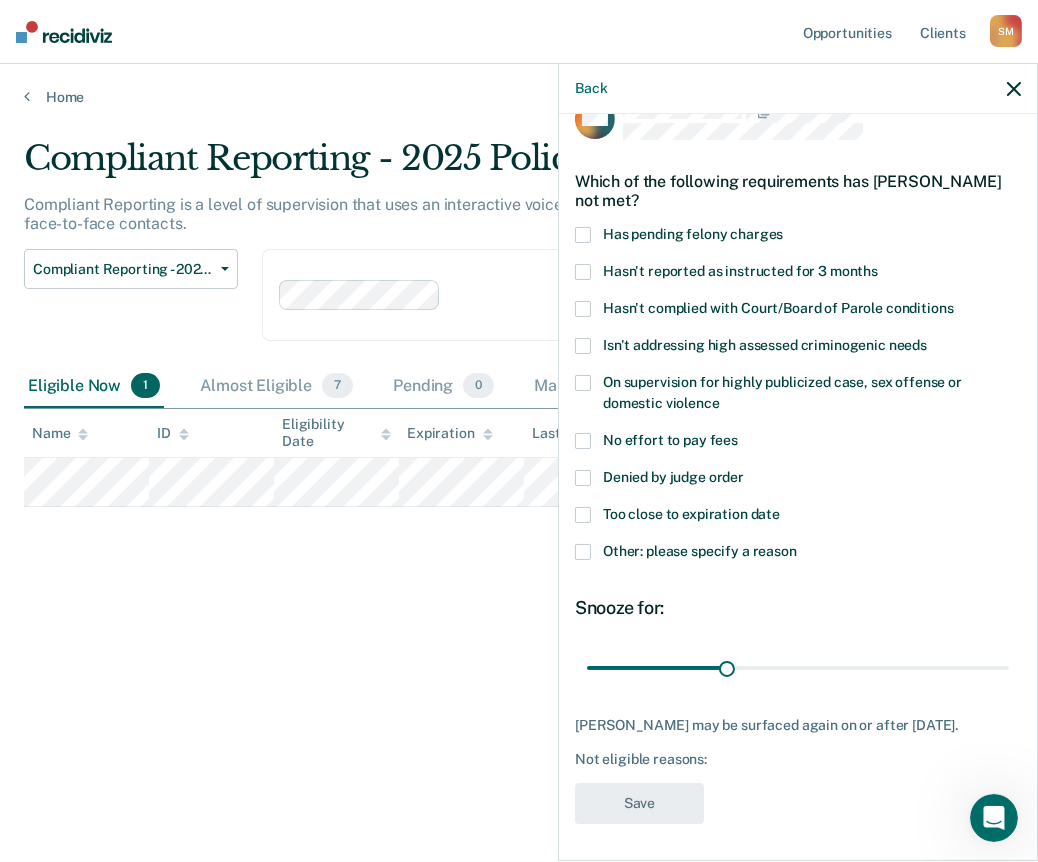 click on "Other: please specify a reason" at bounding box center [700, 551] 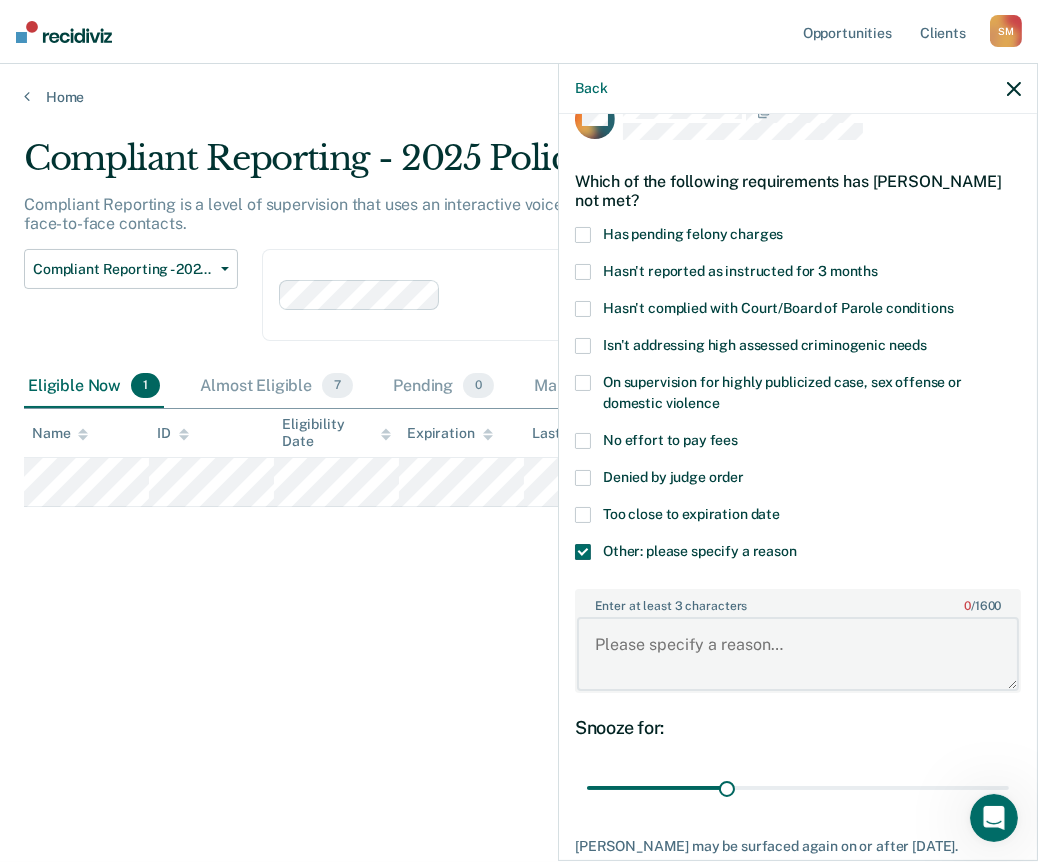 click on "Enter at least 3 characters 0  /  1600" at bounding box center [798, 654] 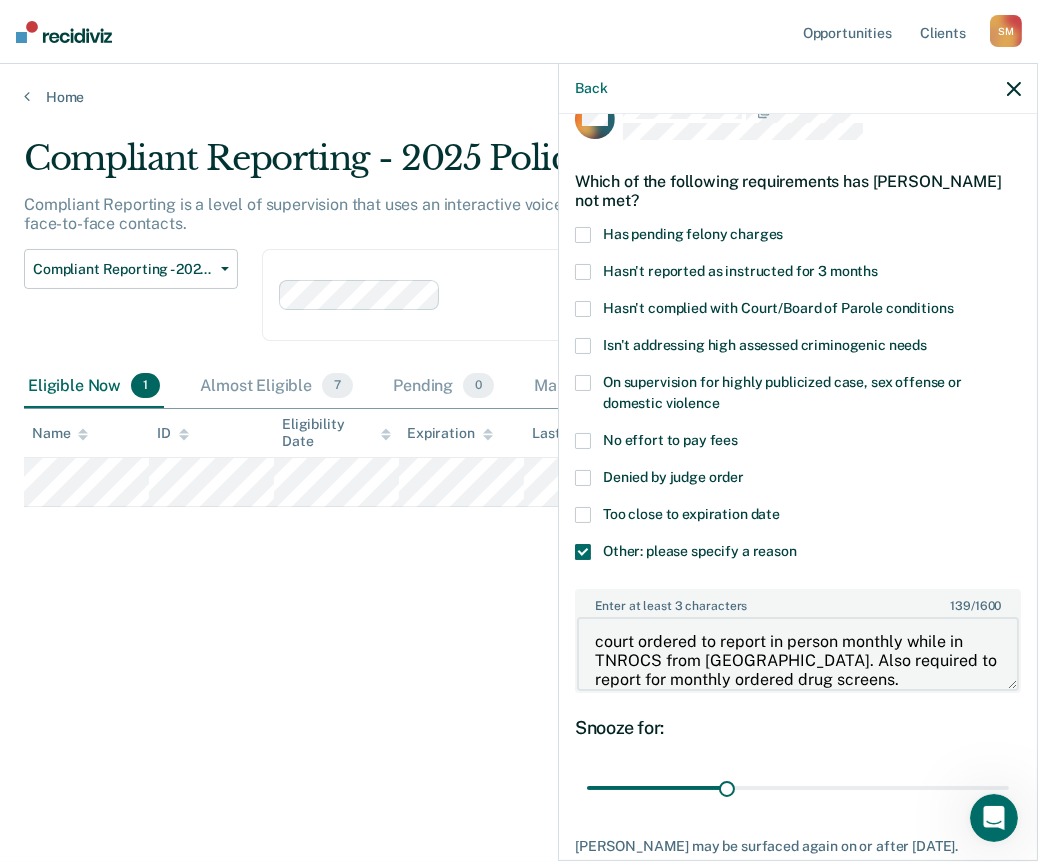 scroll, scrollTop: 19, scrollLeft: 0, axis: vertical 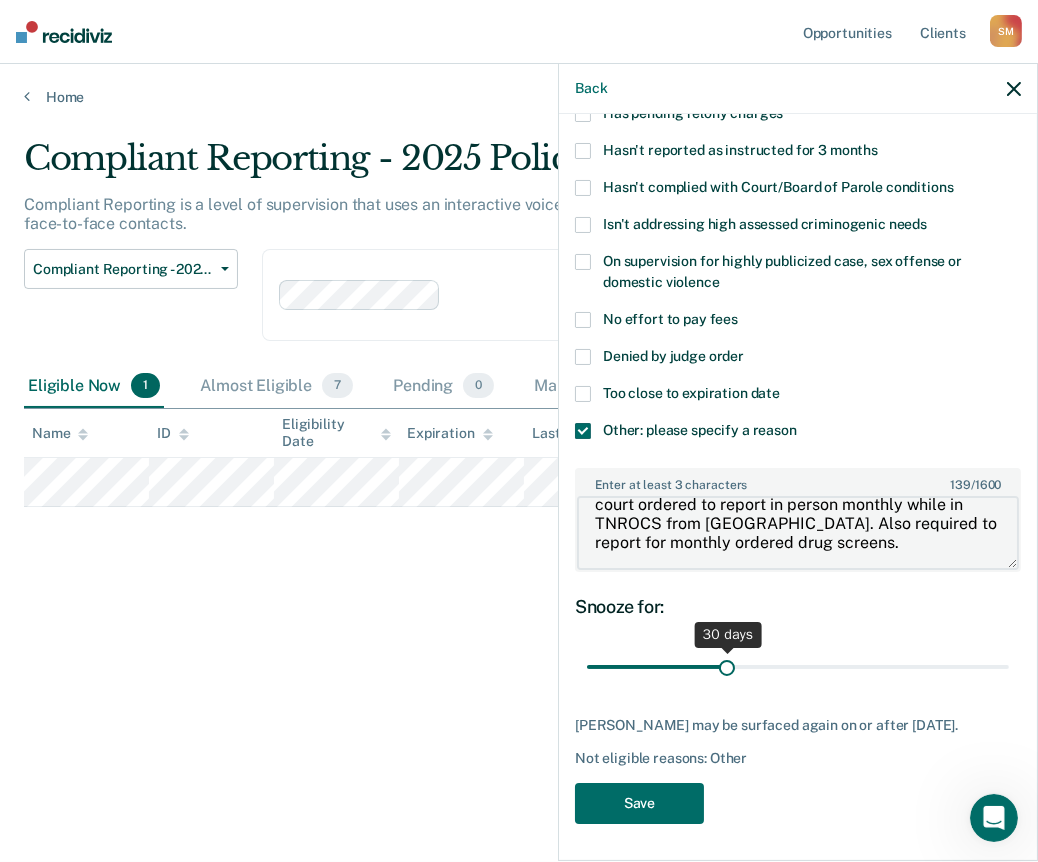 type on "court ordered to report in person monthly while in TNROCS from [GEOGRAPHIC_DATA]. Also required to report for monthly ordered drug screens." 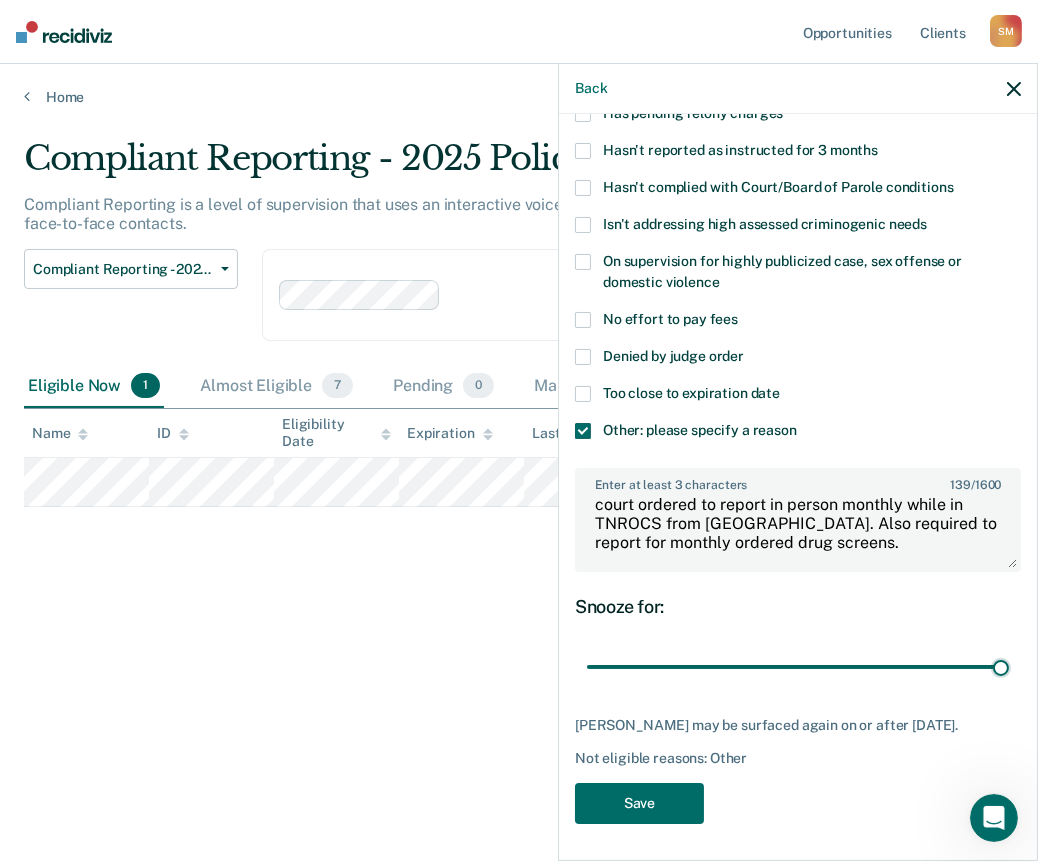 drag, startPoint x: 853, startPoint y: 659, endPoint x: 1020, endPoint y: 657, distance: 167.01198 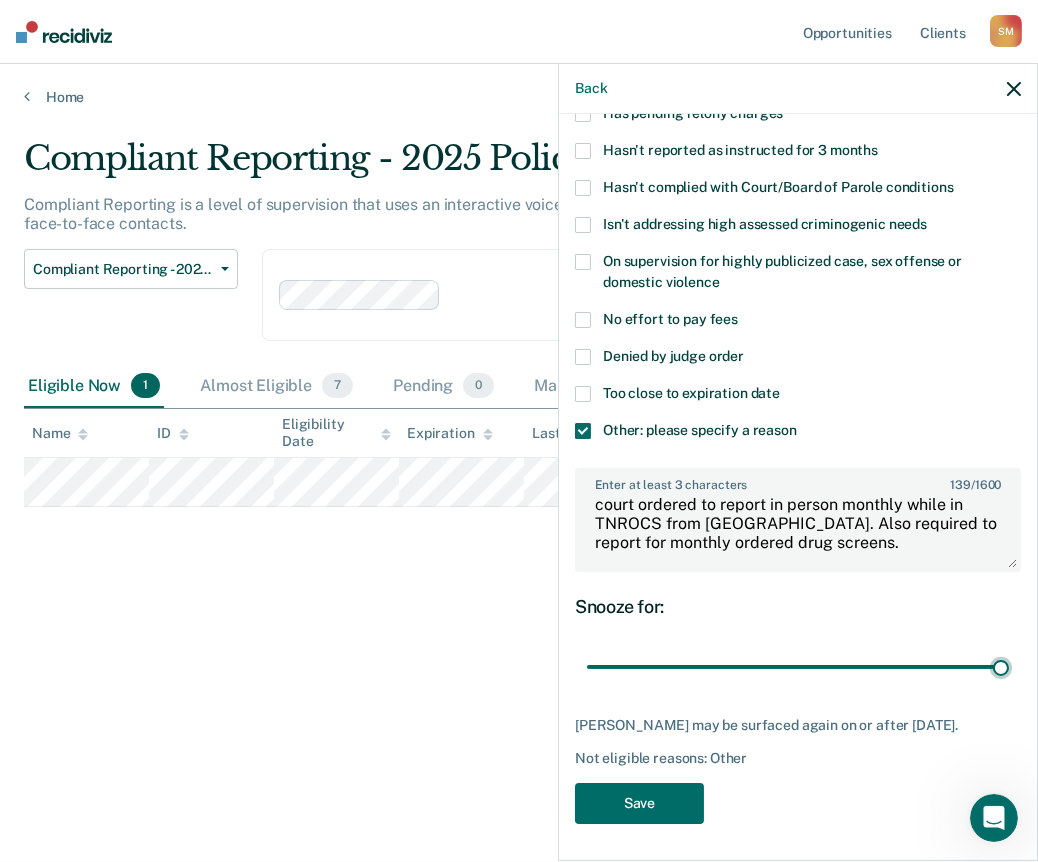 type on "90" 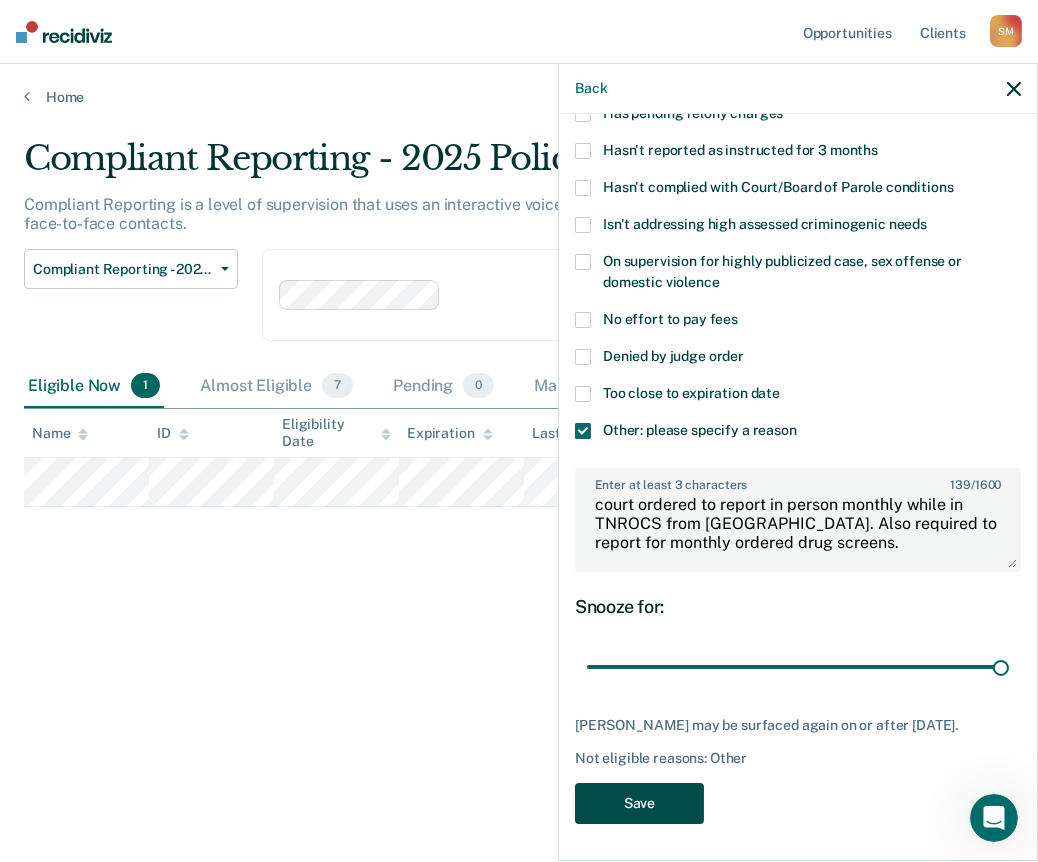 click on "Save" at bounding box center (639, 803) 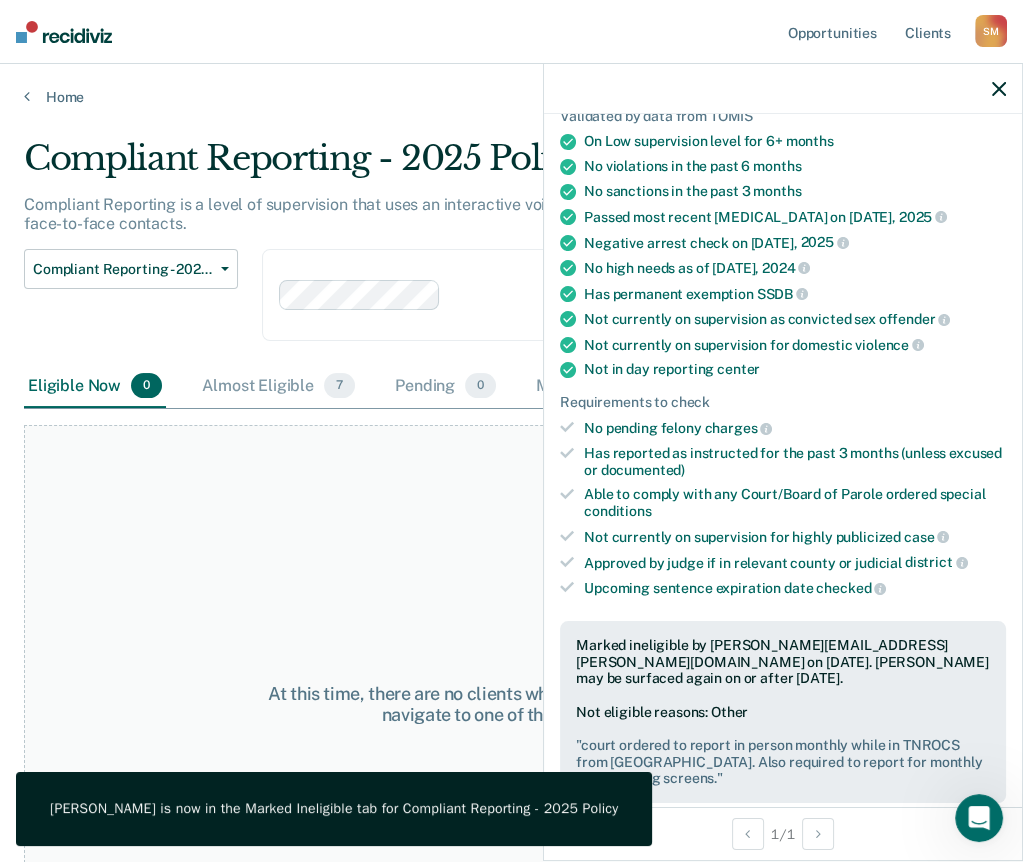 click on "At this time, there are no clients who are Eligible Now. Please navigate to one of the other tabs." at bounding box center [511, 704] 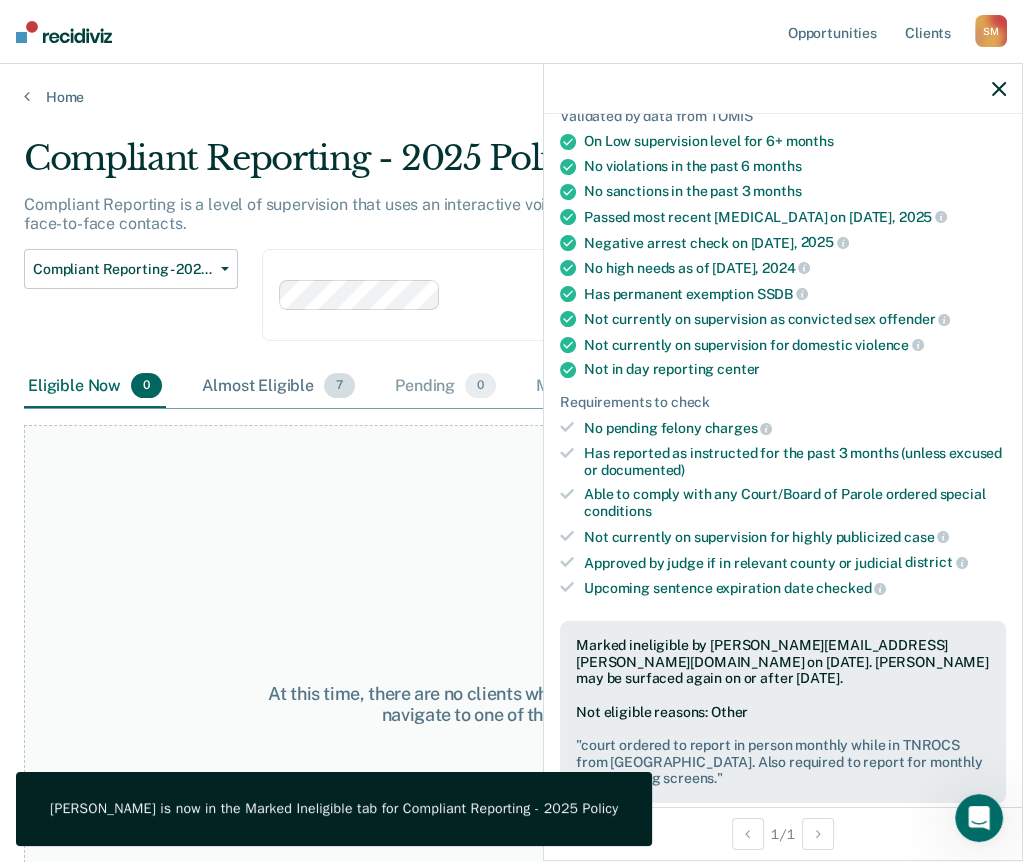 click on "Almost Eligible 7" at bounding box center (278, 387) 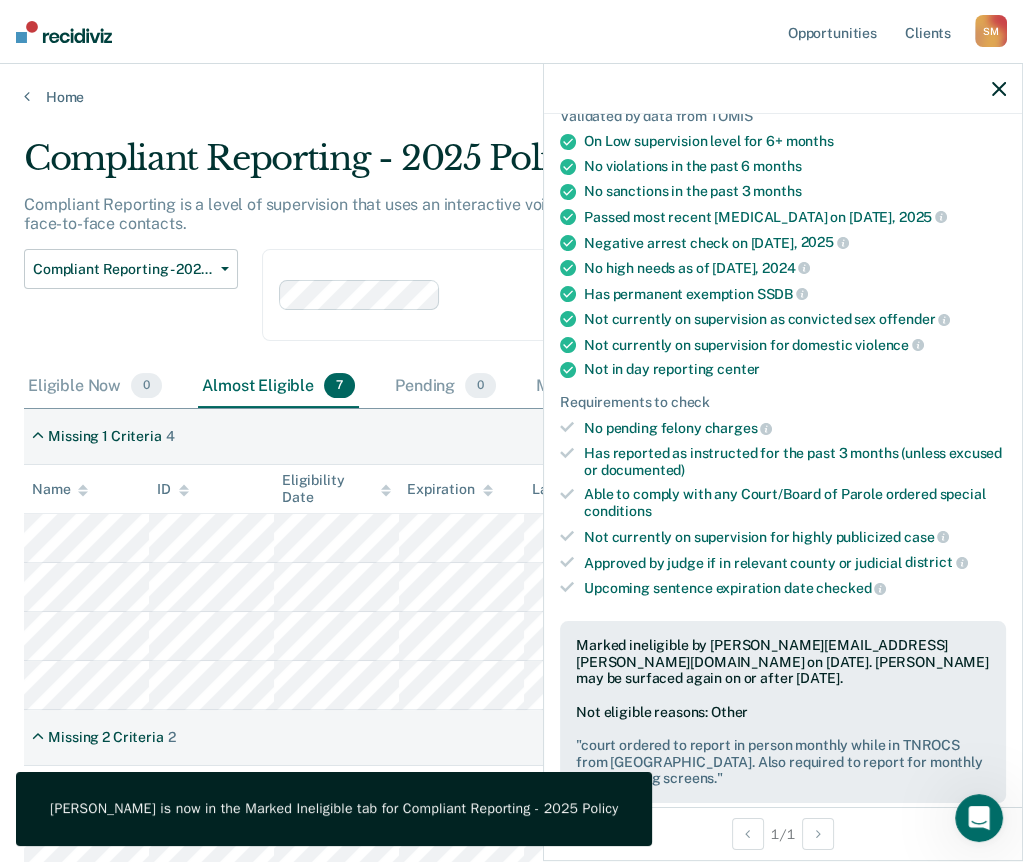 click 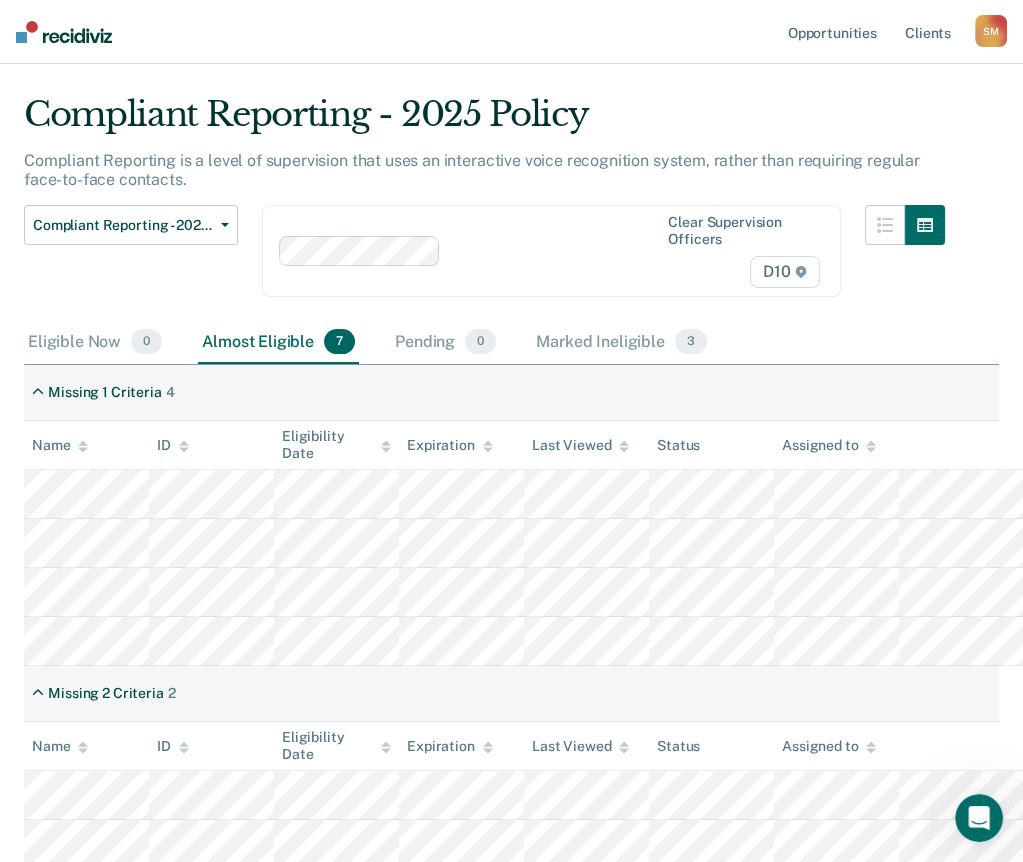 scroll, scrollTop: 0, scrollLeft: 0, axis: both 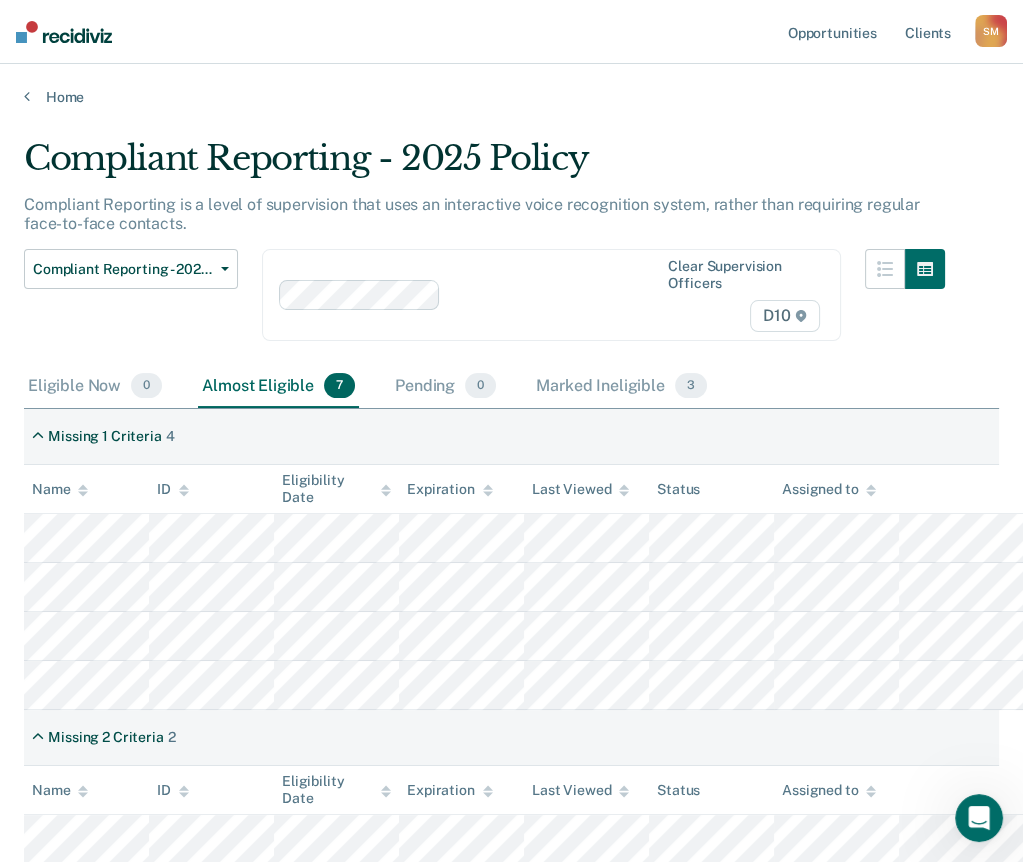 click at bounding box center [553, 294] 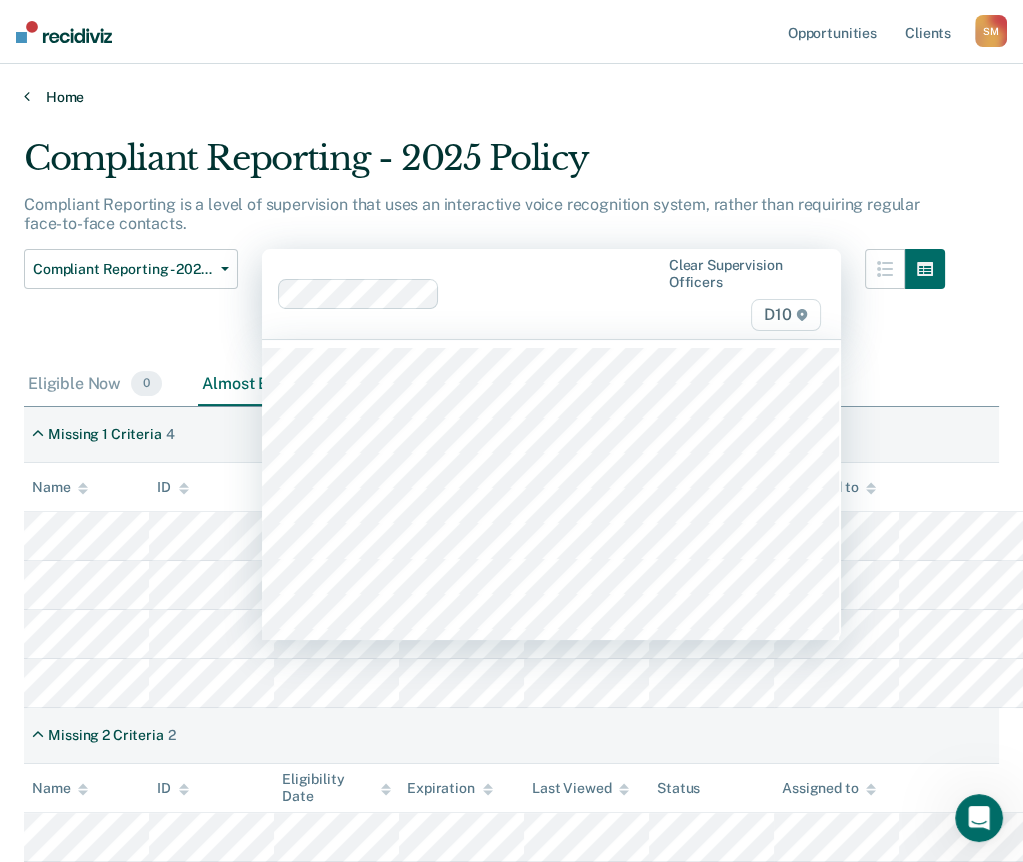 click on "Home" at bounding box center [511, 97] 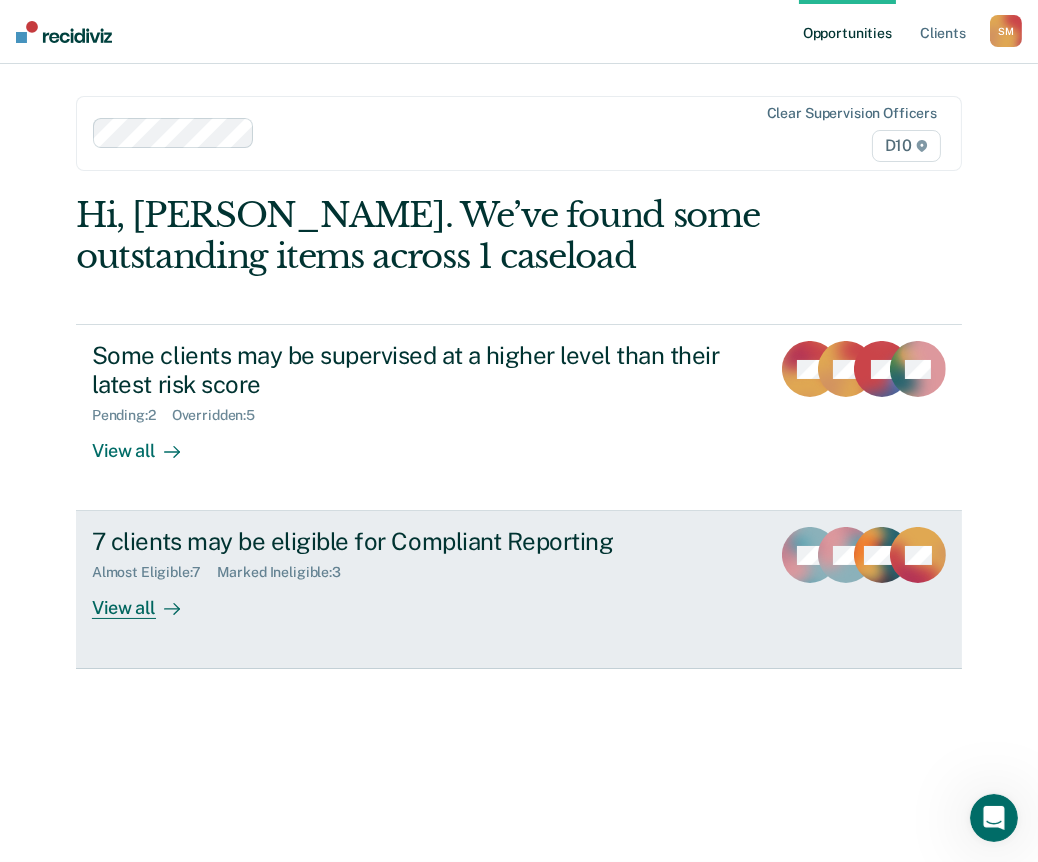 click on "7 clients may be eligible for Compliant Reporting Almost Eligible :  7 Marked Ineligible :  3 View all" at bounding box center [447, 573] 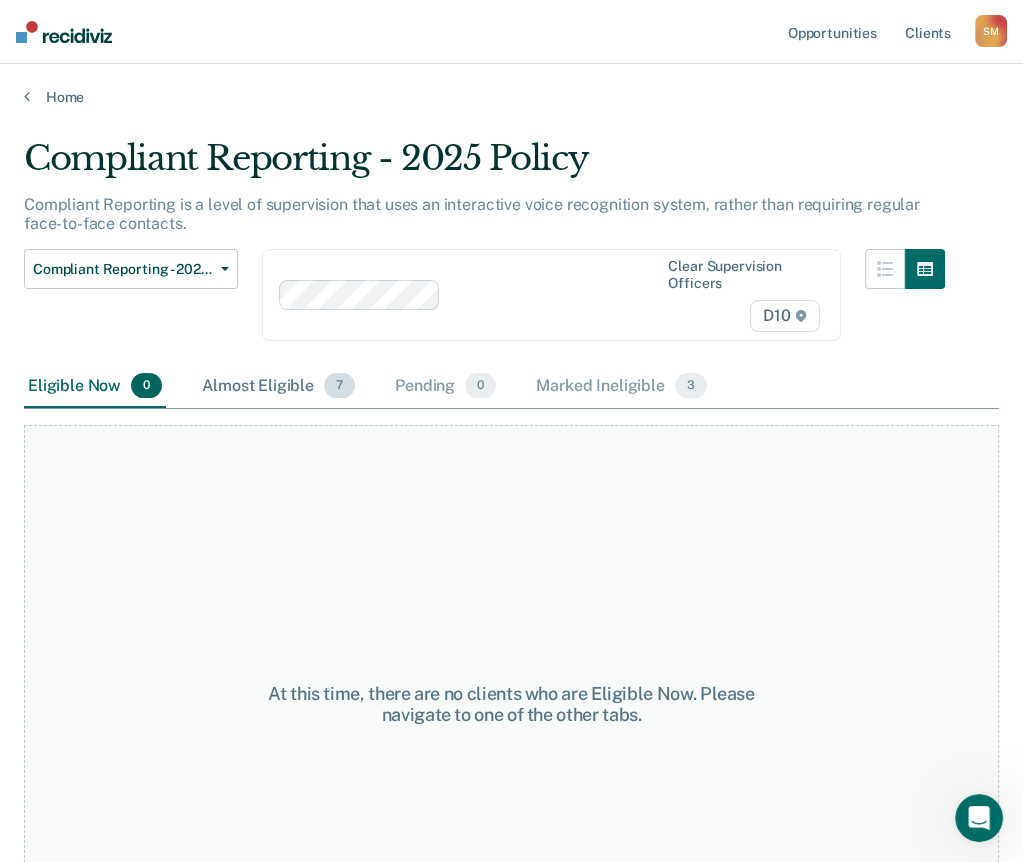 click on "Almost Eligible 7" at bounding box center (278, 387) 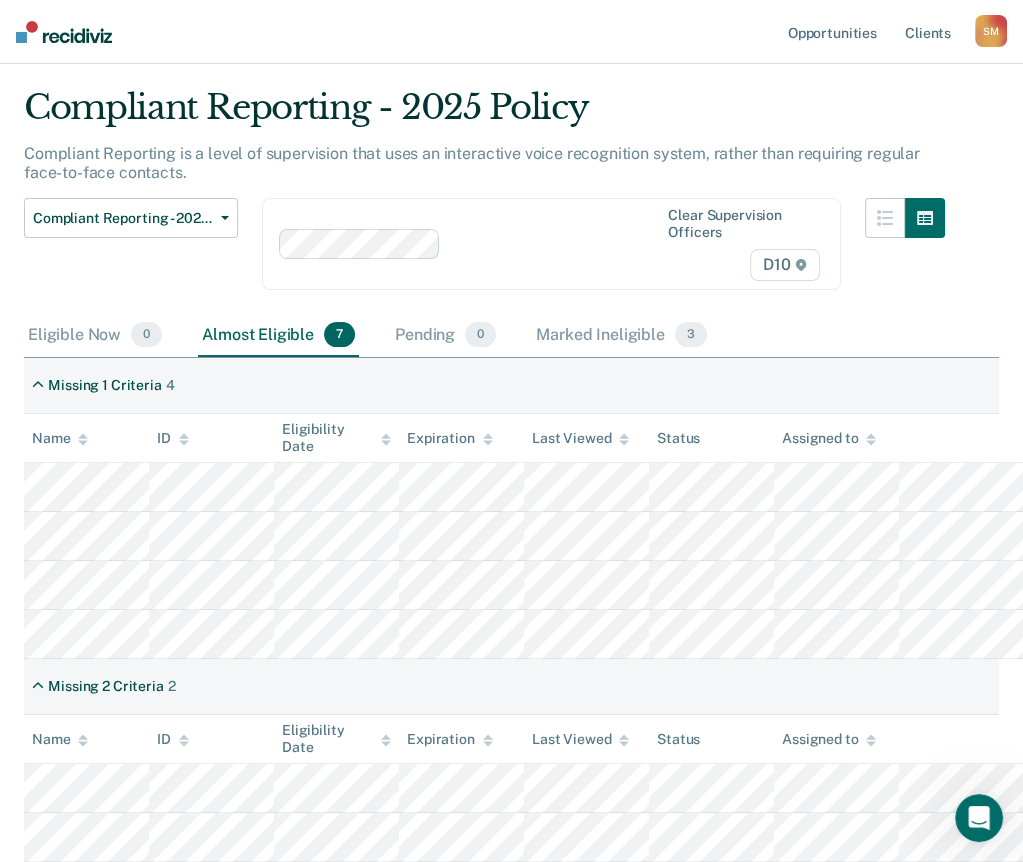scroll, scrollTop: 100, scrollLeft: 0, axis: vertical 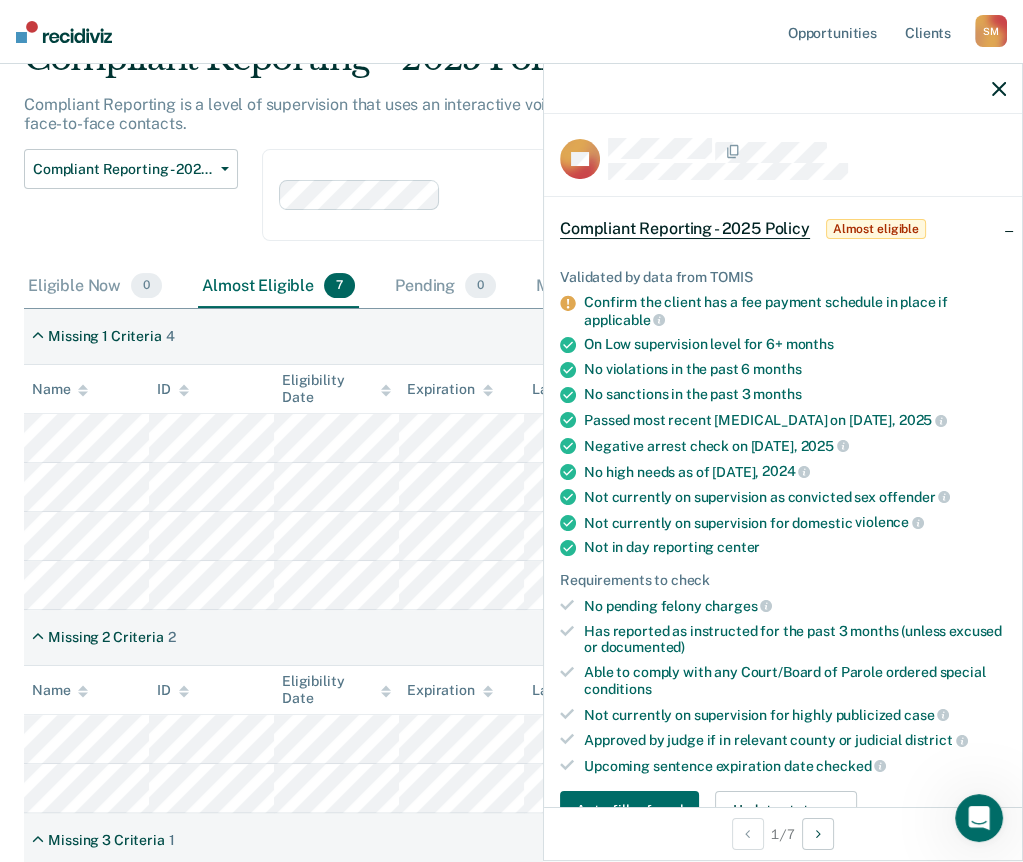 click on "Compliant Reporting - 2025 Policy Supervision Level Downgrade Suspension of Direct Supervision Compliant Reporting - 2025 Policy" at bounding box center (131, 207) 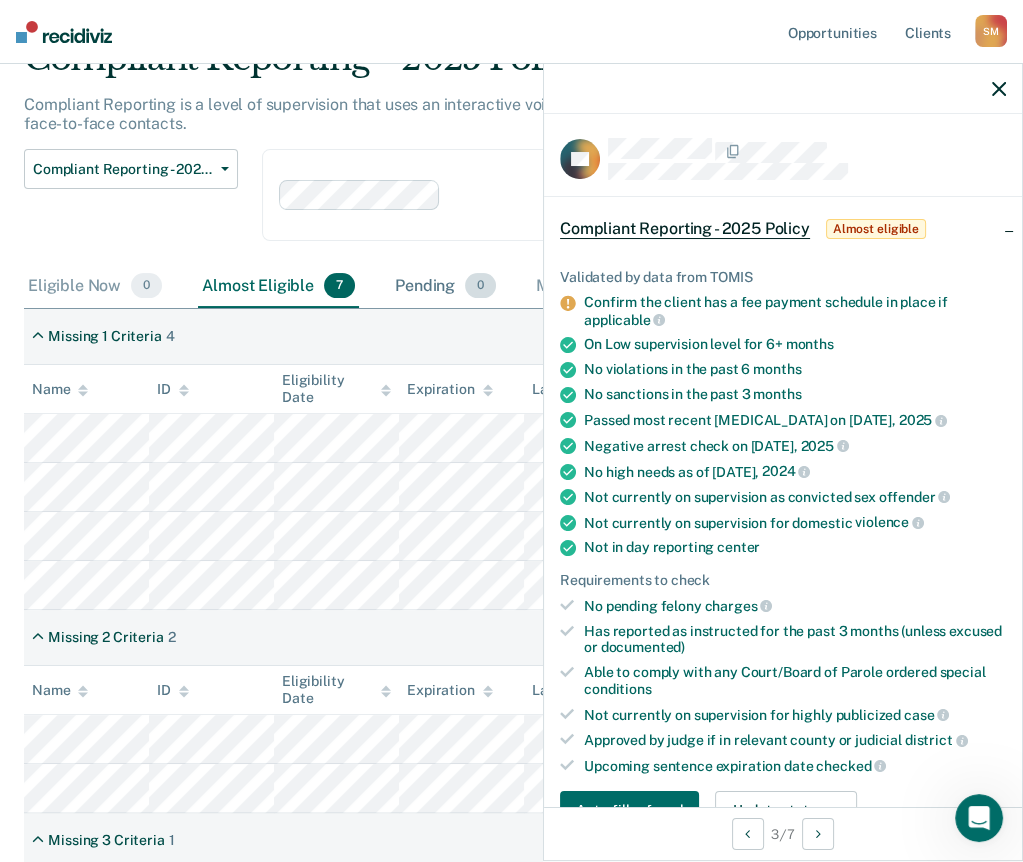 click on "Pending 0" at bounding box center (445, 287) 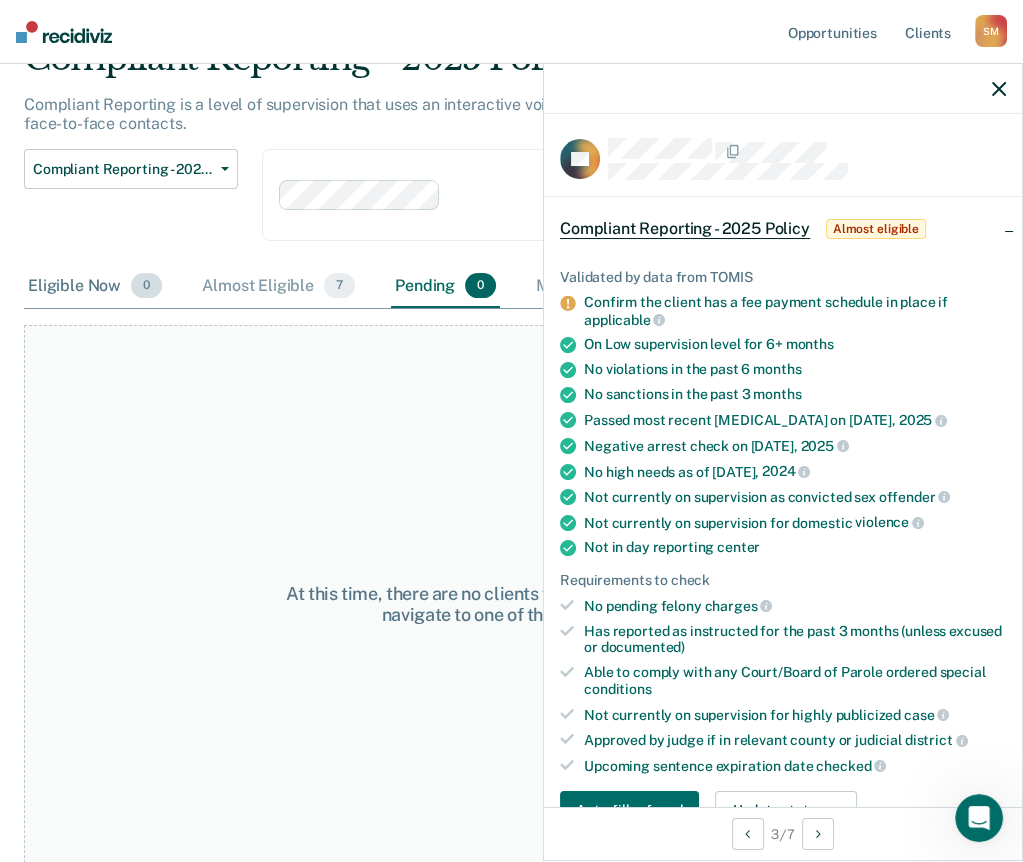 click on "0" at bounding box center (146, 286) 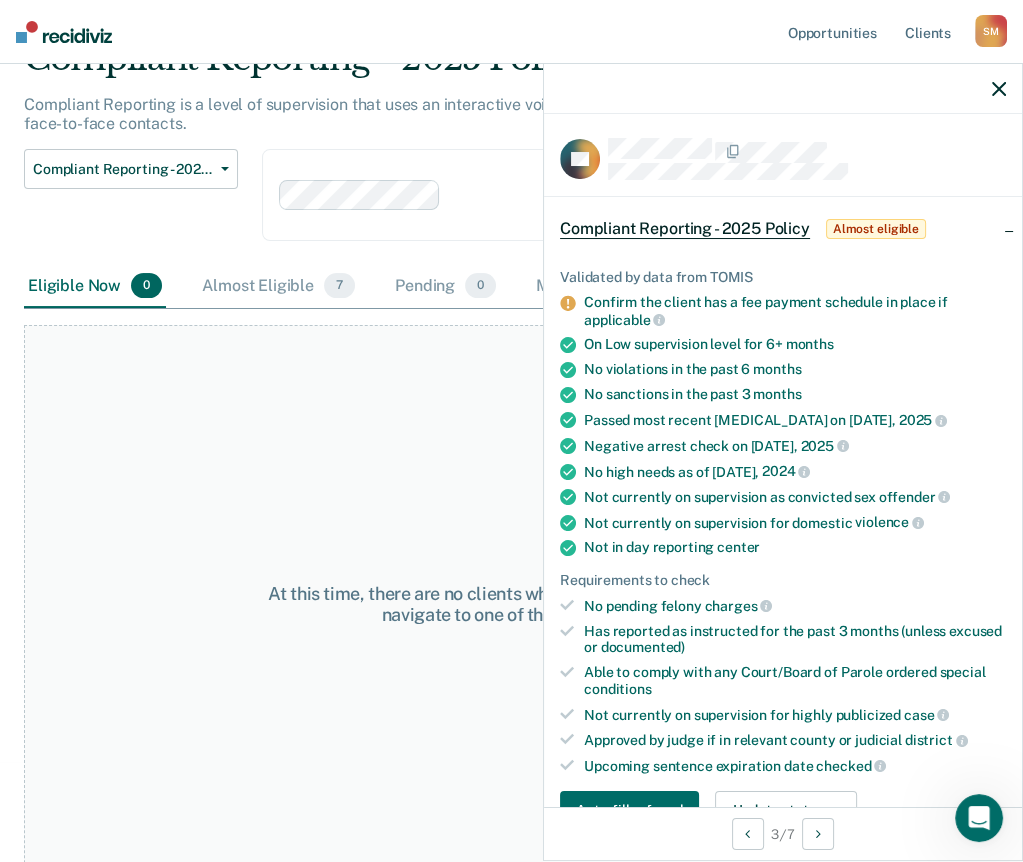 click 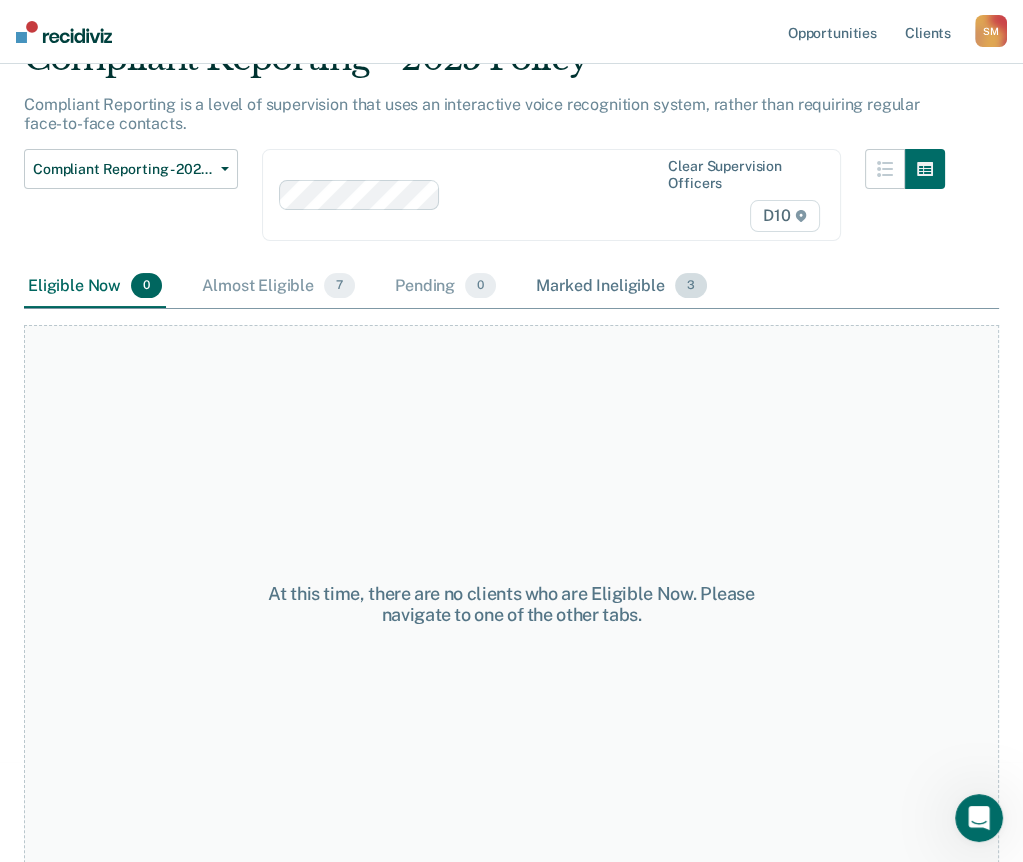click on "Marked Ineligible 3" at bounding box center (621, 287) 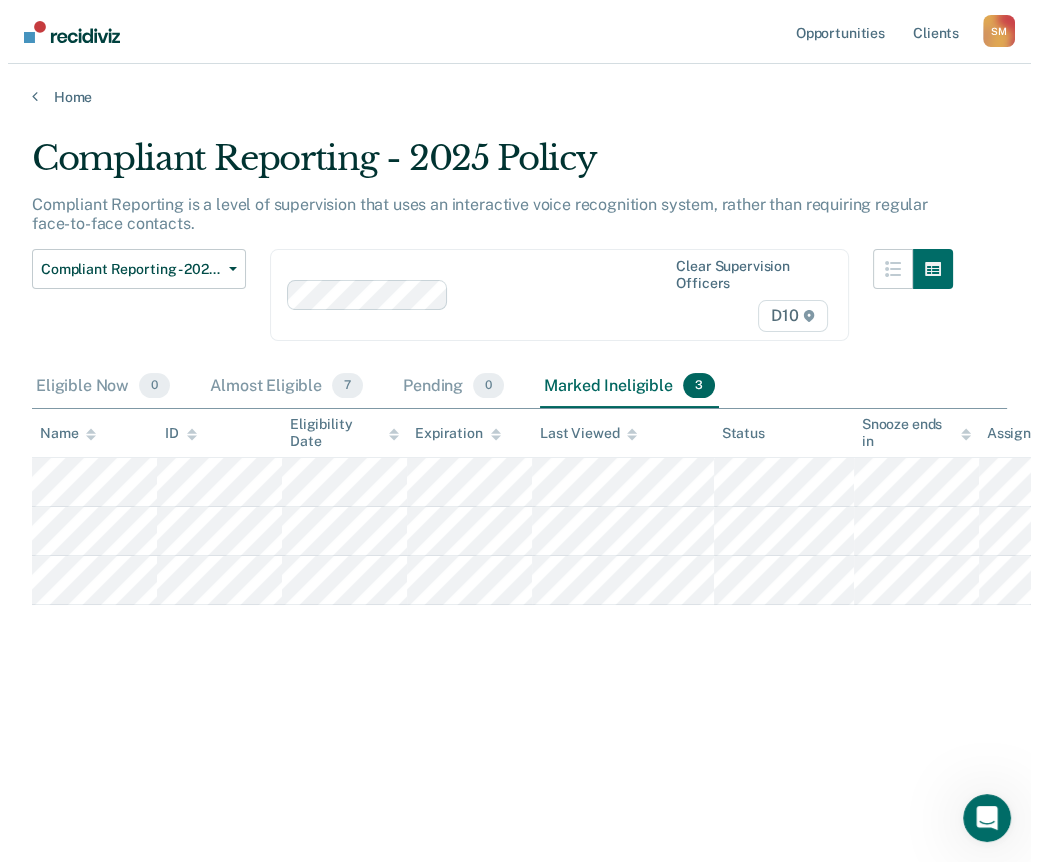 scroll, scrollTop: 0, scrollLeft: 0, axis: both 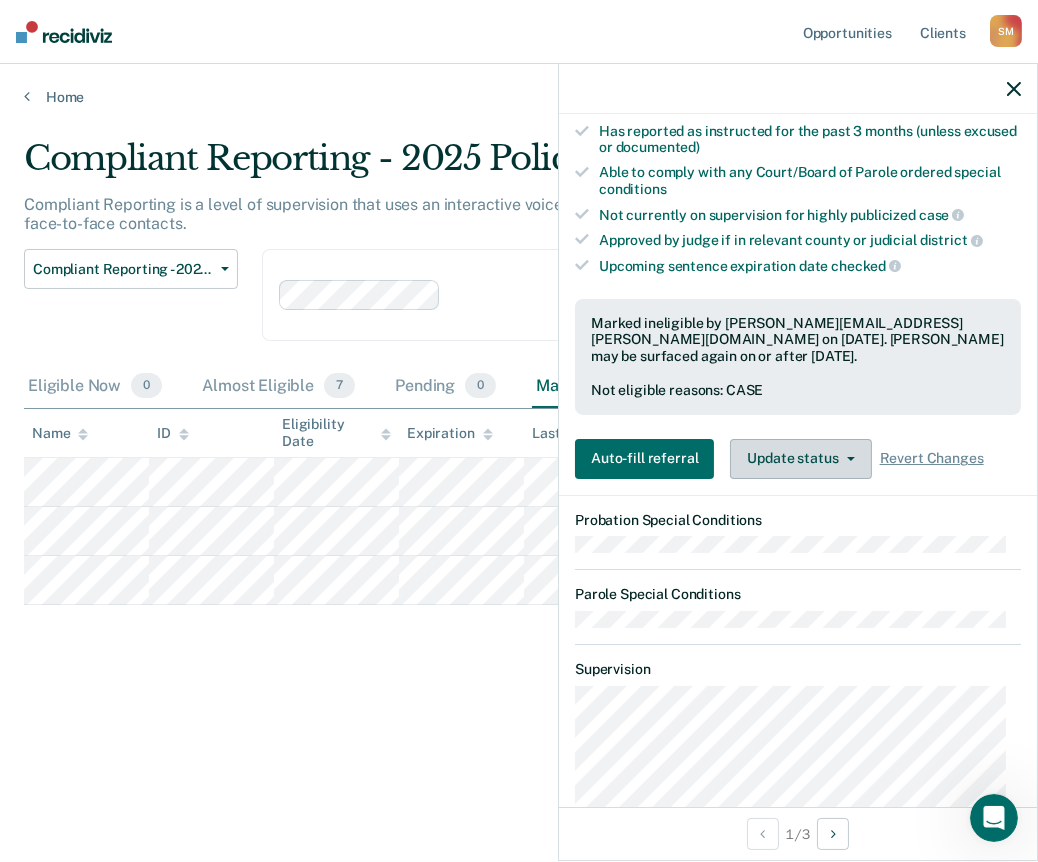 click on "Update status" at bounding box center [800, 459] 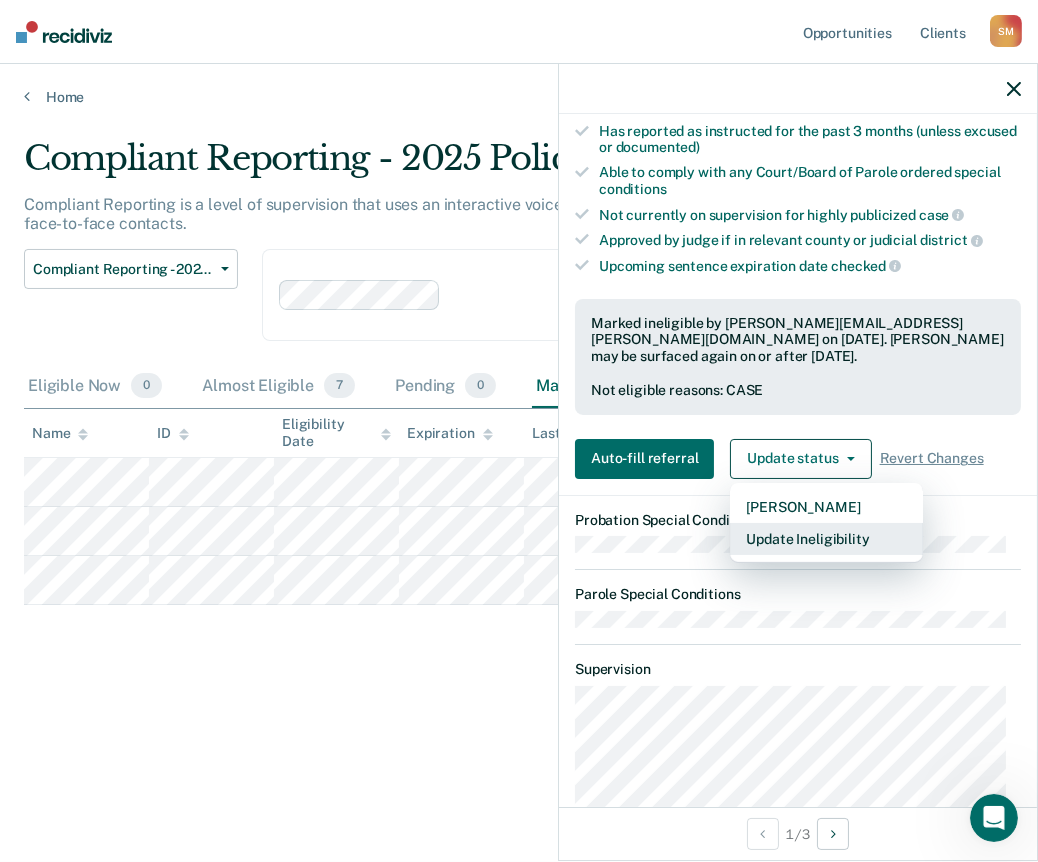 click on "Update Ineligibility" at bounding box center [826, 539] 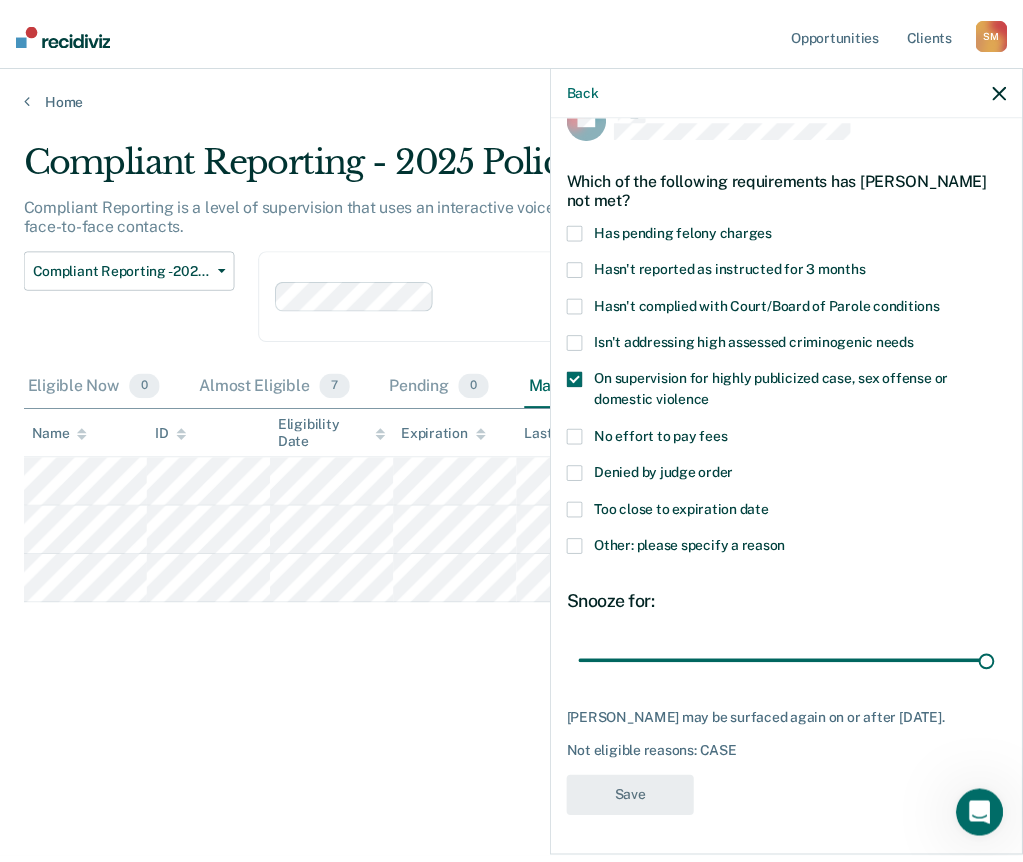 scroll, scrollTop: 58, scrollLeft: 0, axis: vertical 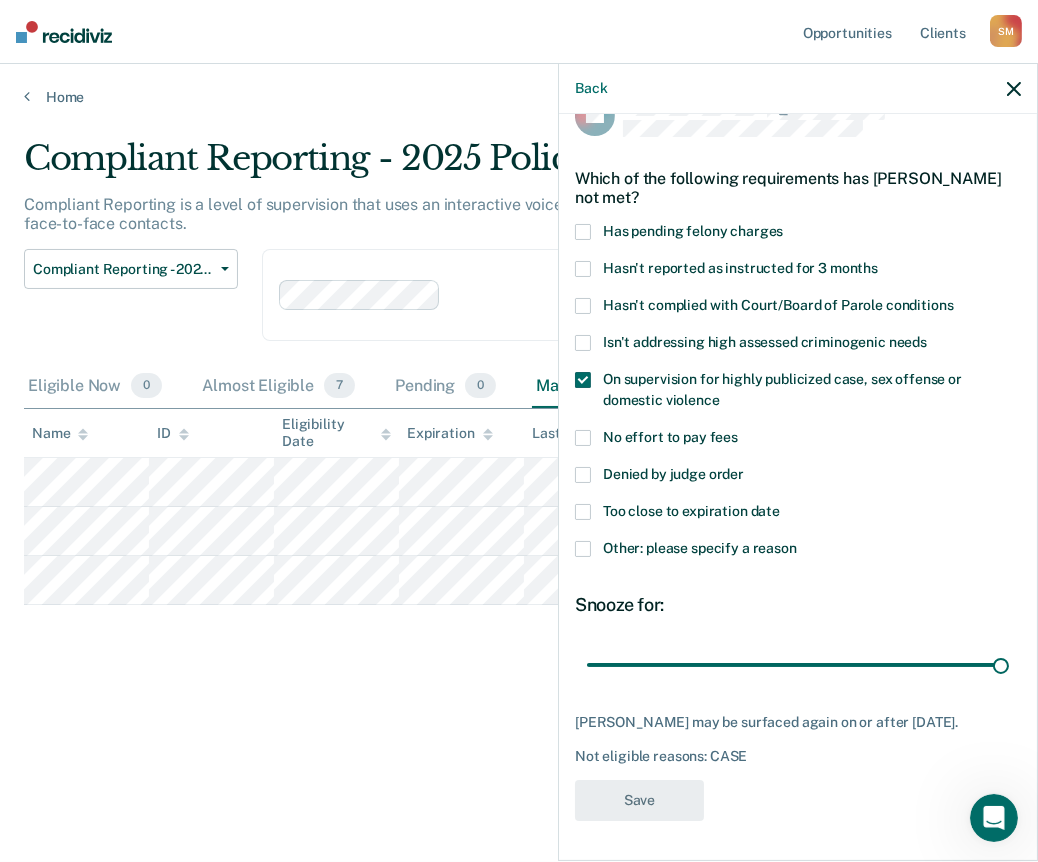 click 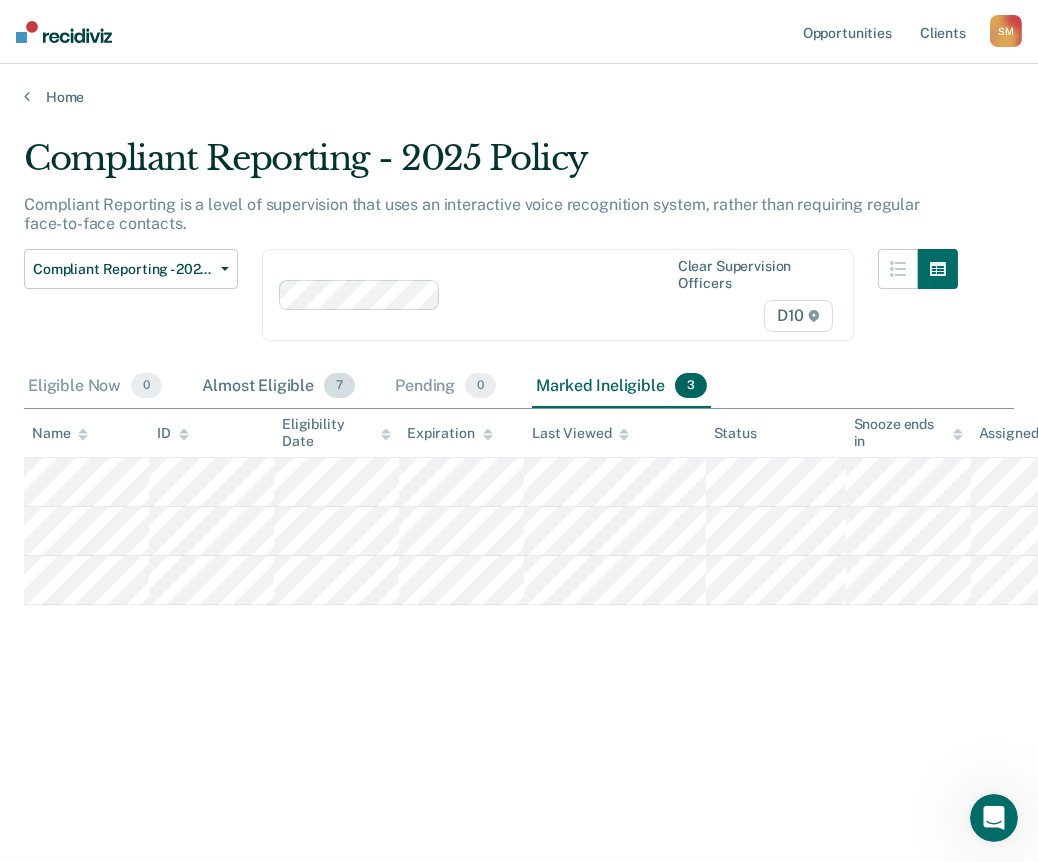 click on "Almost Eligible 7" at bounding box center (278, 387) 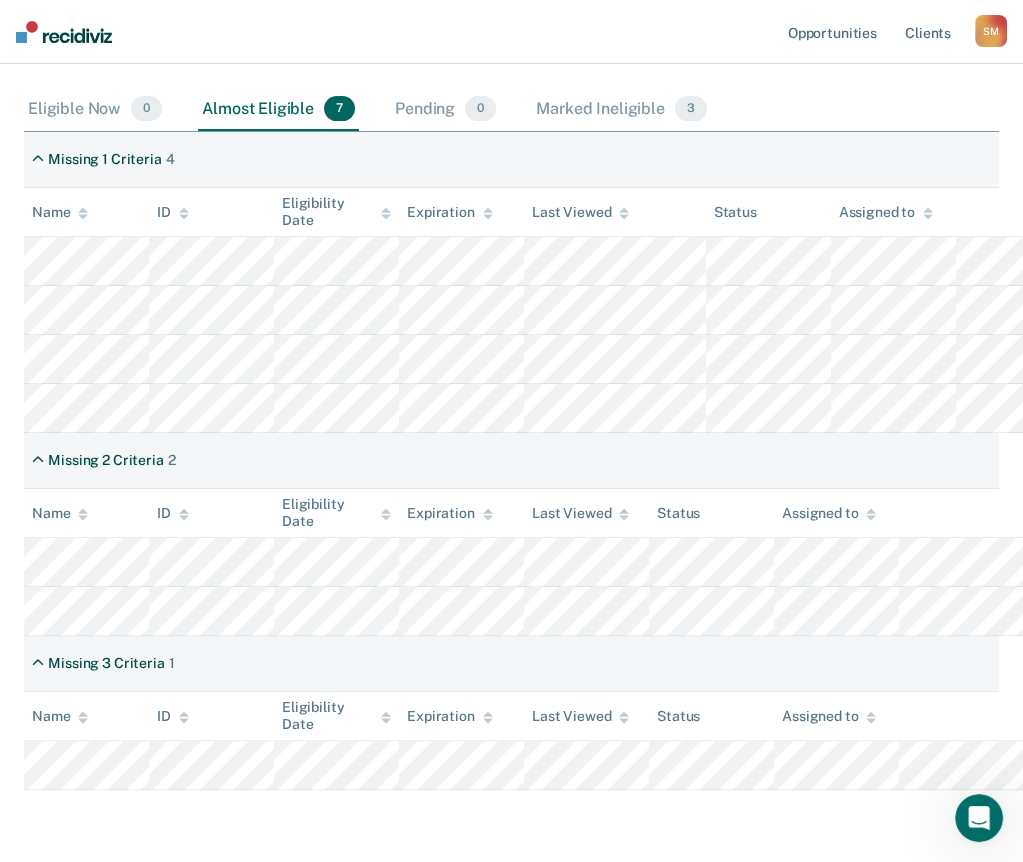 scroll, scrollTop: 300, scrollLeft: 0, axis: vertical 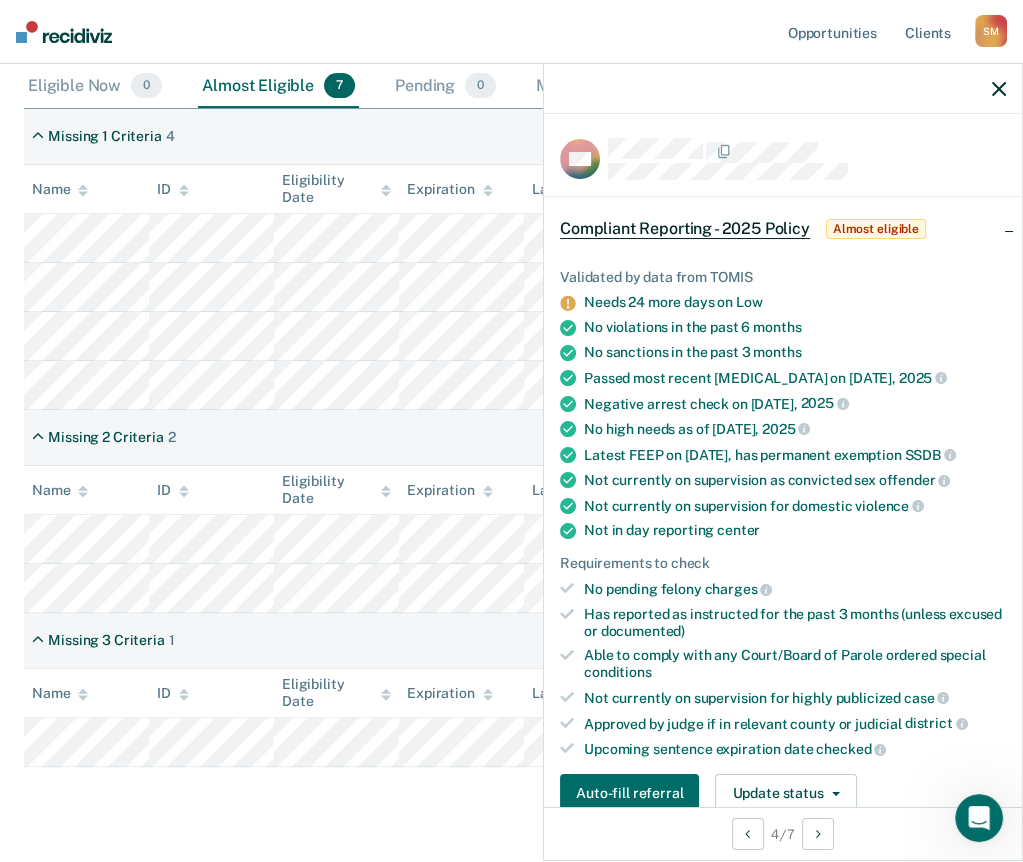 click 